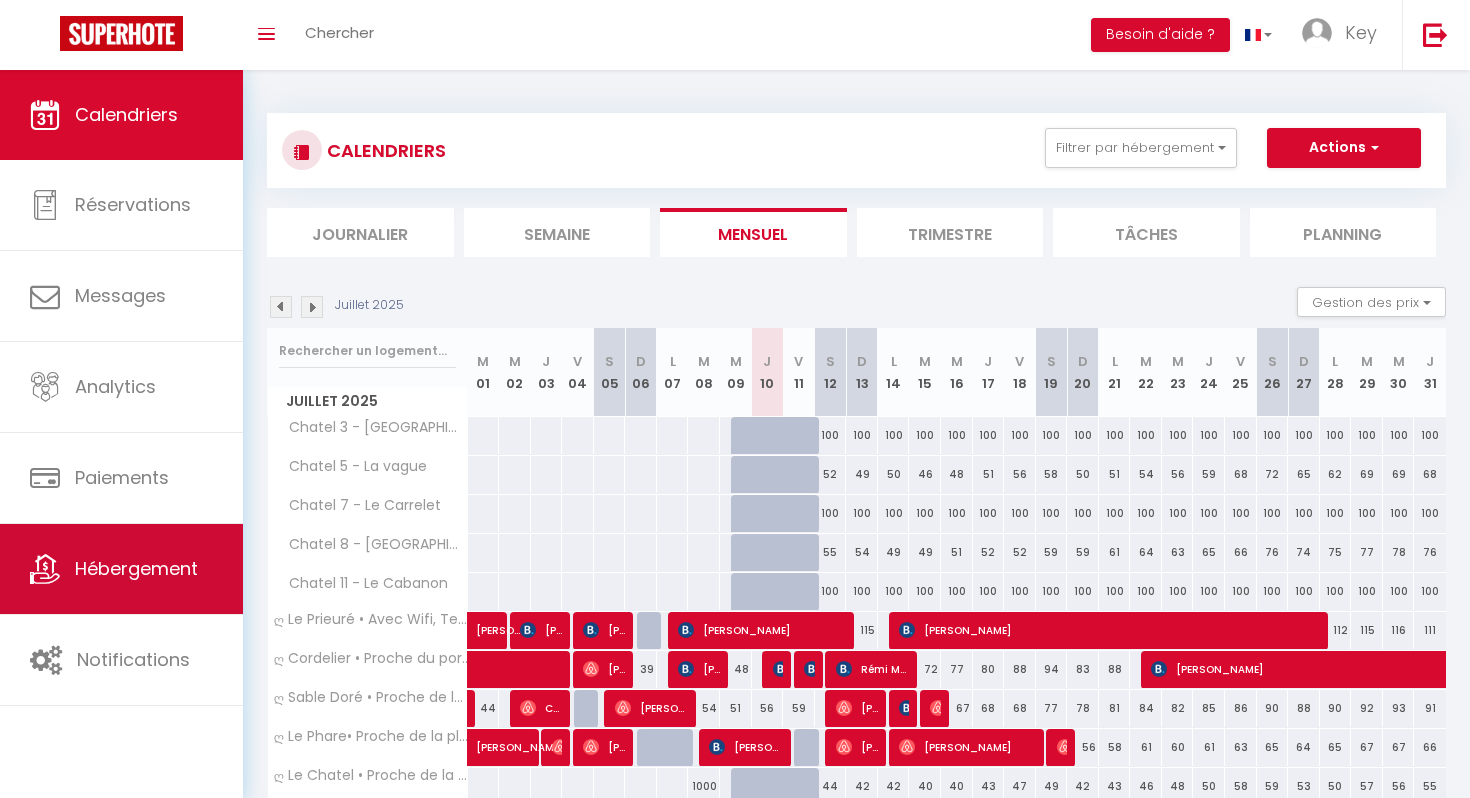 scroll, scrollTop: 0, scrollLeft: 0, axis: both 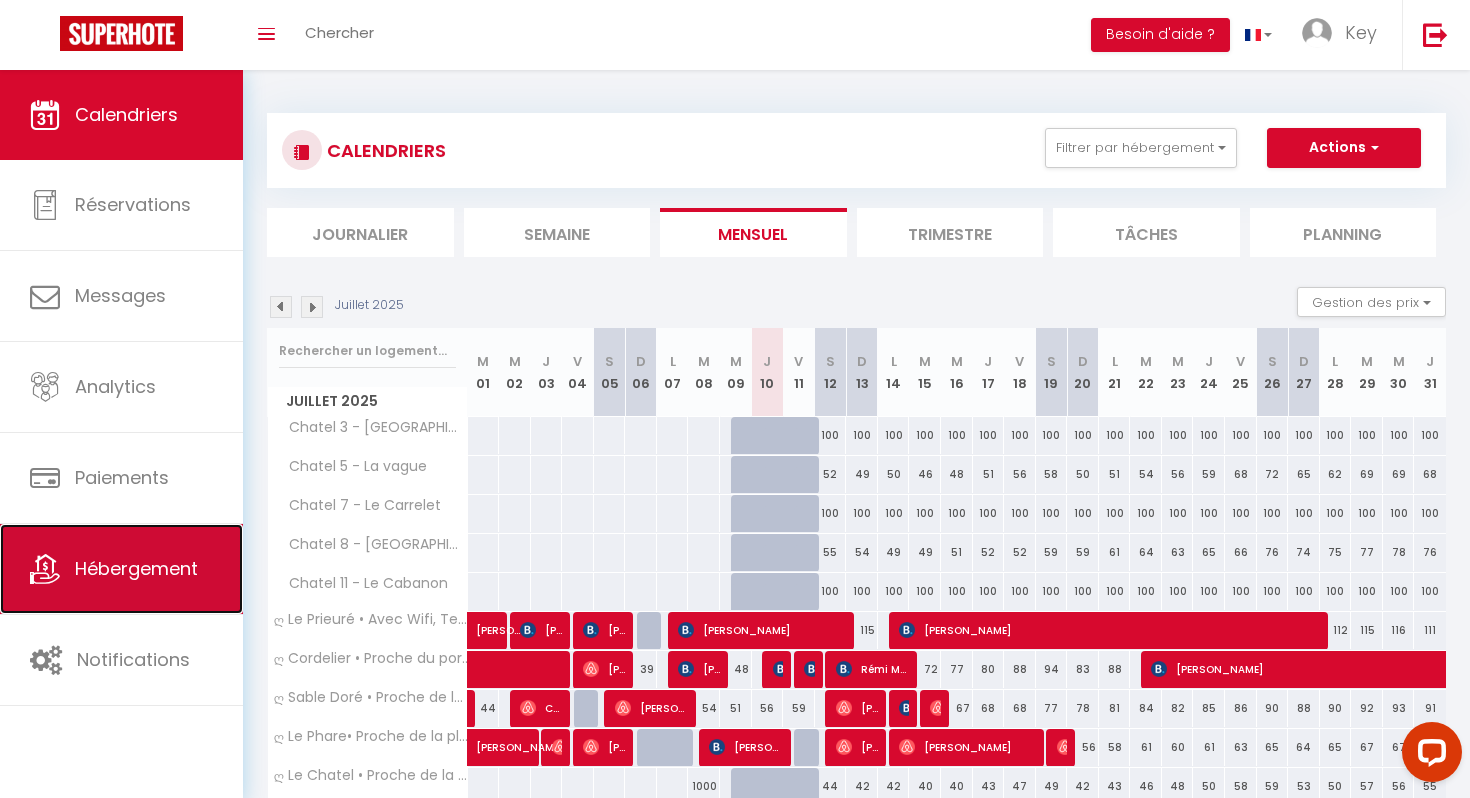 click on "Hébergement" at bounding box center [136, 568] 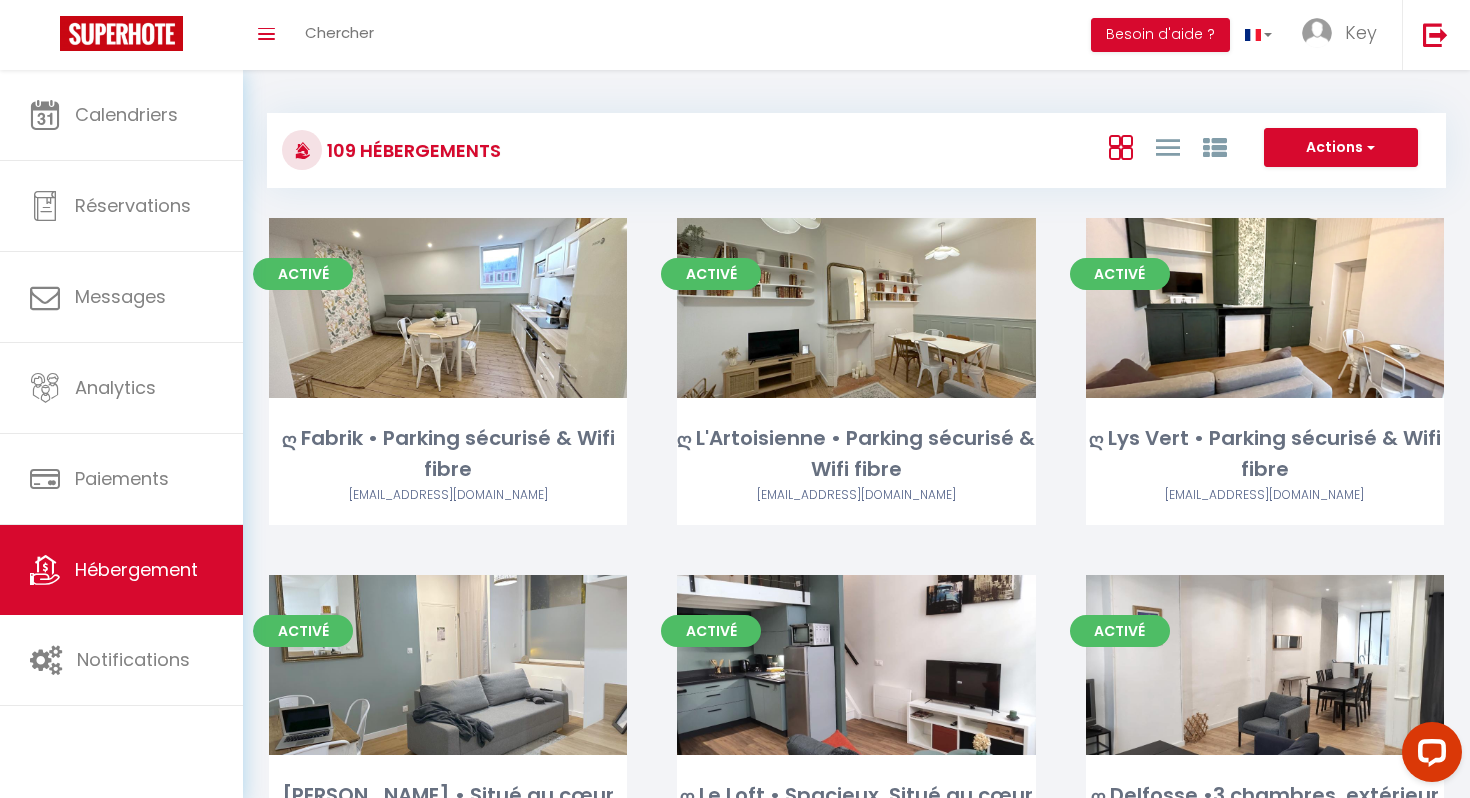 click on "109 Hébergements
Actions
Créer un Hébergement
Nouveau groupe
Initialiser les appartements
Nouveau groupe
×   Nom de groupe     Hébergement     ღ Fabrik • Parking sécurisé & Wifi fibre   ღ L'Artoisienne • Parking sécurisé & Wifi fibre   ღ Lys Vert • Parking sécurisé & Wifi fibre   ღ Reyloft • Situé au cœur de Douai & Wifi fibre   ღ Le Loft • Spacieux, Situé au cœur de Douai   ღ [PERSON_NAME] •3 chambres, extérieur et Wifi Fibre   ღ L'AlterEgo • [GEOGRAPHIC_DATA], Parking Privé & Wifi   ღ NeoNest • [GEOGRAPHIC_DATA] , Wifi & Cour   ღ Le Ferronnier • Situé au cœur de Douai & Spacieux   ღ [PERSON_NAME] • Situé au cœur de Douai & Spacieux     ღ Mezzanine • T4 Spacieux, Lumineux et Cosy" at bounding box center [856, 141] 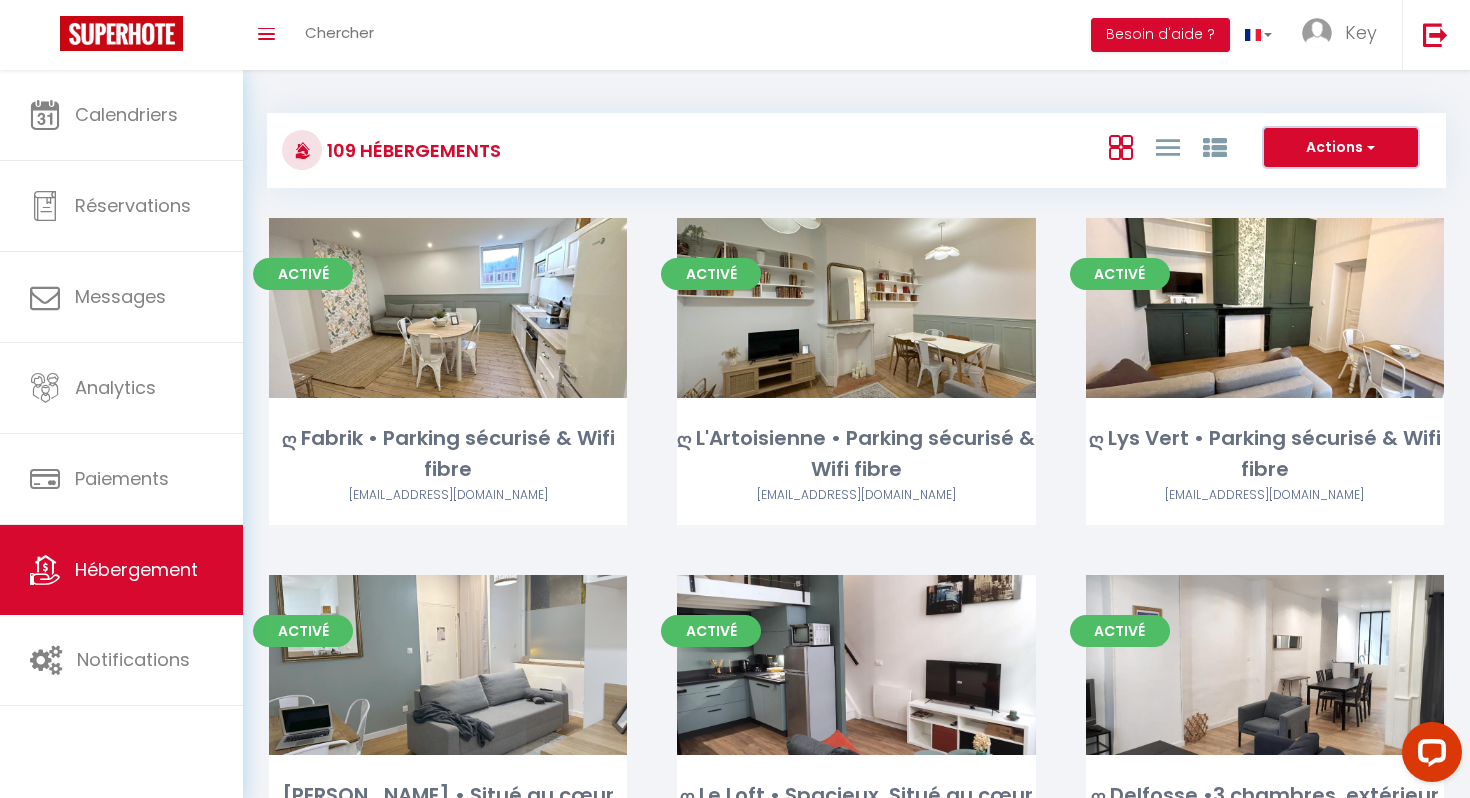 click on "Actions" at bounding box center (1341, 148) 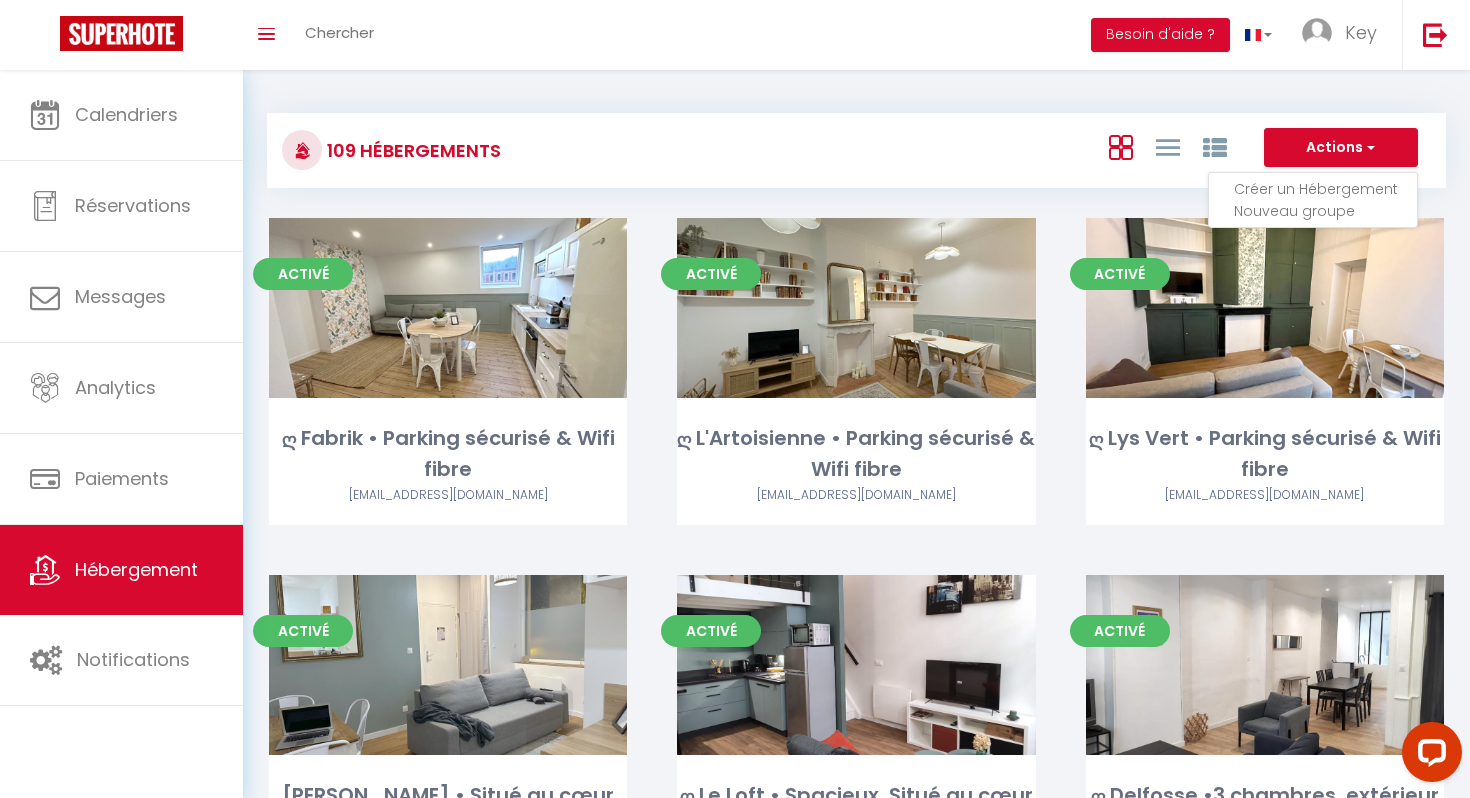 click on "Créer un Hébergement" at bounding box center (1325, 189) 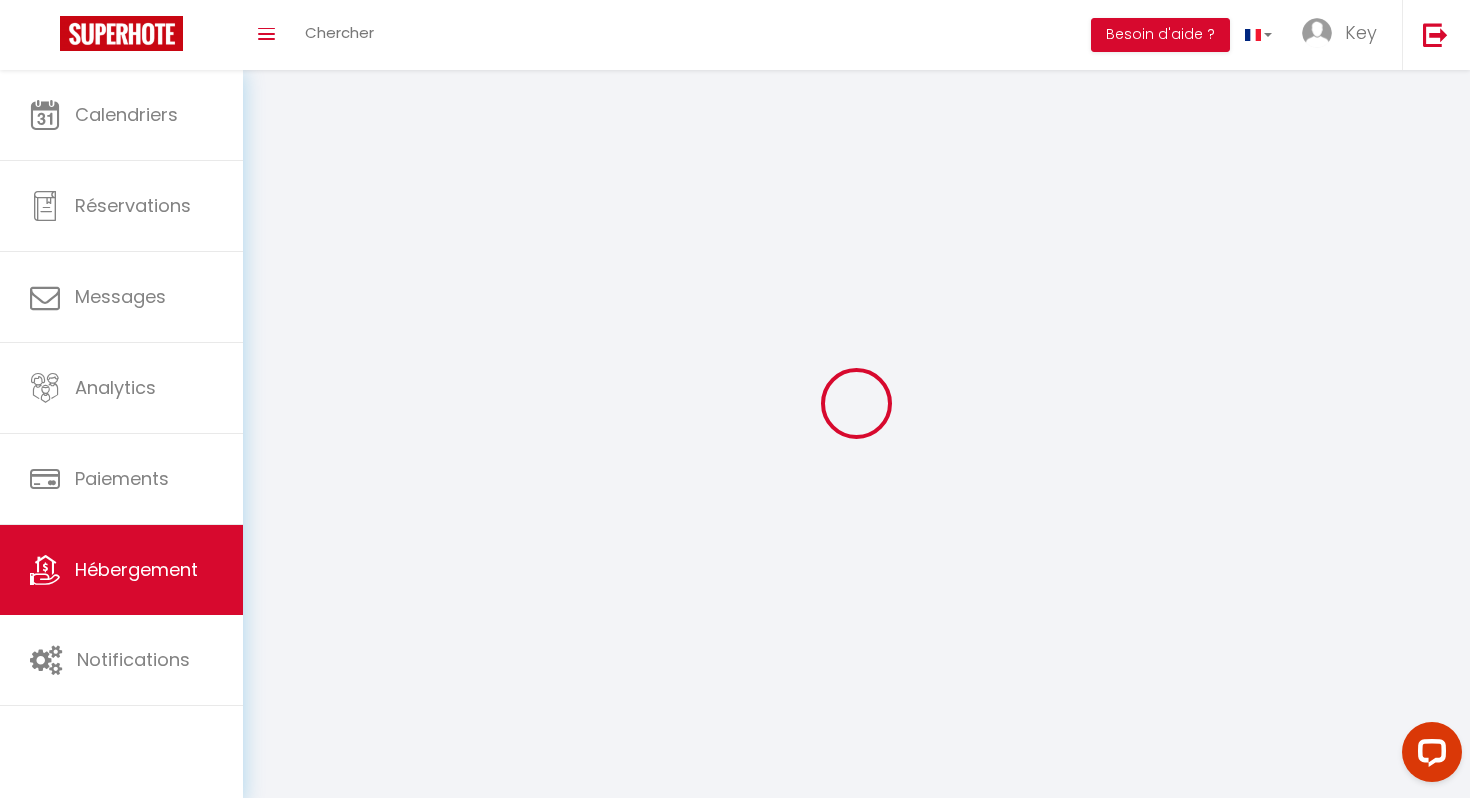 select 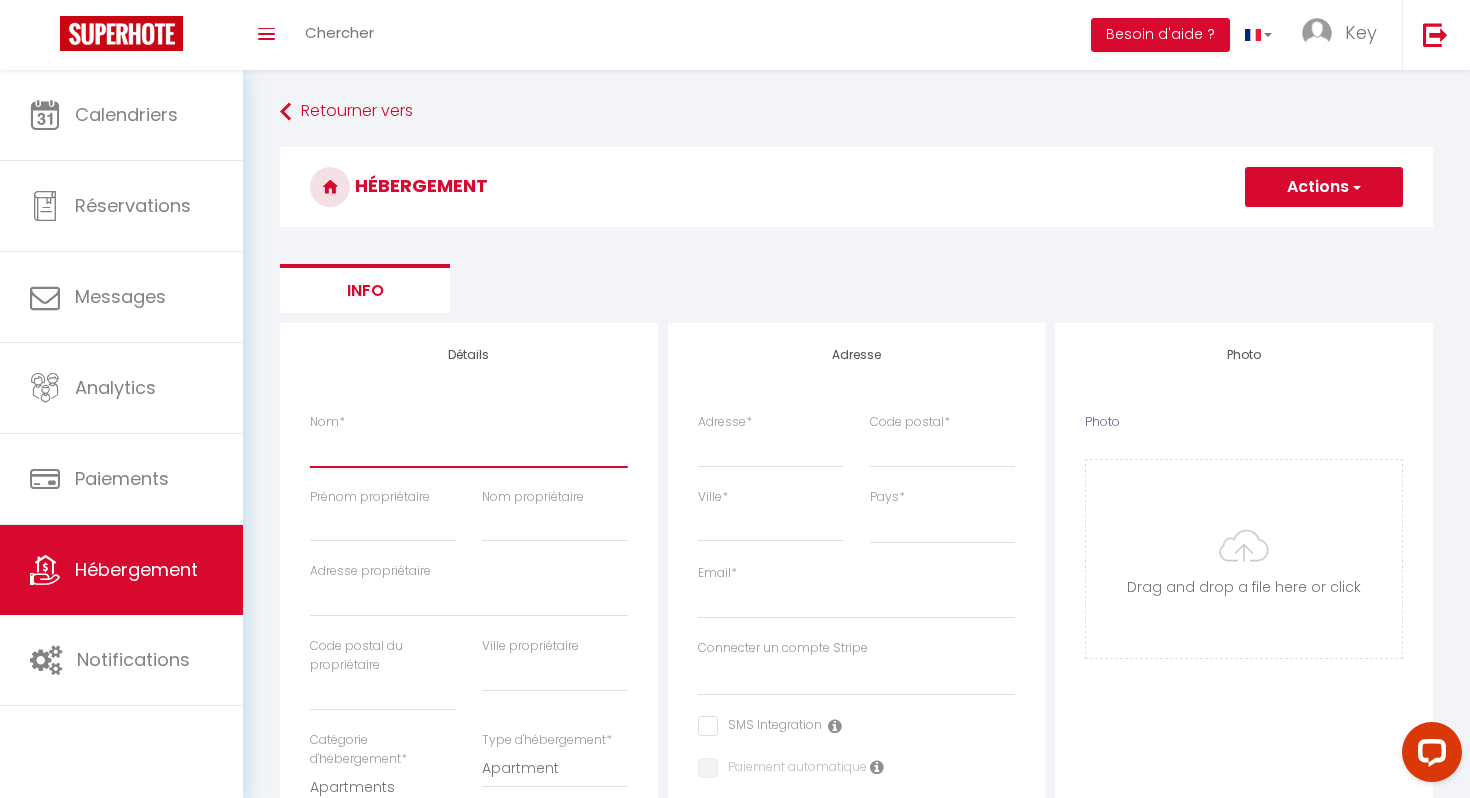 click on "Nom
*" at bounding box center (469, 449) 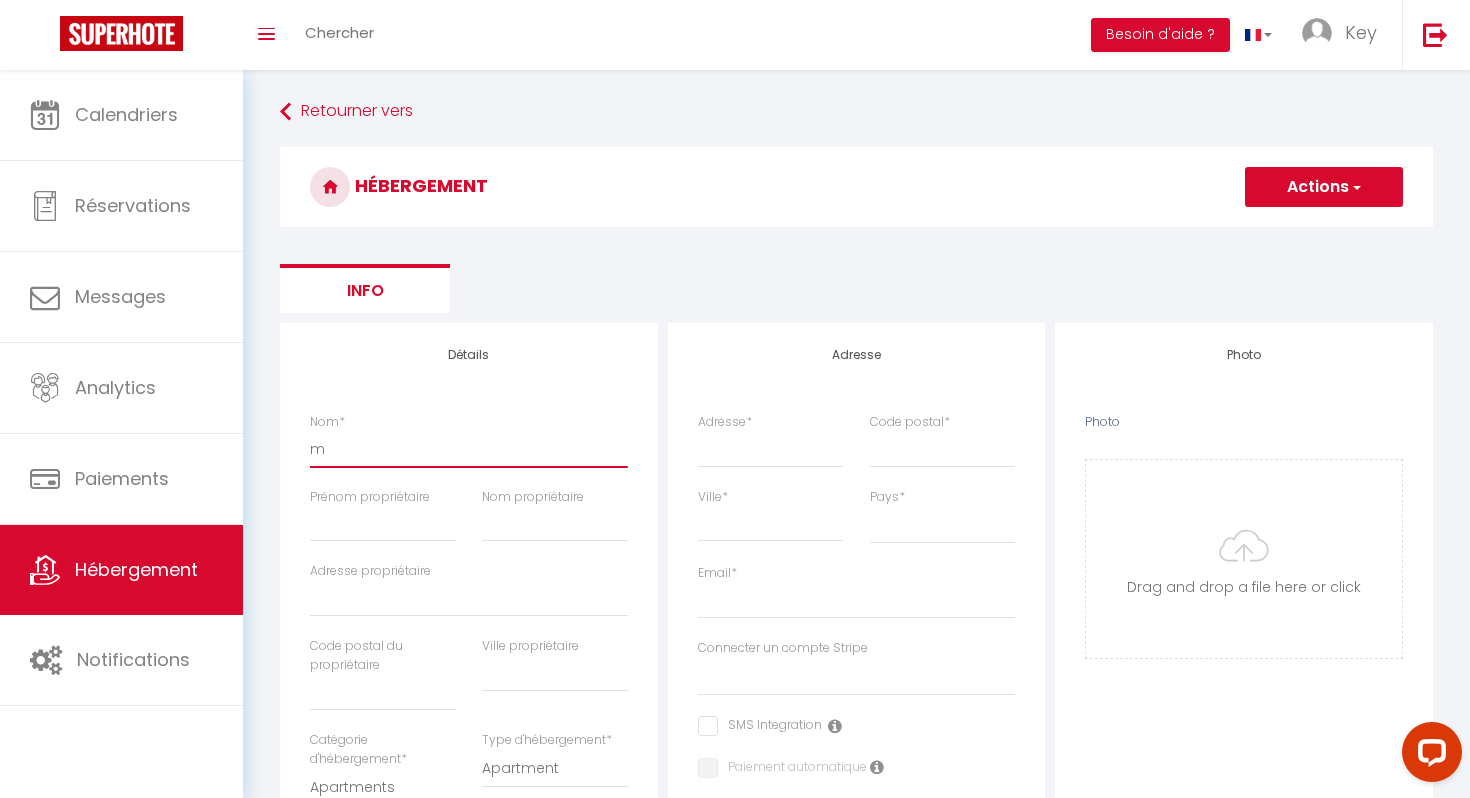 select 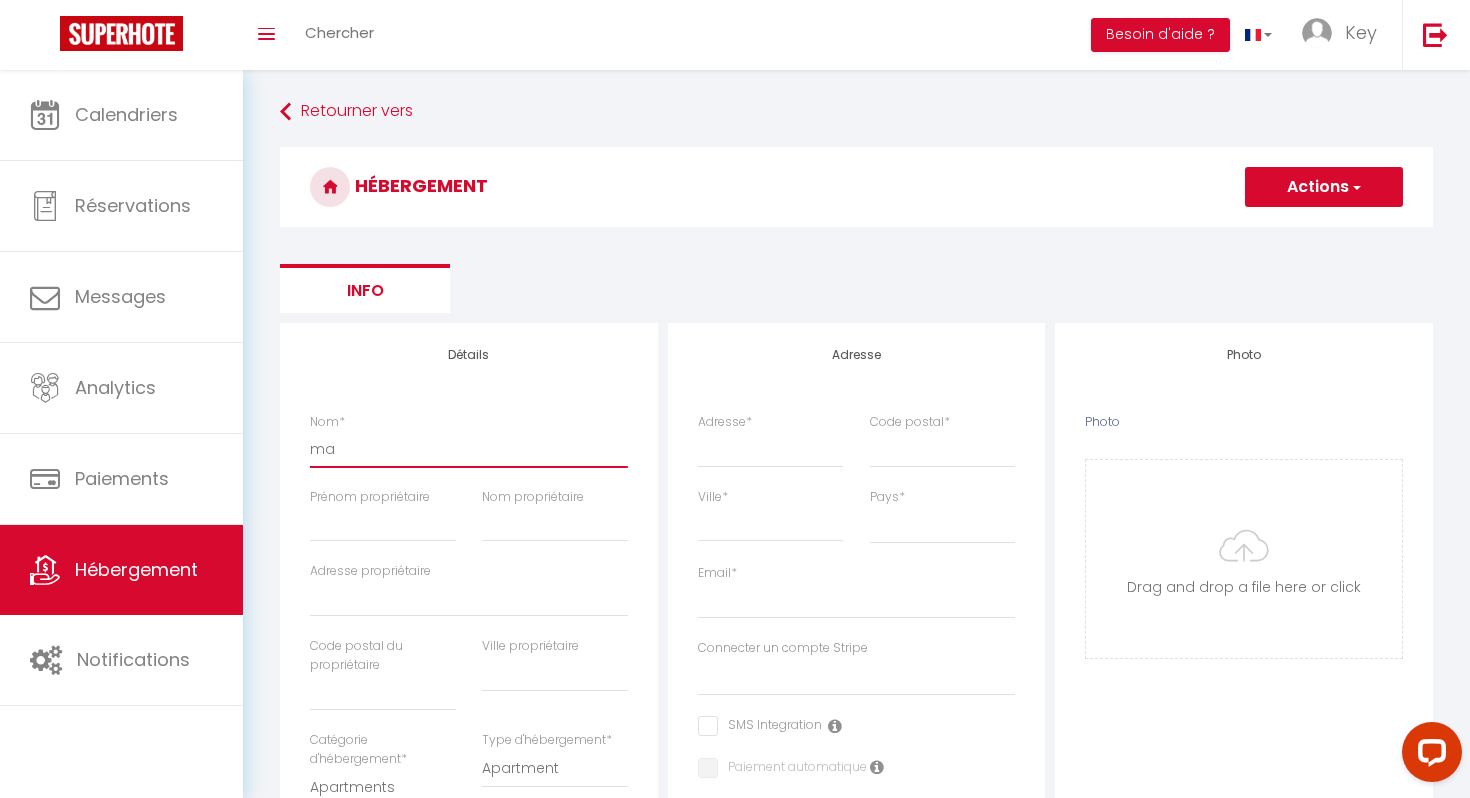 select 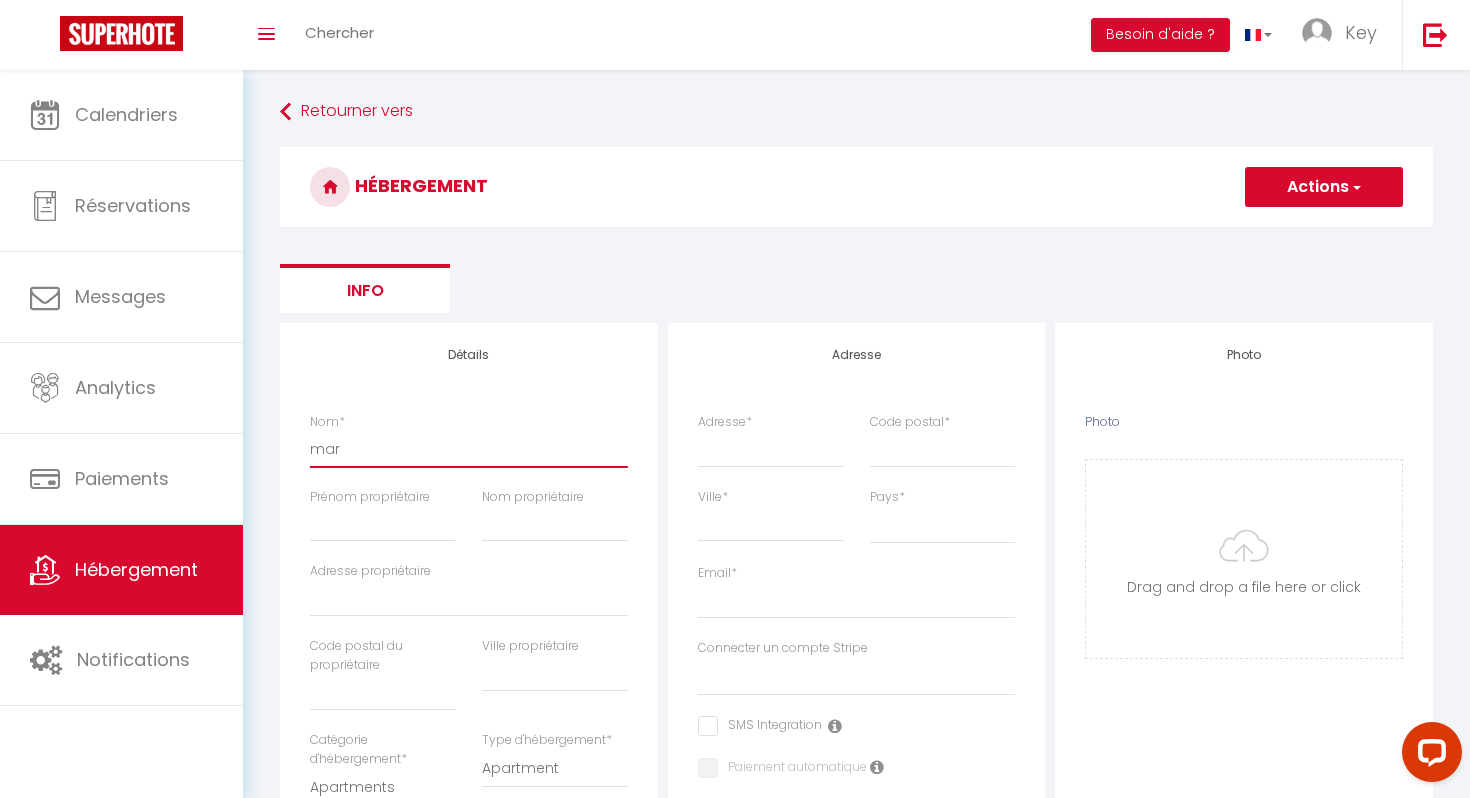 select 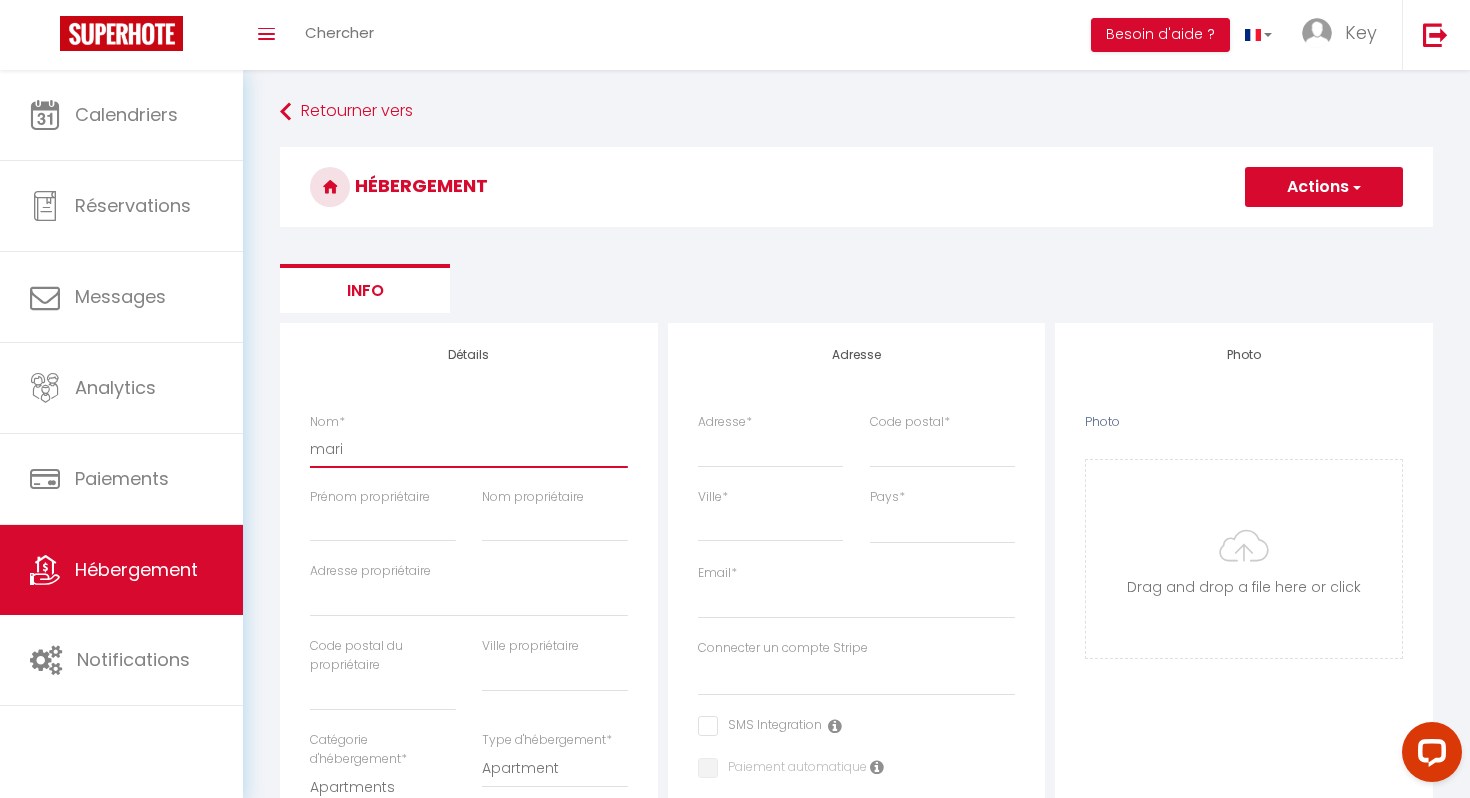 select 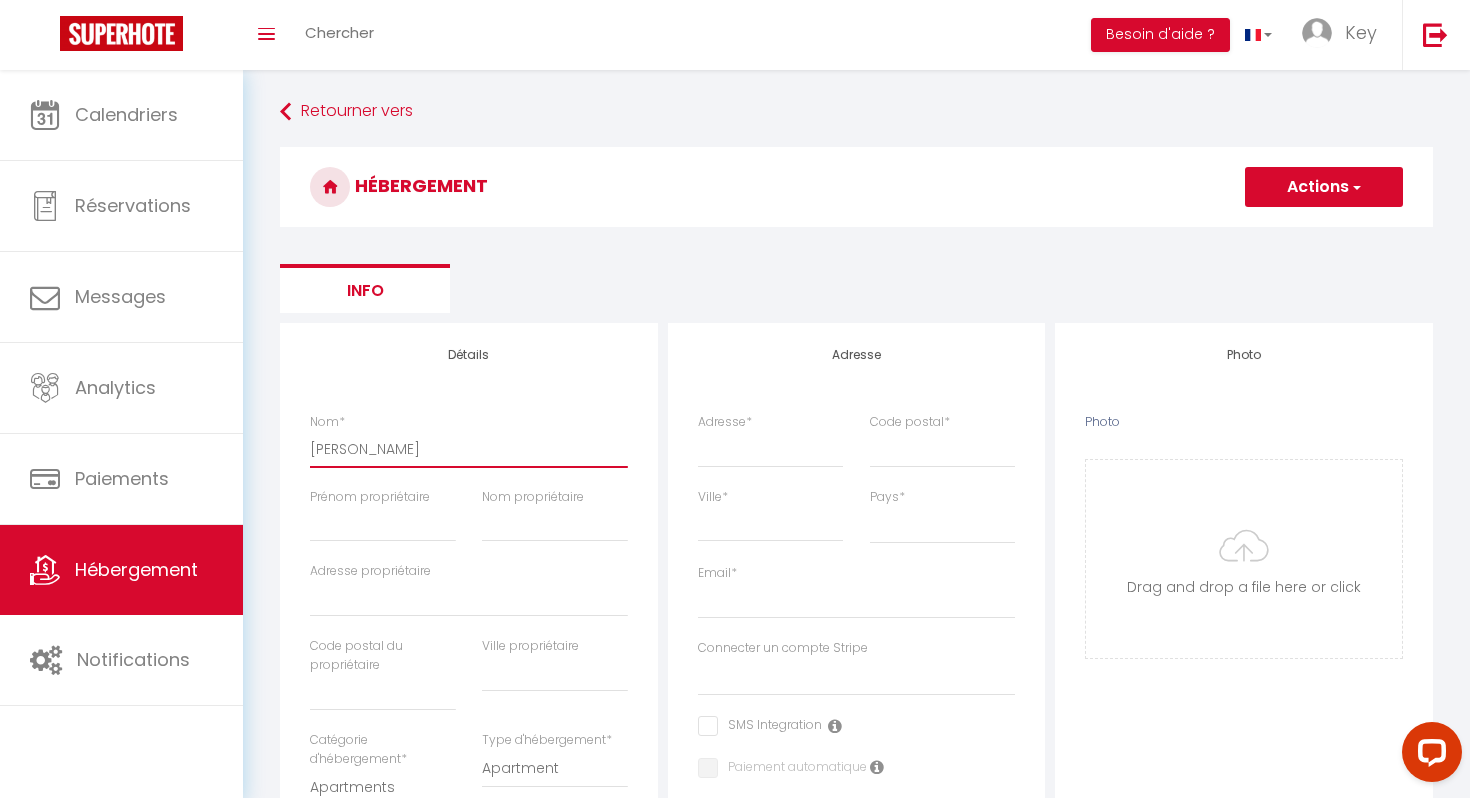 select 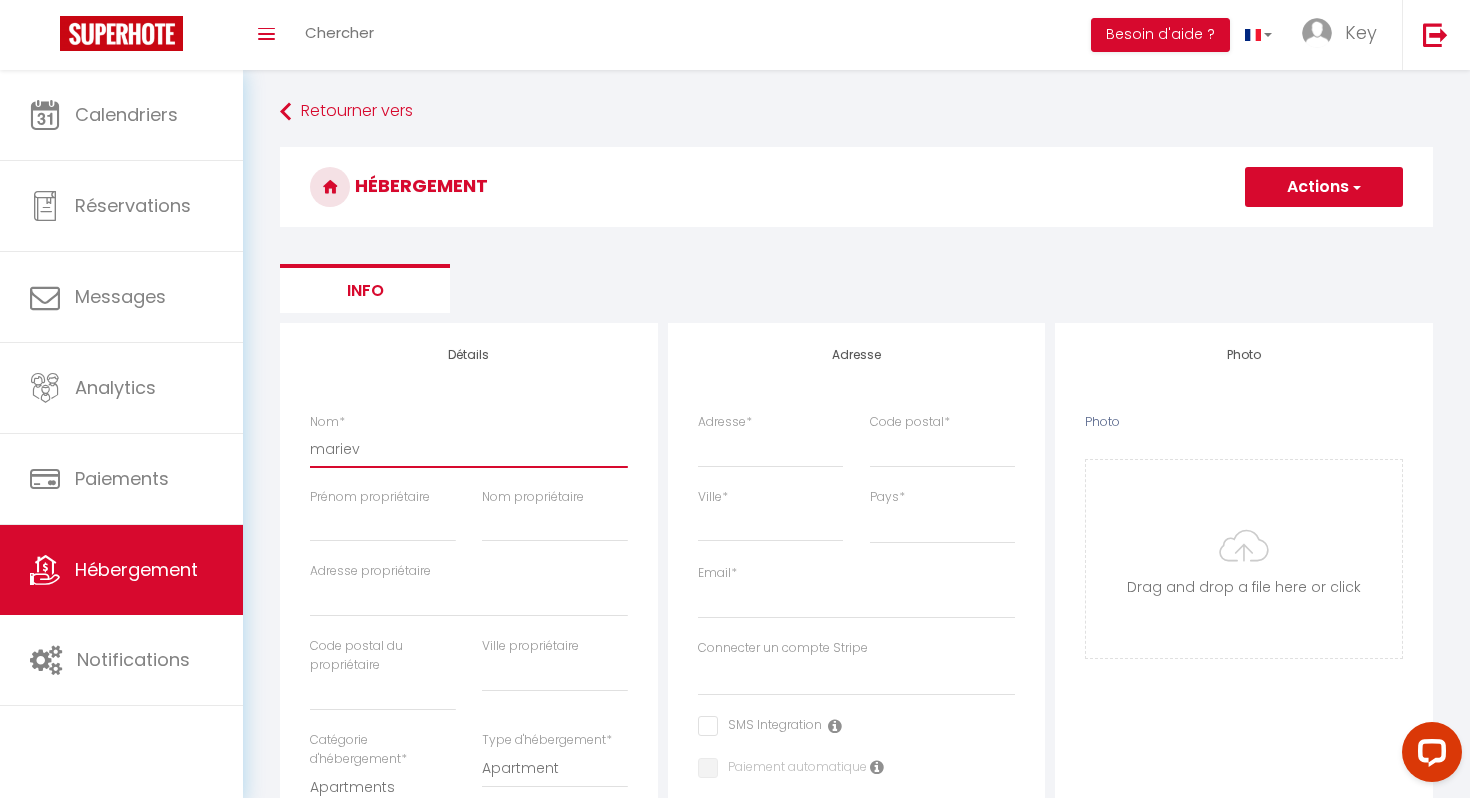 select 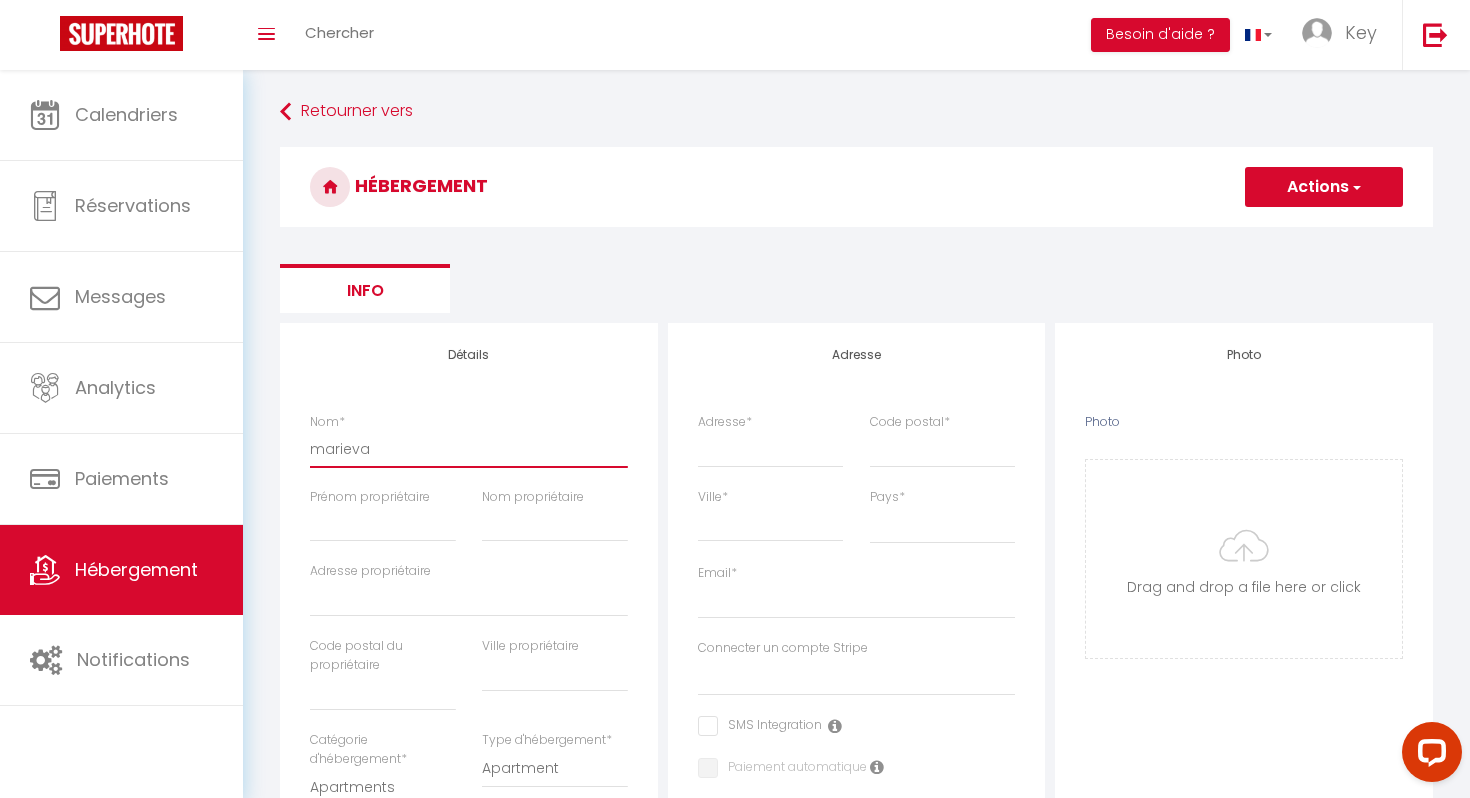 select 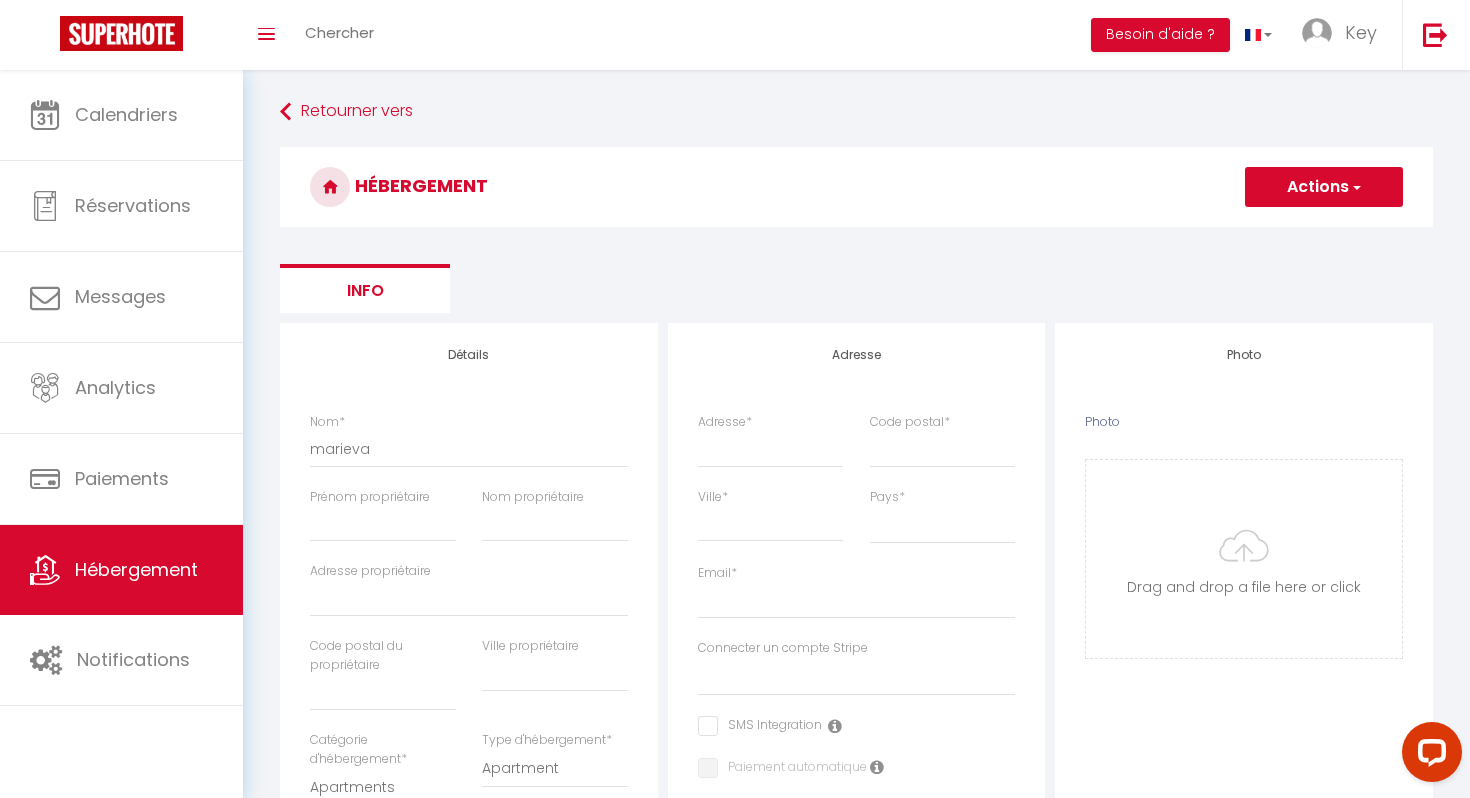 click on "Adresse
*" at bounding box center (771, 450) 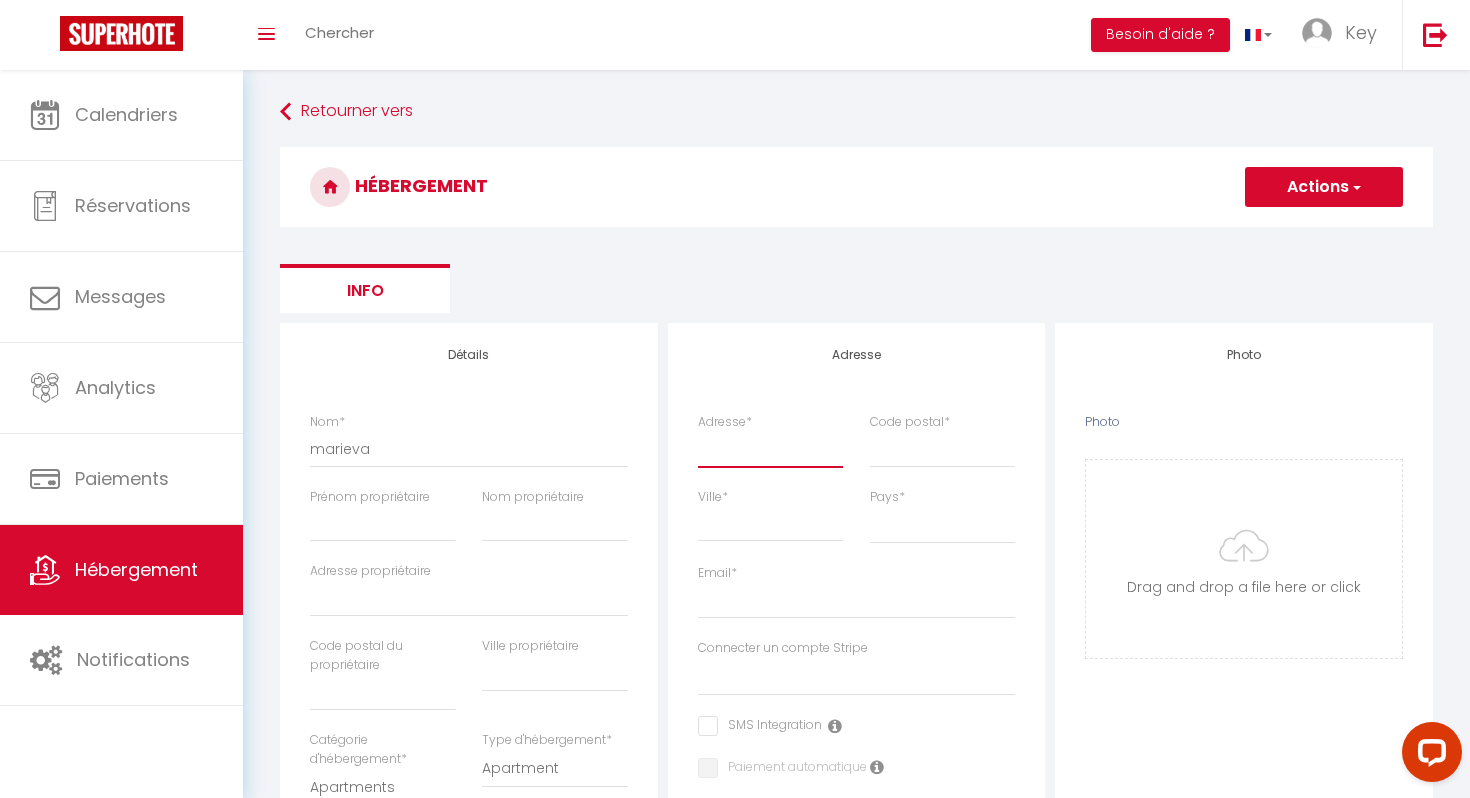 click on "Adresse
*" at bounding box center [771, 449] 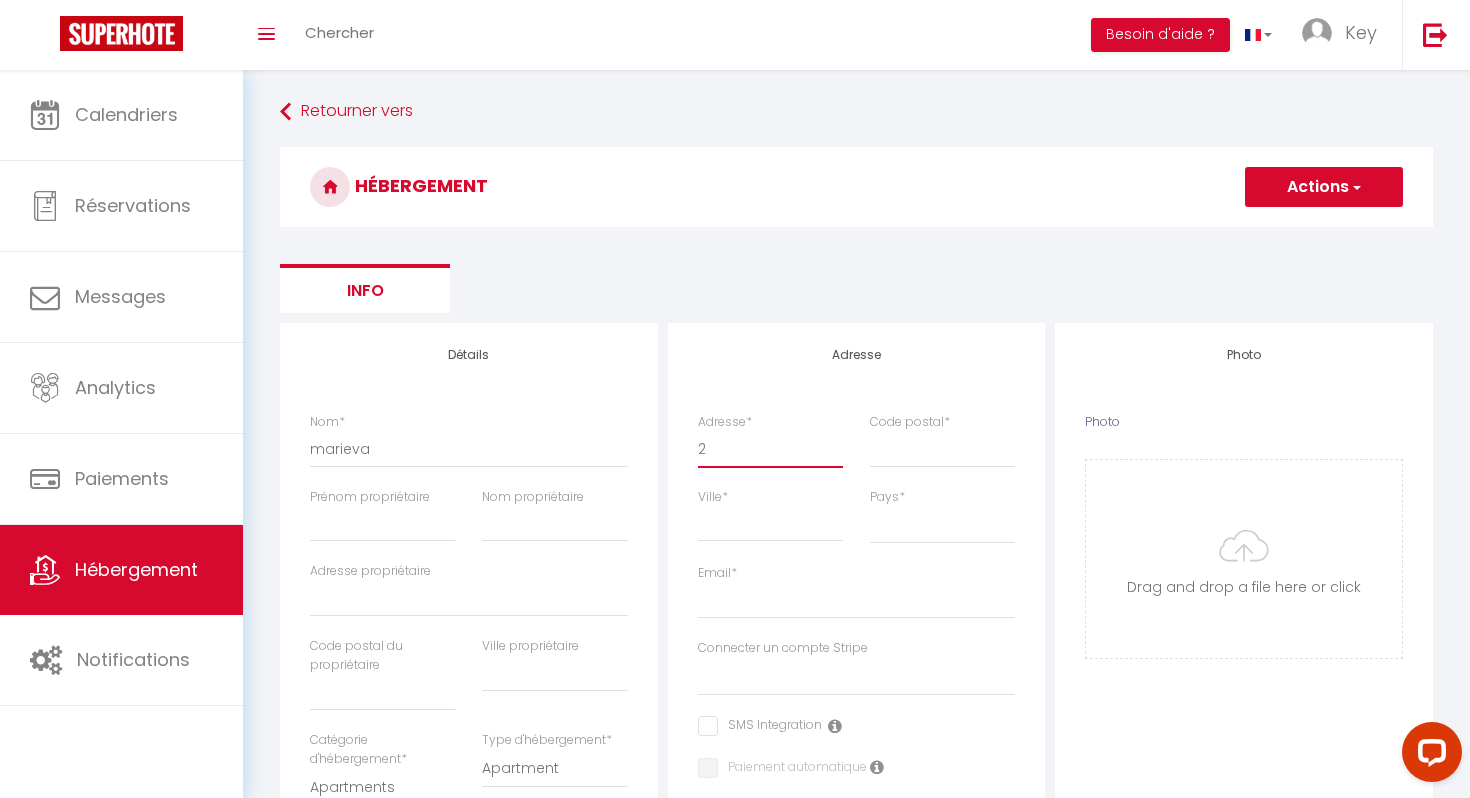 select 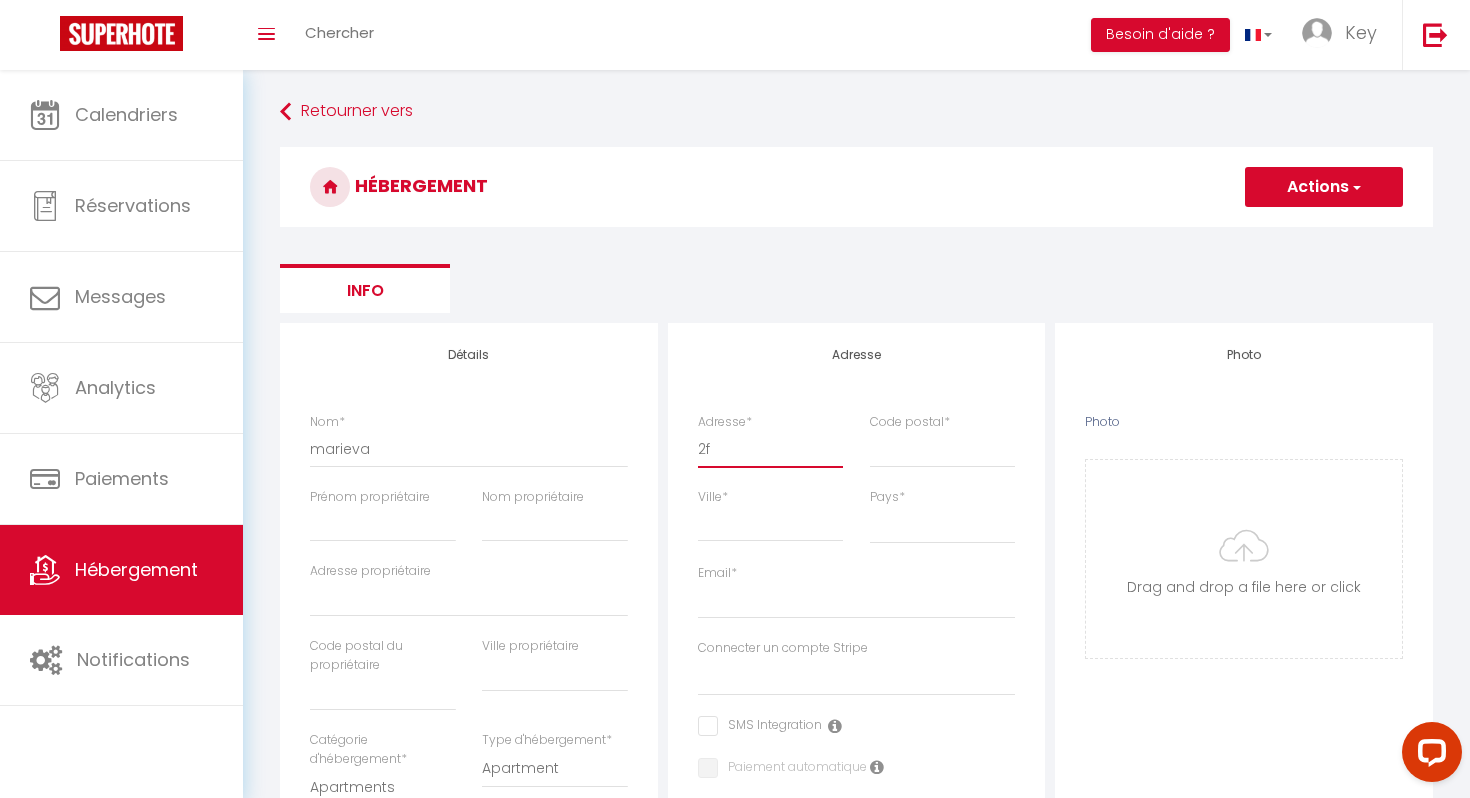 select 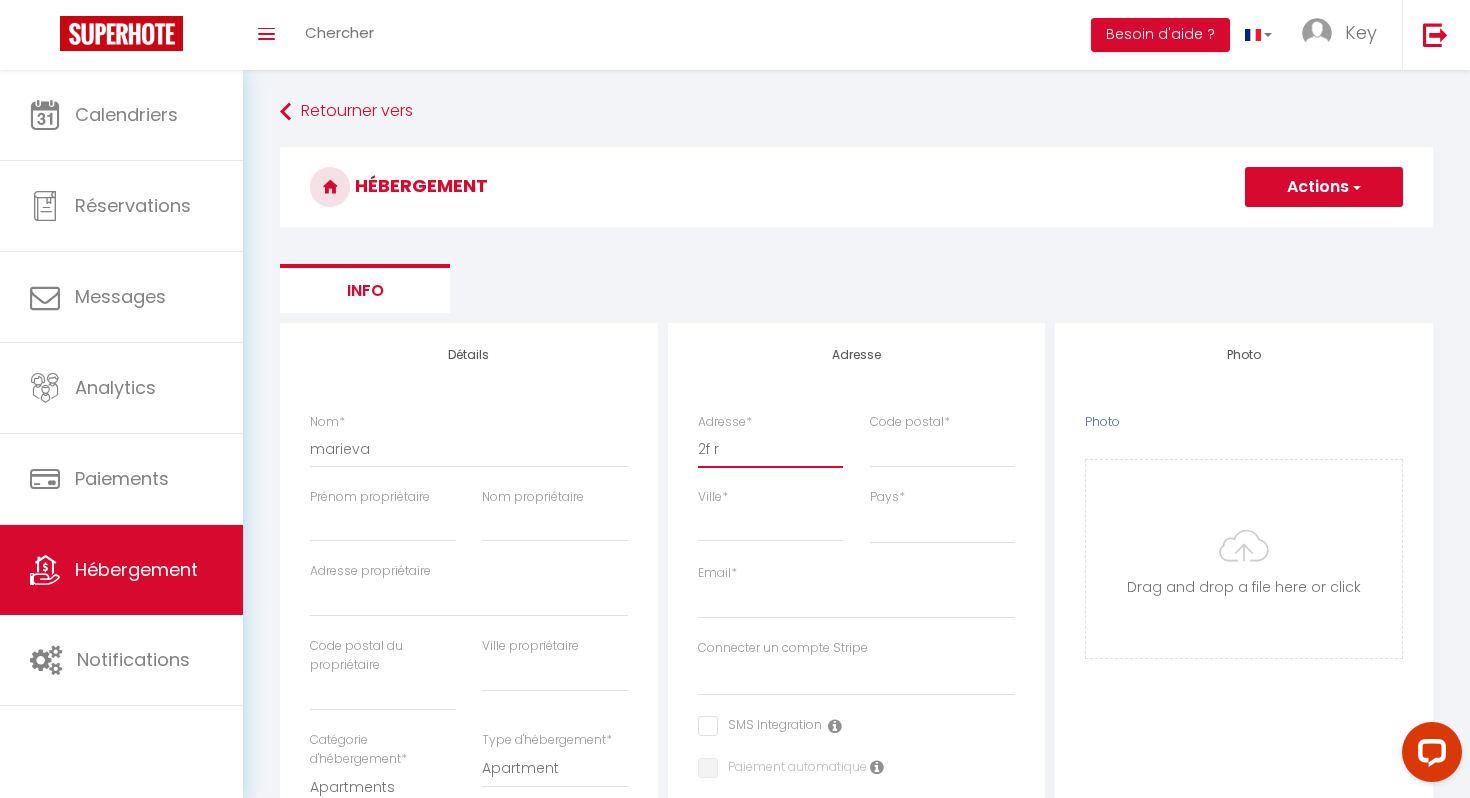 select 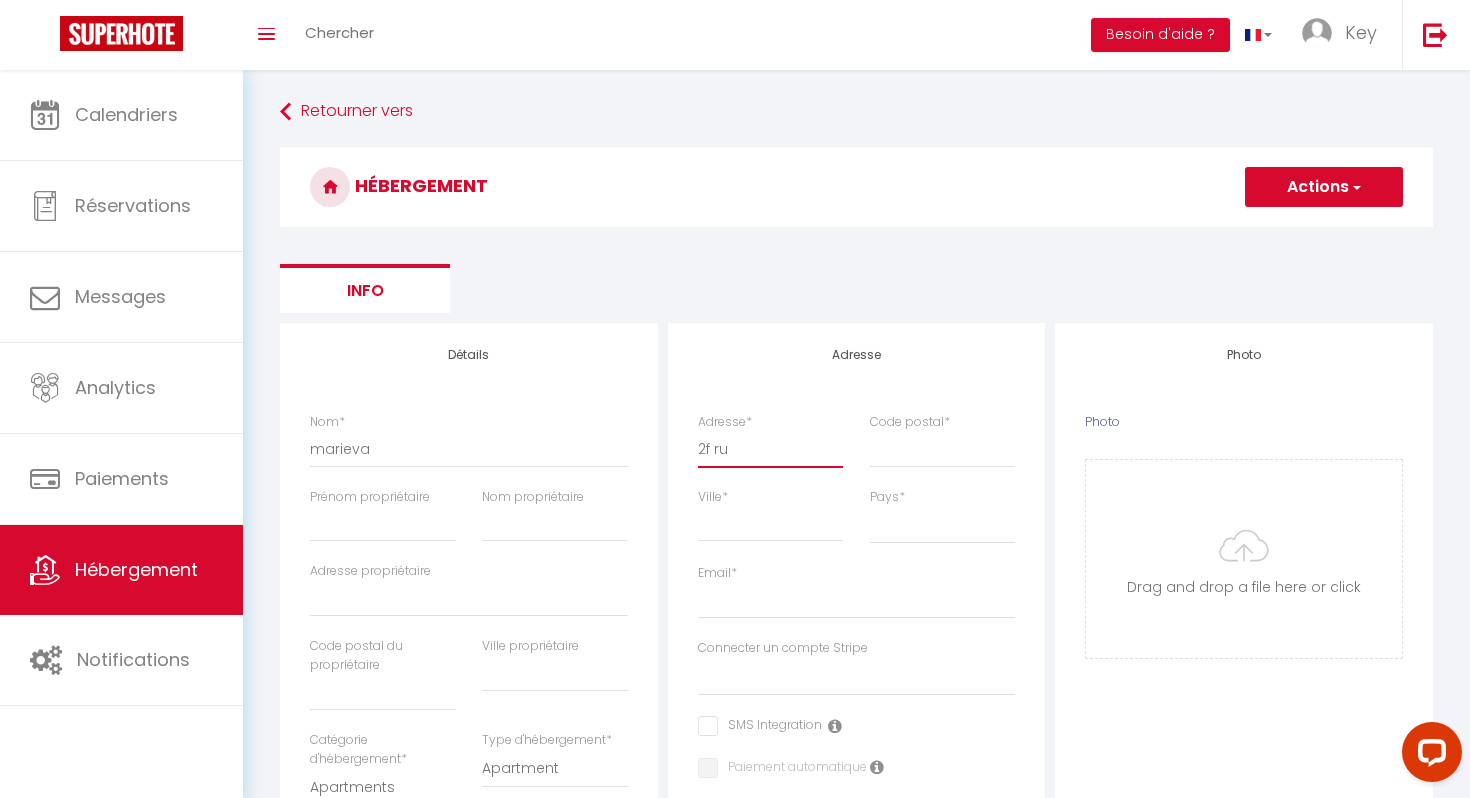 select 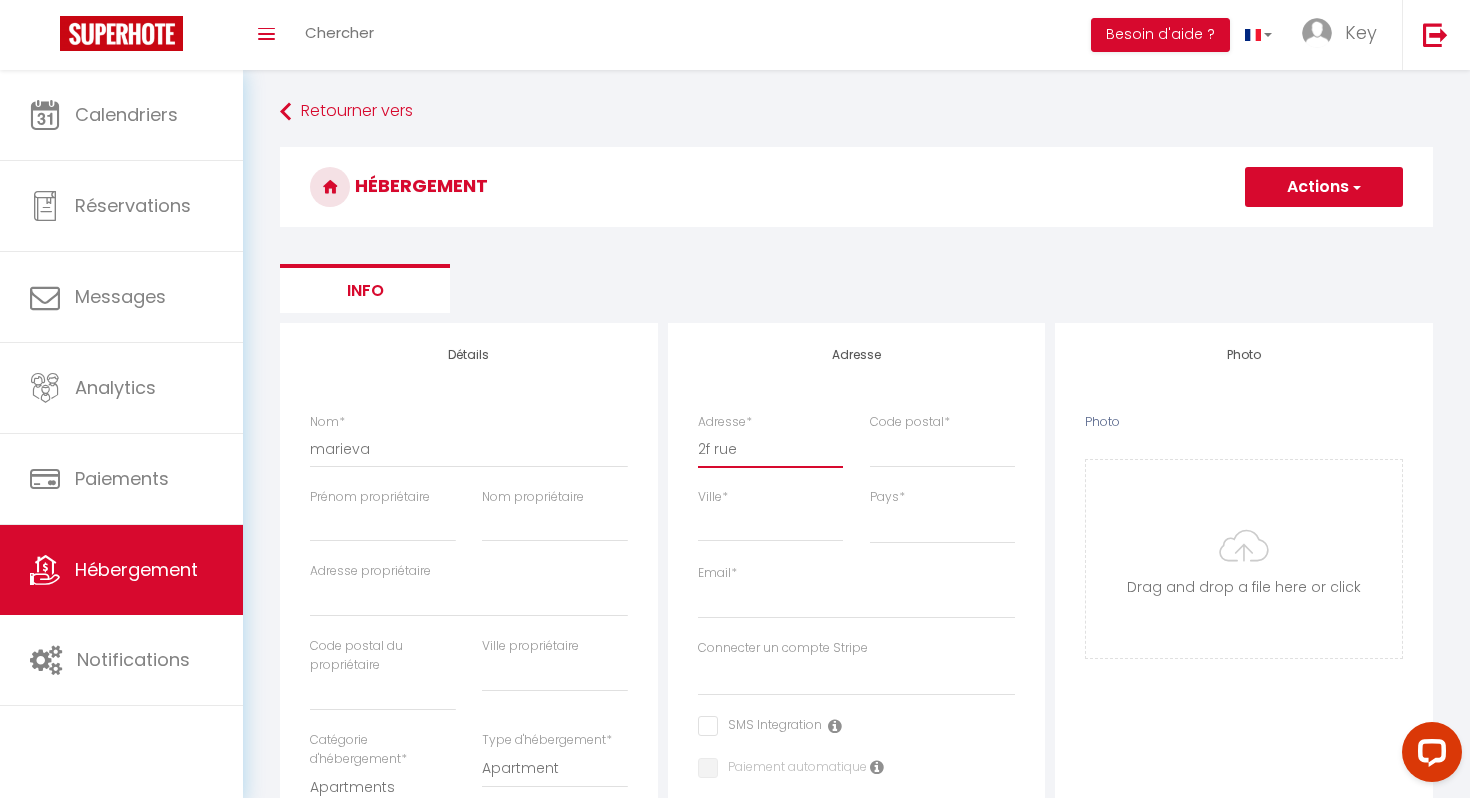 select 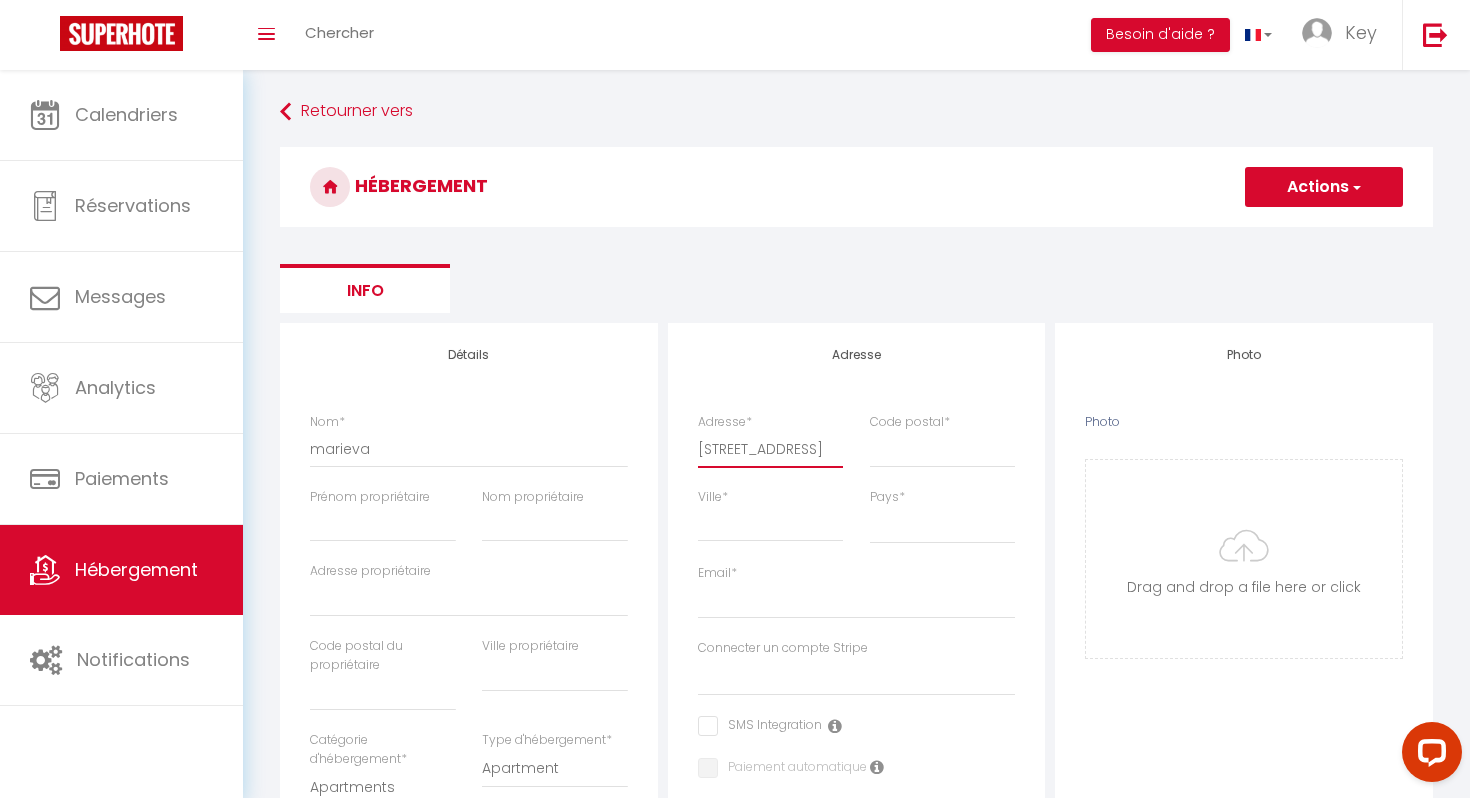 select 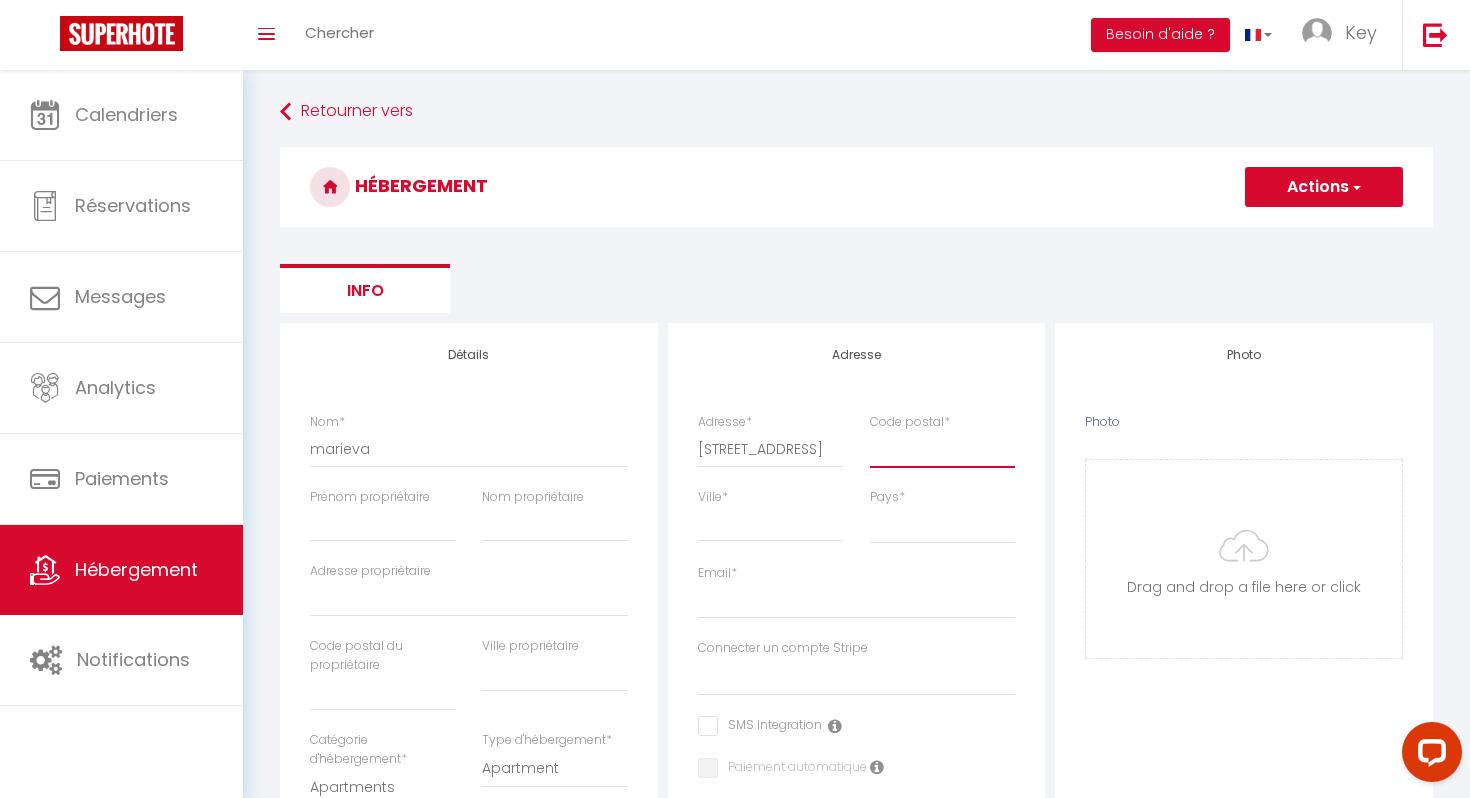 scroll, scrollTop: 0, scrollLeft: 0, axis: both 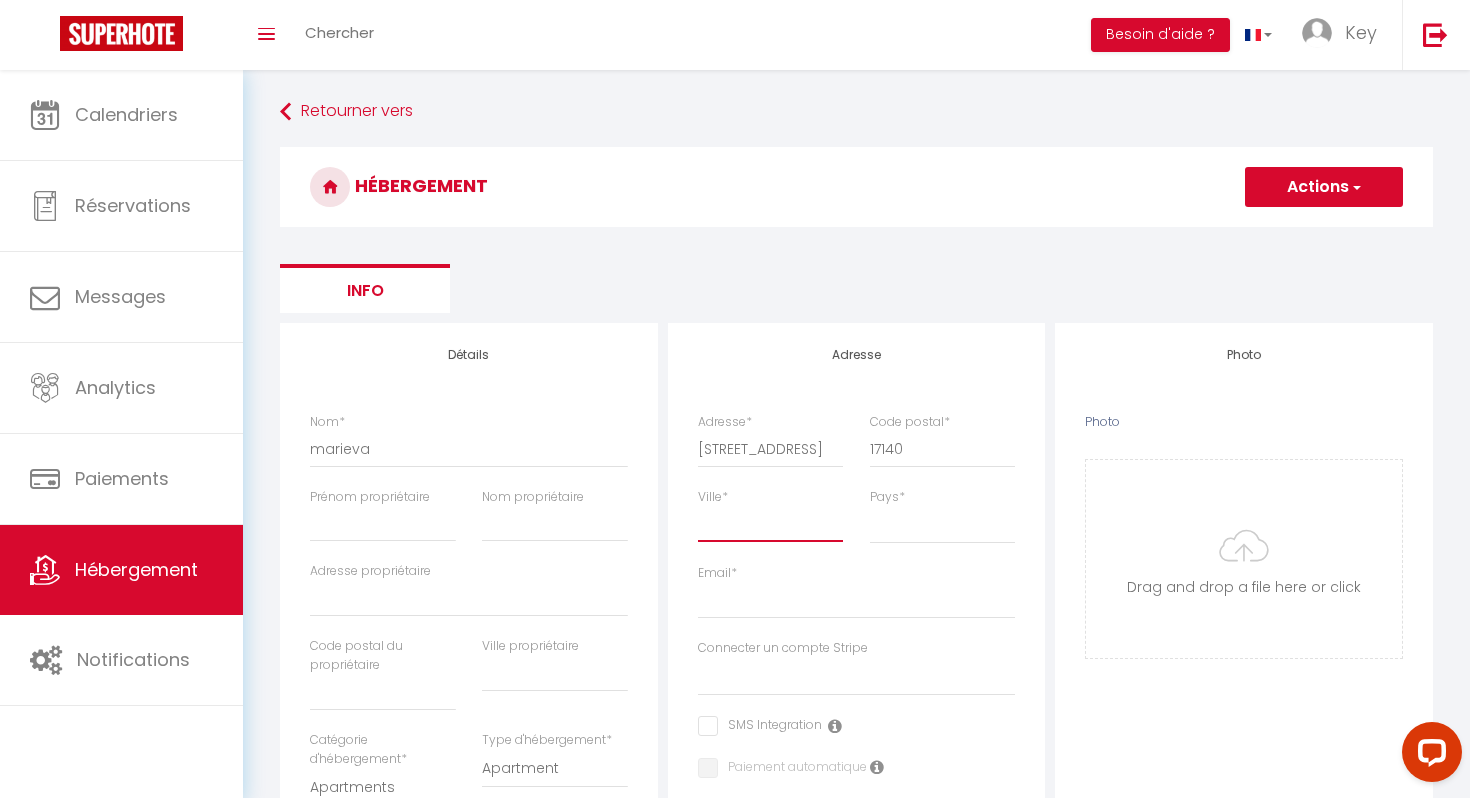 click on "Ville
*" at bounding box center [771, 524] 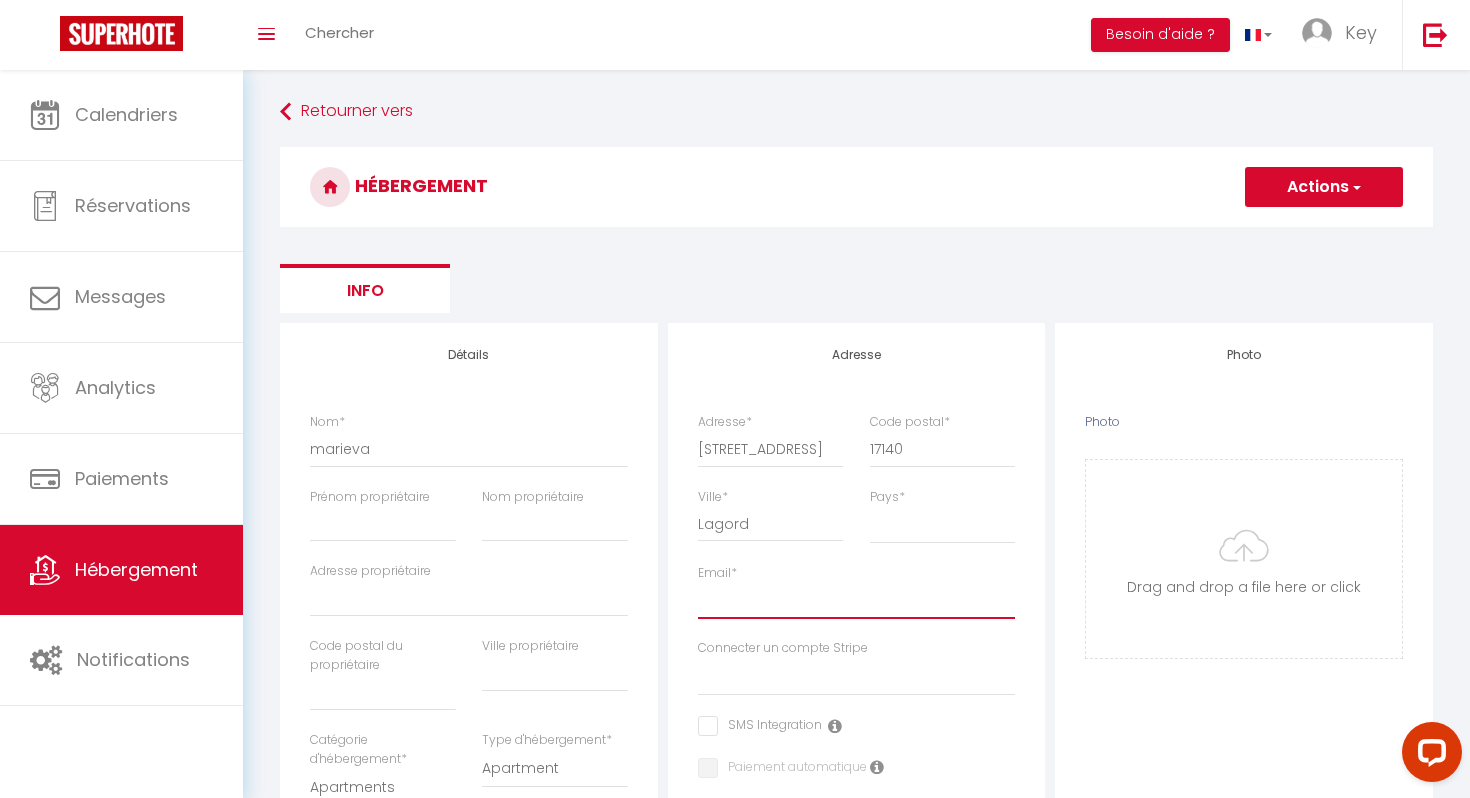 click on "Email
*" at bounding box center [857, 601] 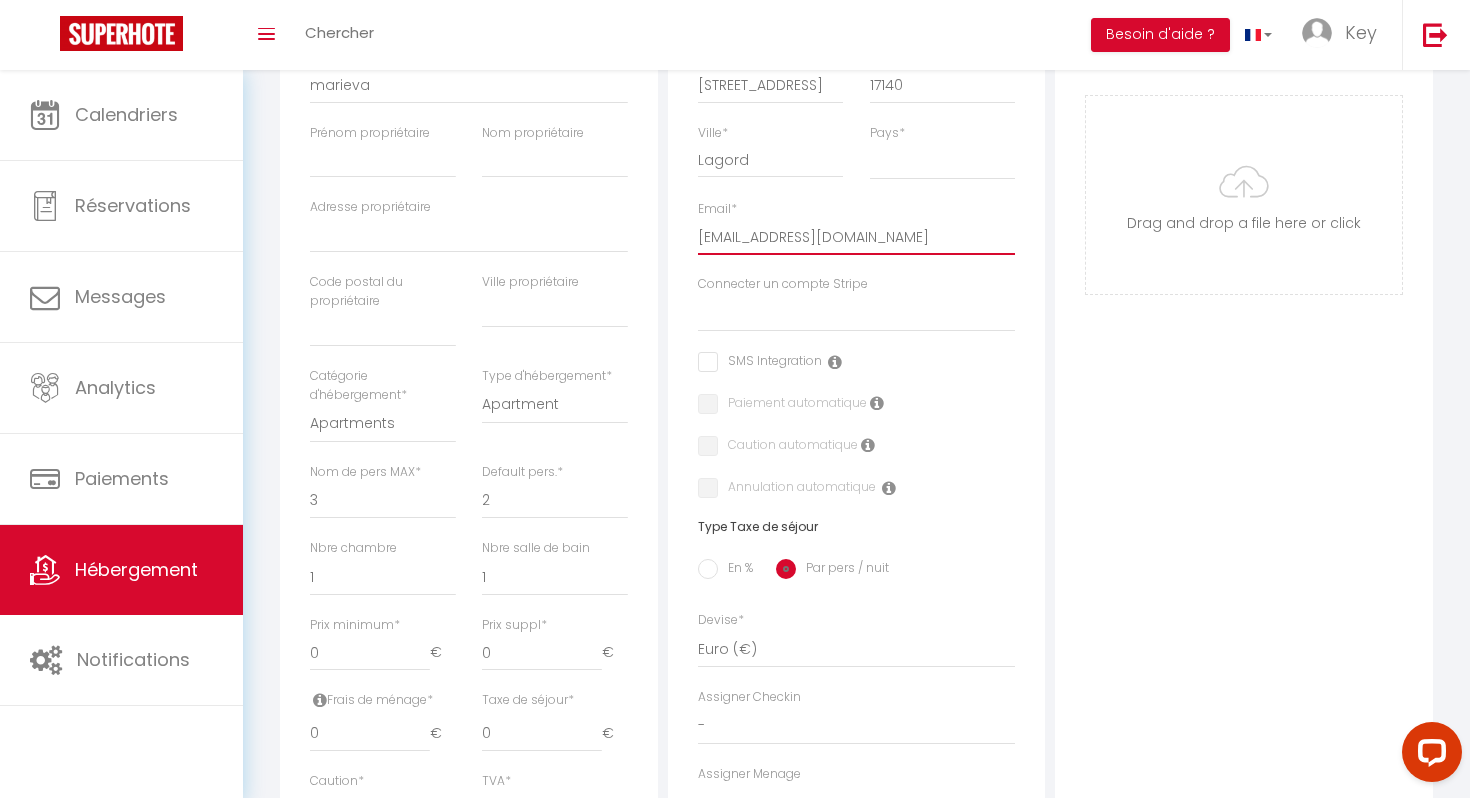 scroll, scrollTop: 413, scrollLeft: 0, axis: vertical 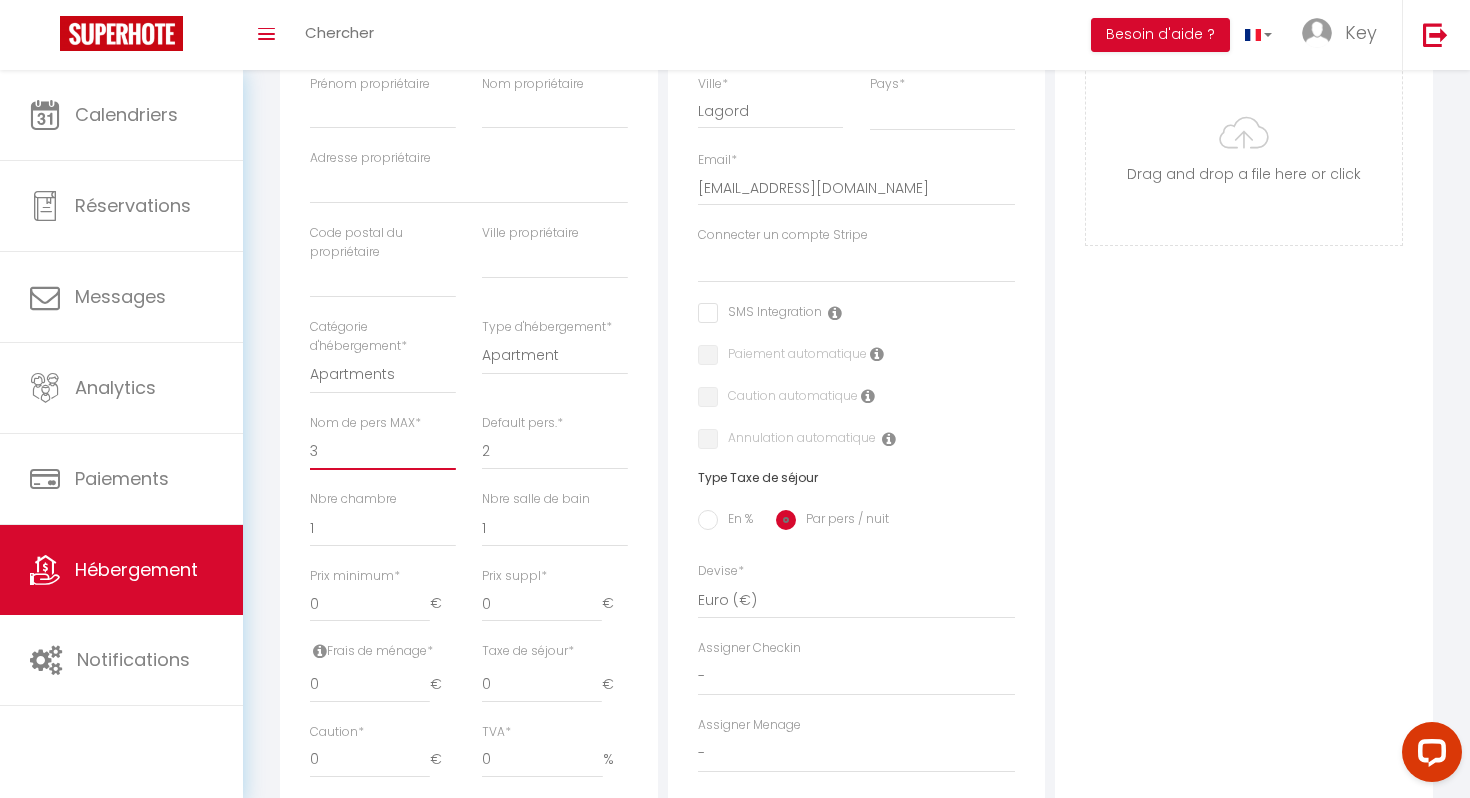 click on "1
2
3
4
5
6
7
8
9
10
11
12
13
14" at bounding box center (383, 451) 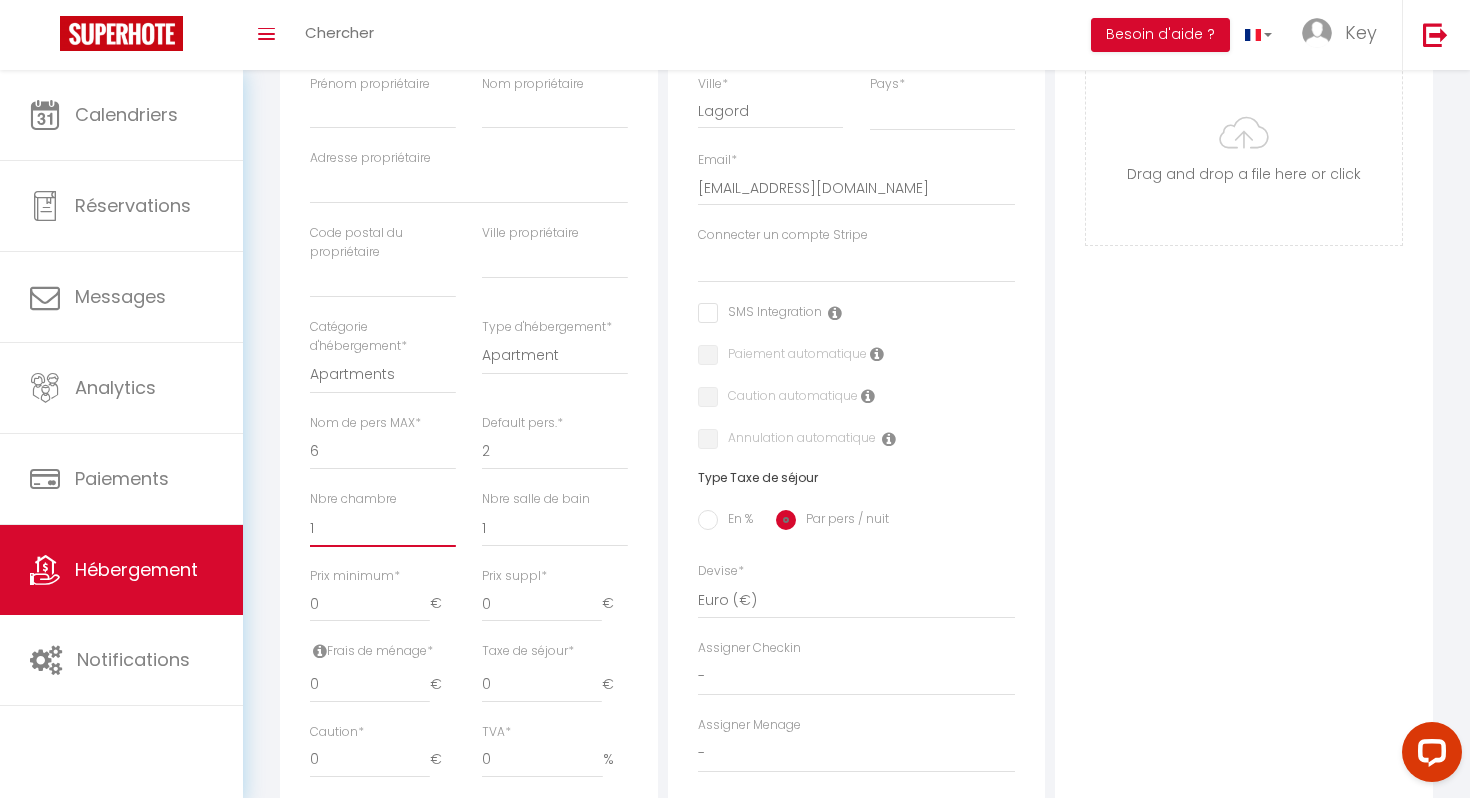 click on "0
1
2
3
4
5
6
7
8
9
10
11
12
13" at bounding box center [383, 528] 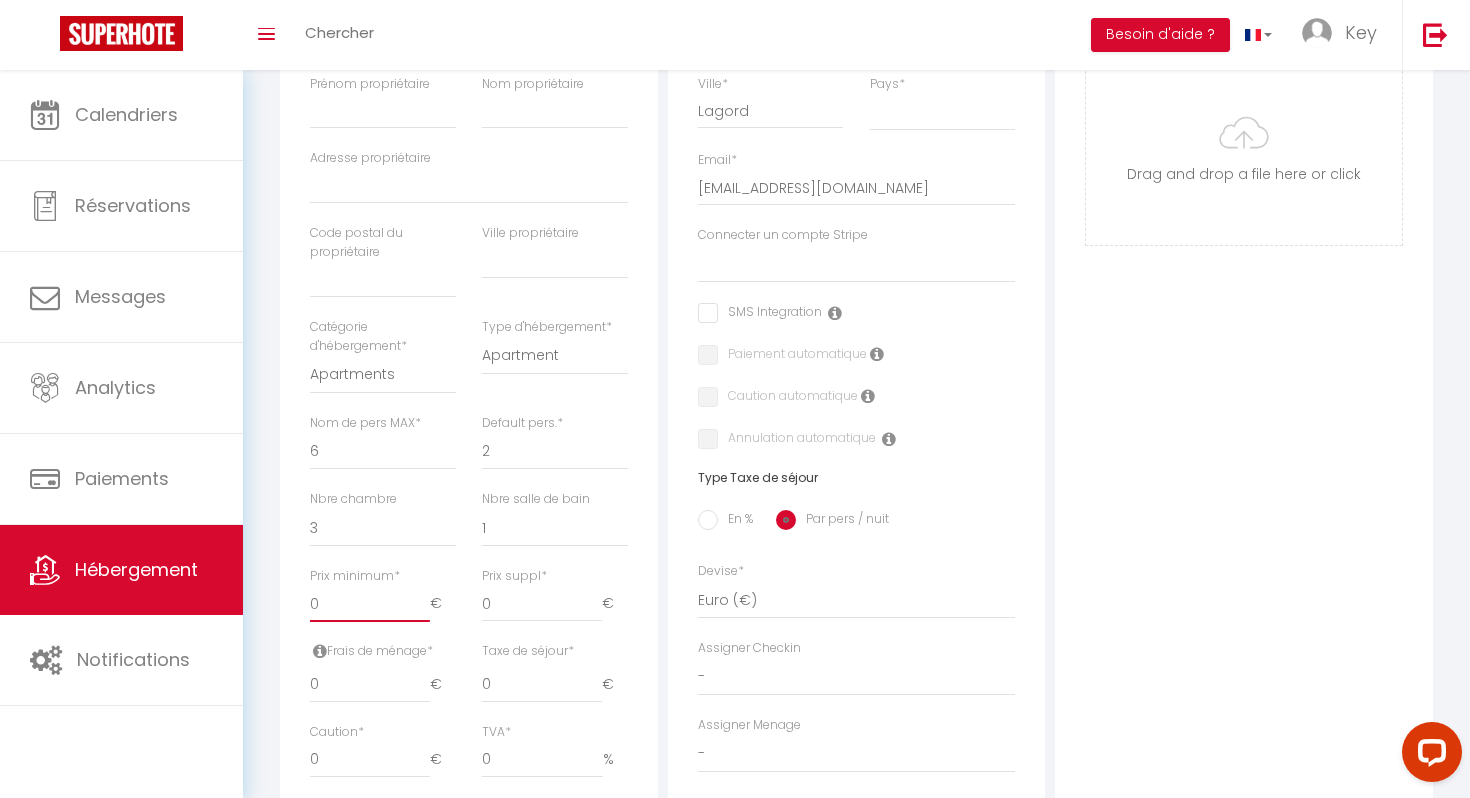 click on "0" at bounding box center [370, 604] 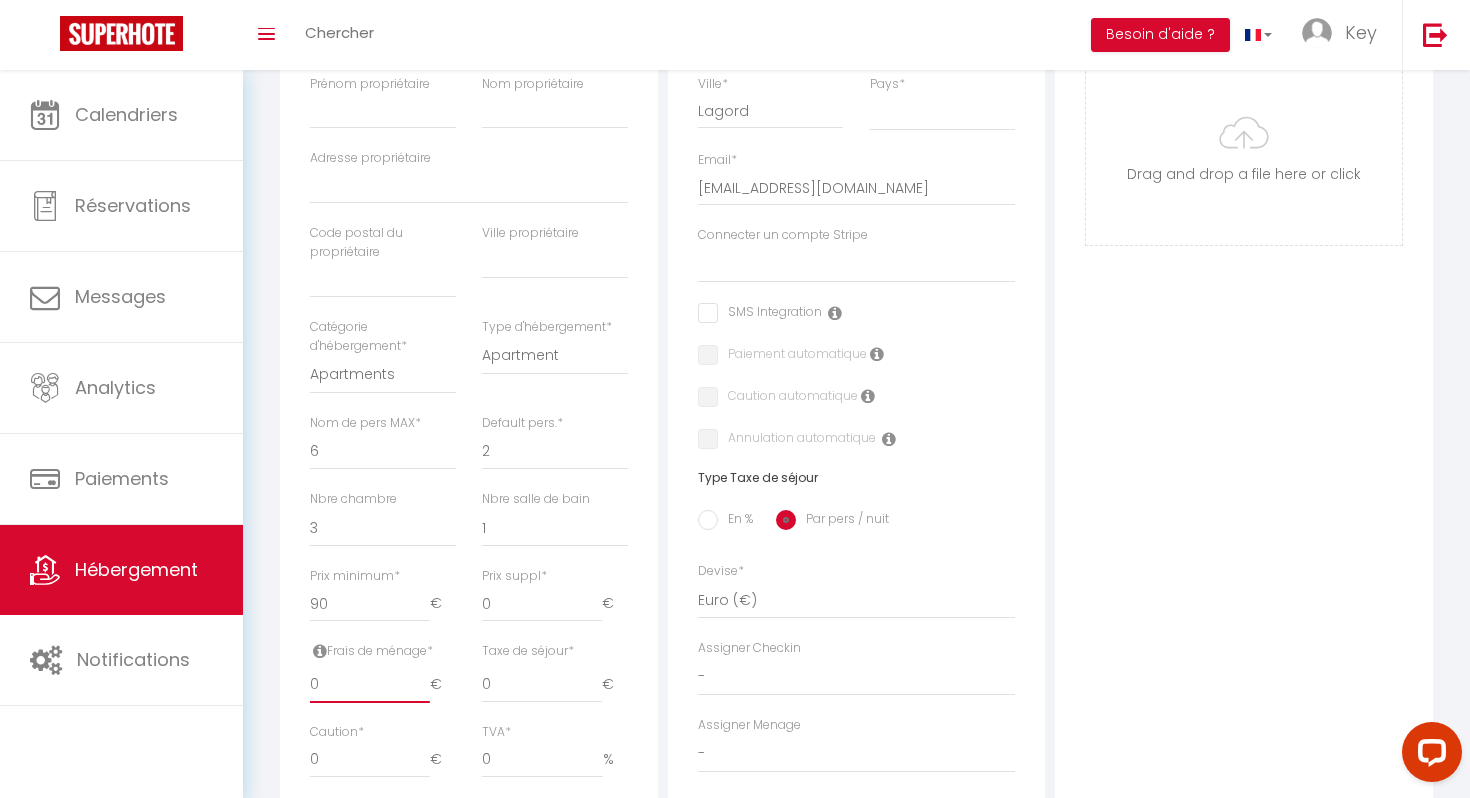 click on "0" at bounding box center [370, 685] 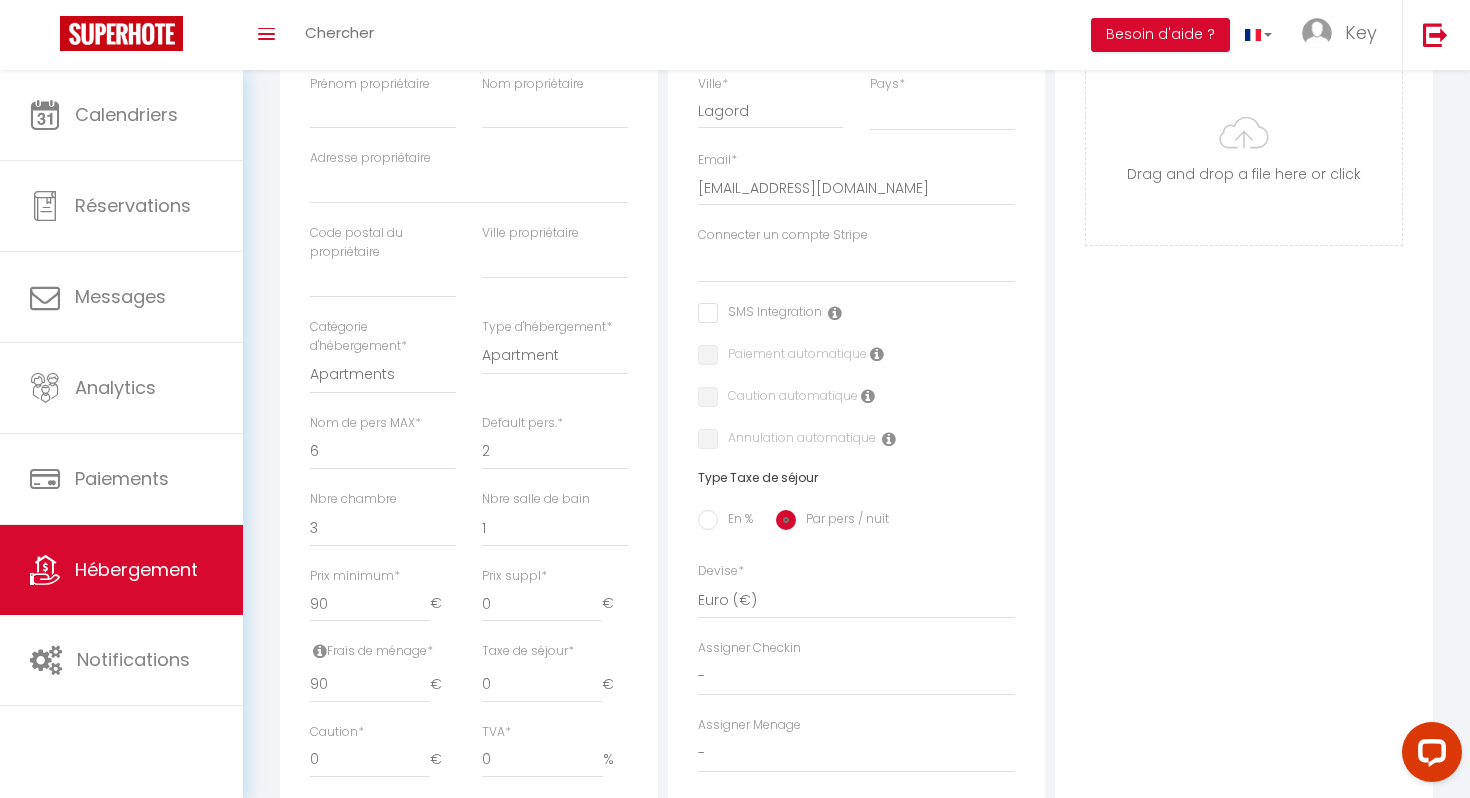 click on "Détails
Nom
*   [PERSON_NAME] propriétaire
Nom propriétaire
Adresse propriétaire
Code postal du propriétaire
Ville propriétaire
Catégorie d'hébergement
*
Apartments
Houses
Secondary units
Unique Homes
*     *" at bounding box center [469, 547] 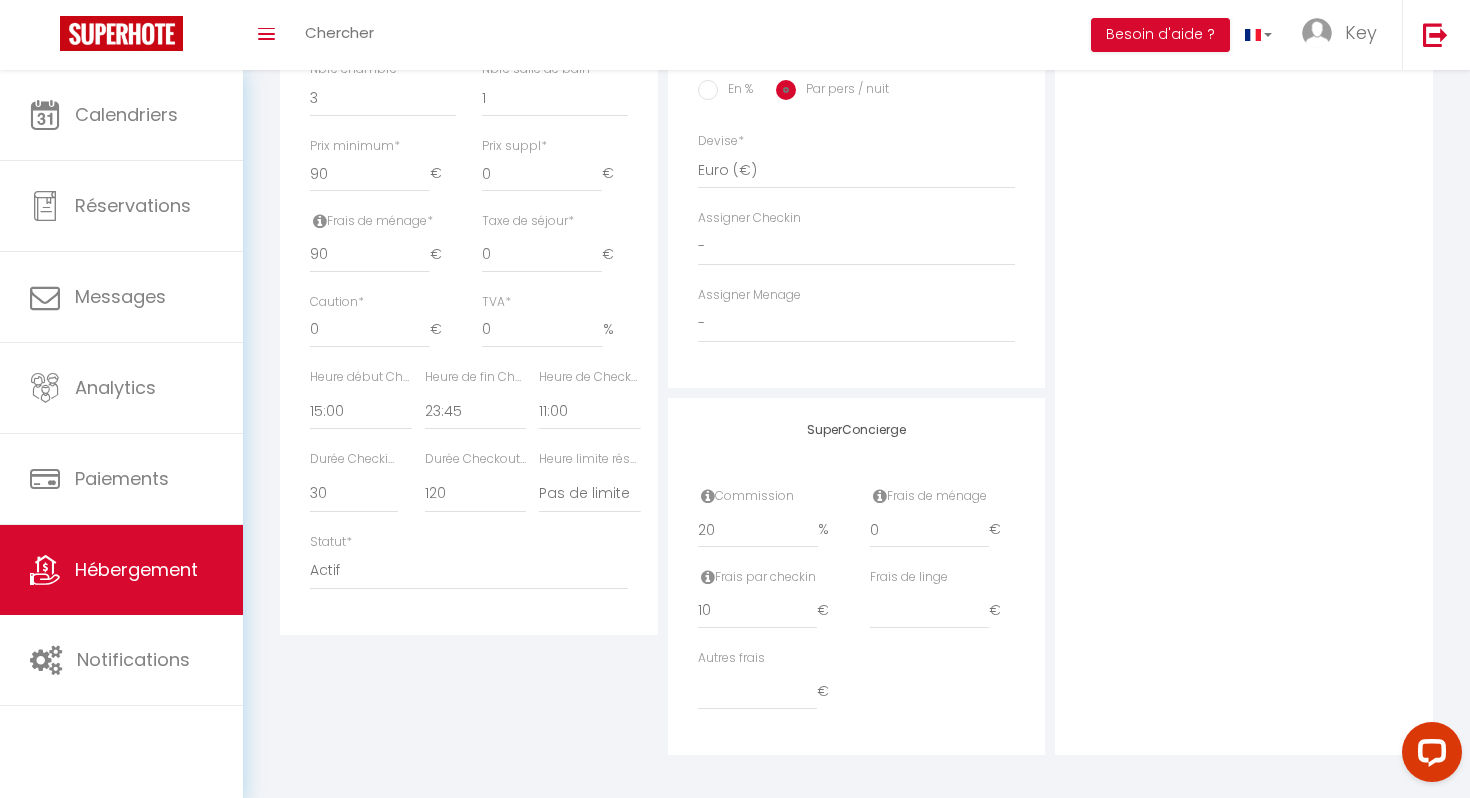scroll, scrollTop: 0, scrollLeft: 0, axis: both 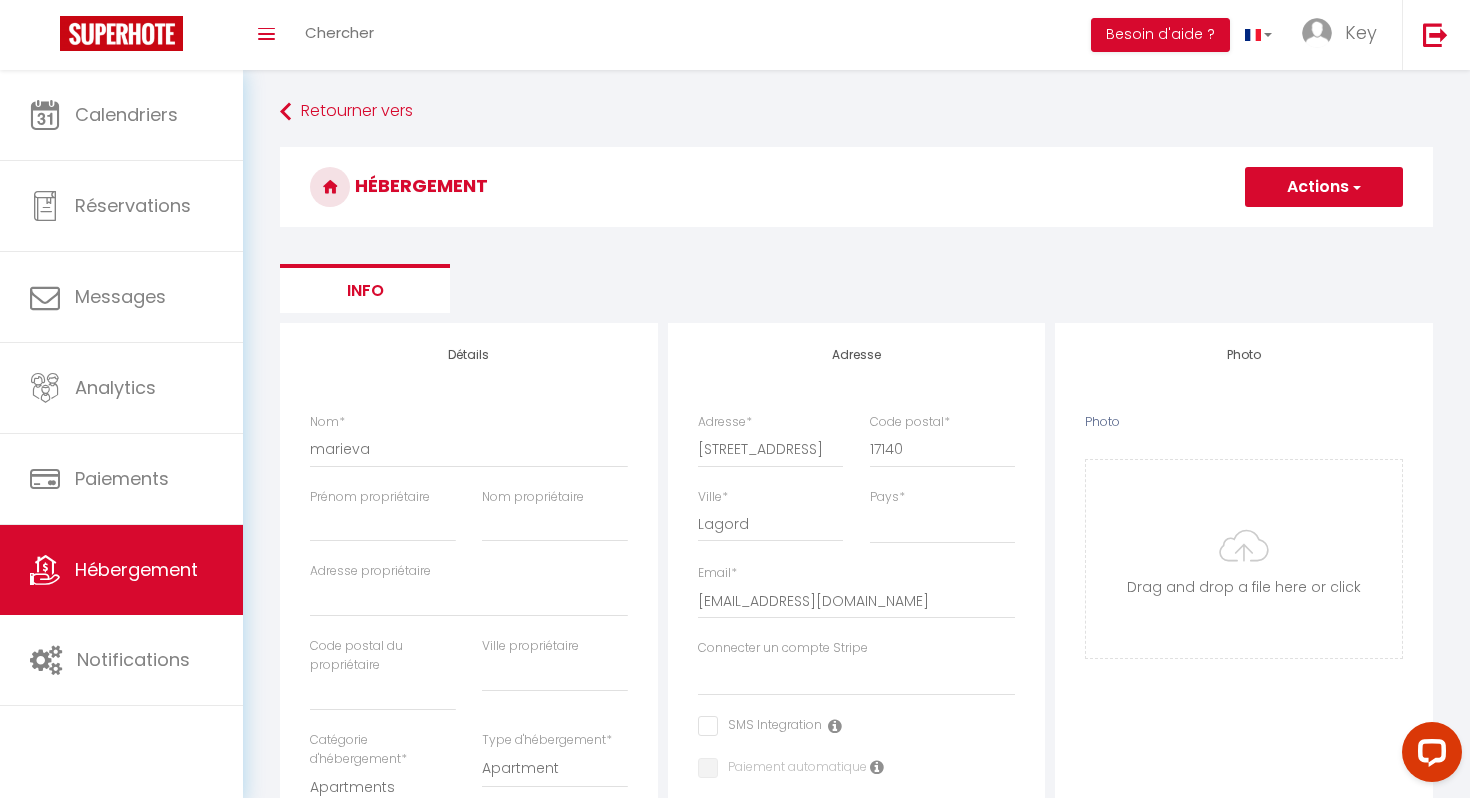 click on "HÉBERGEMENT" at bounding box center [856, 187] 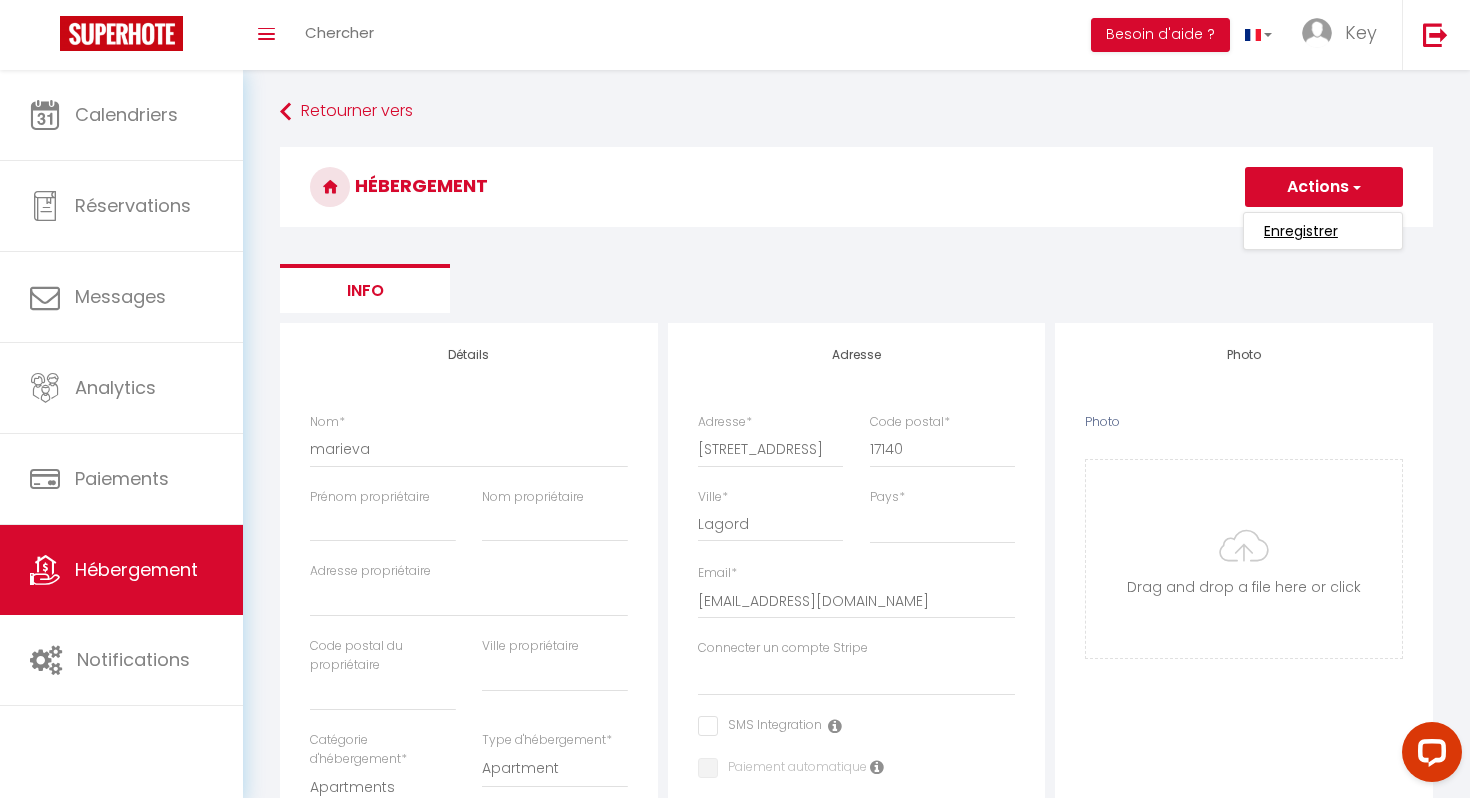 click on "Enregistrer" at bounding box center (1301, 231) 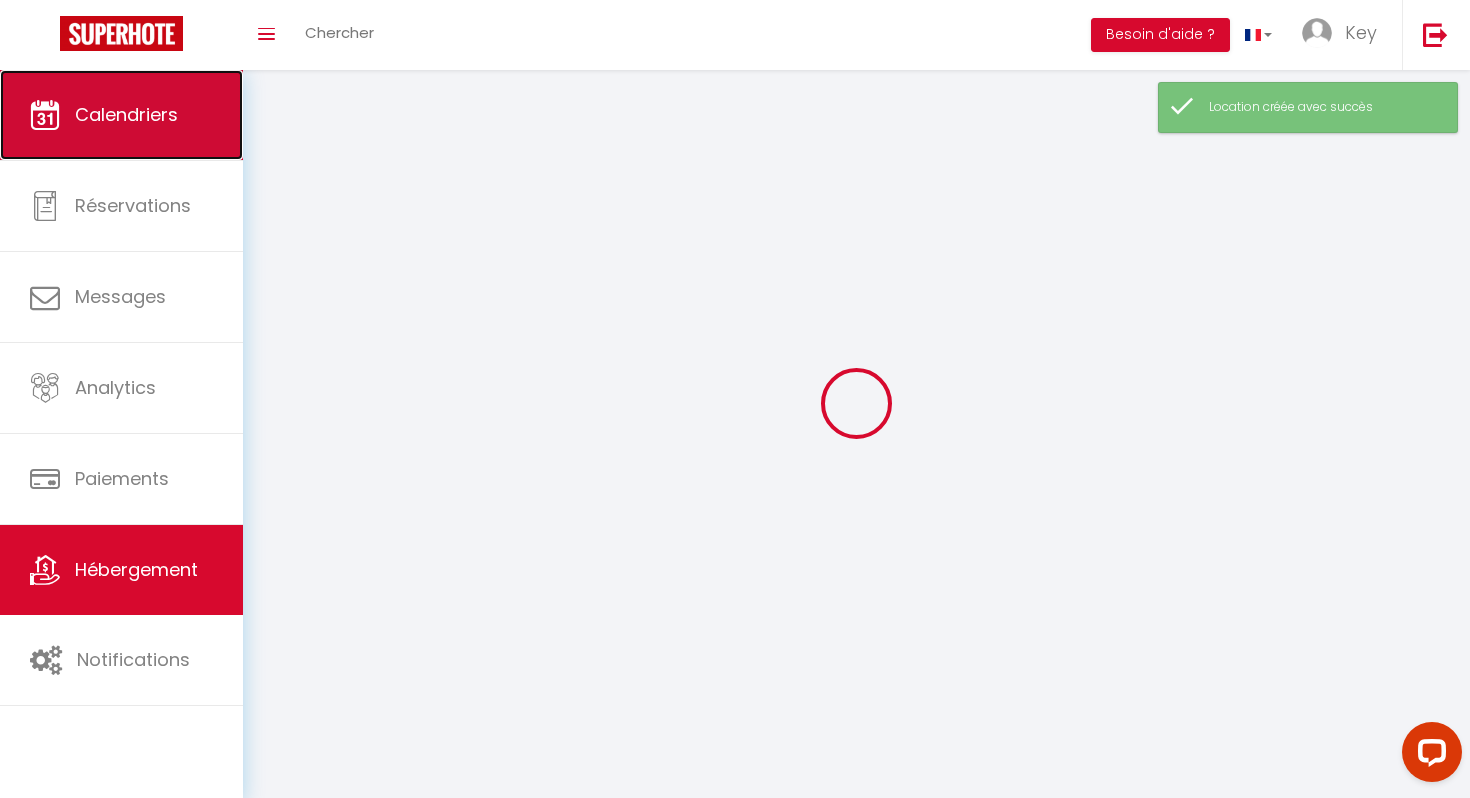 click on "Calendriers" at bounding box center [121, 115] 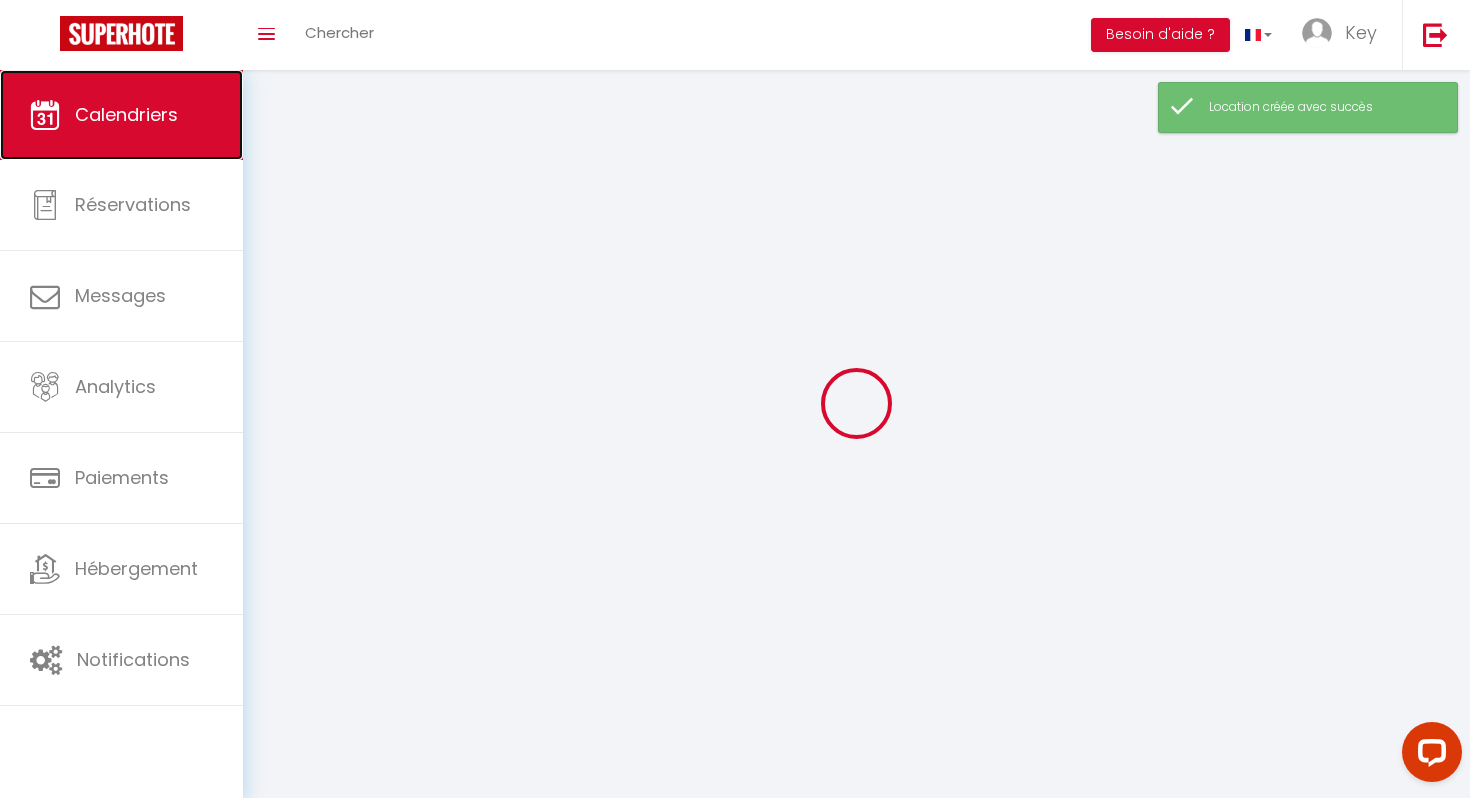 click on "Calendriers" at bounding box center [121, 115] 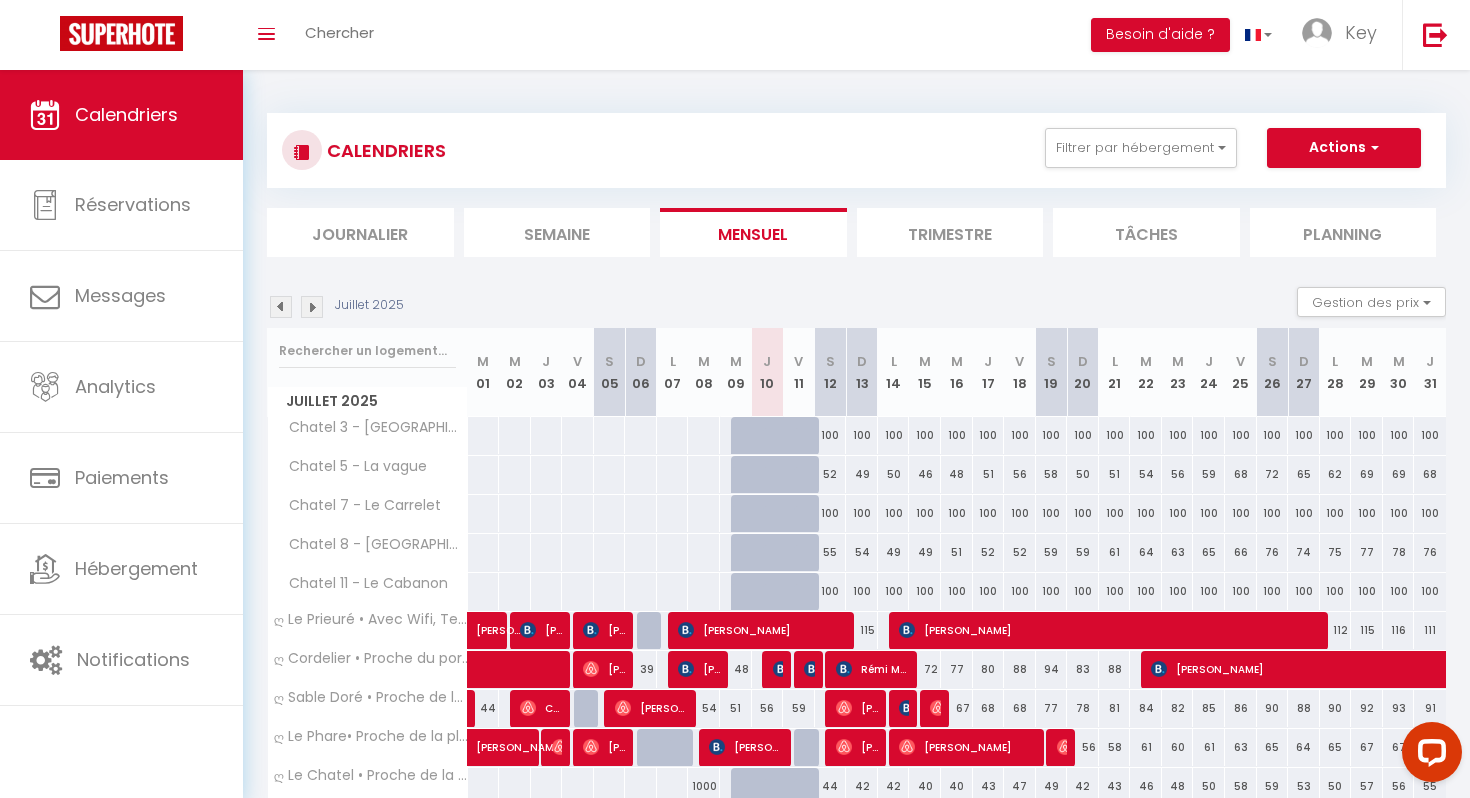 click on "CALENDRIERS
Filtrer par hébergement
Douai       ღ Fabrik • Parking sécurisé & Wifi fibre     ღ L'Artoisienne • Parking sécurisé & Wifi fibre     ღ Lys Vert • Parking sécurisé & Wifi fibre     ღ Reyloft • Situé au cœur de Douai & Wifi fibre     ღ Le Loft • Spacieux, Situé au cœur de Douai     ღ [PERSON_NAME] •3 chambres, extérieur et Wifi Fibre     ღ L'AlterEgo • [GEOGRAPHIC_DATA], Parking Privé & Wifi     ღ NeoNest • [GEOGRAPHIC_DATA] , Wifi & Cour     ღ Le Ferronnier • Situé au cœur de Douai & Spacieux     ღ [PERSON_NAME] • Situé au cœur de Douai & Spacieux     [GEOGRAPHIC_DATA][PERSON_NAME]       ღ Le Majorelle • Au cœur du vieux port et cosy     ღ [GEOGRAPHIC_DATA] • T4 Spacieux, Lumineux et Cosy     ღ La Cabane Rochelaise • Vue sur le [GEOGRAPHIC_DATA] • Au cœur du vieux port et cosy     ღ L'Accostage • Au cœur du vieux port et du centre     ღ [GEOGRAPHIC_DATA]• [GEOGRAPHIC_DATA]" at bounding box center (856, 150) 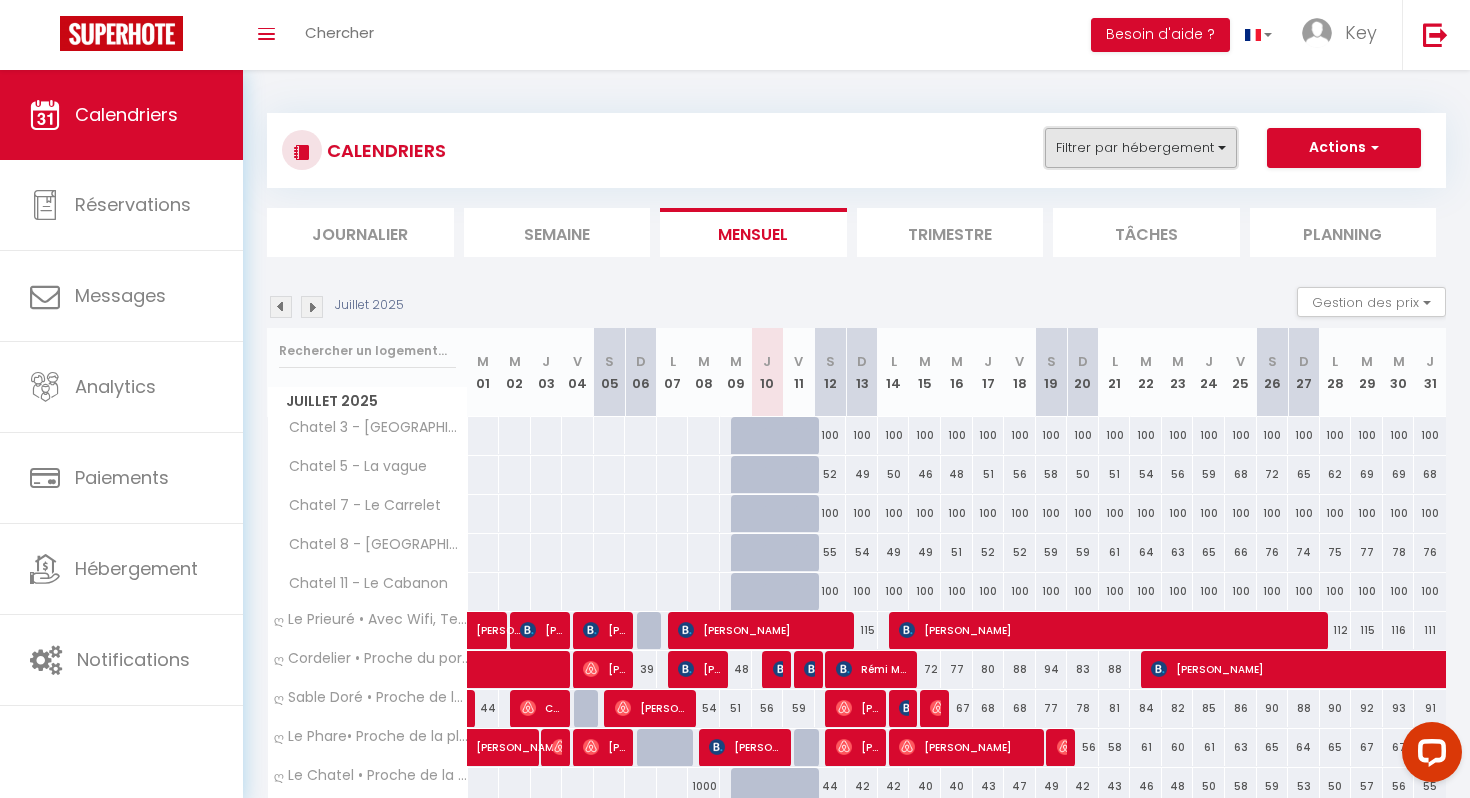 click on "Filtrer par hébergement" at bounding box center [1141, 148] 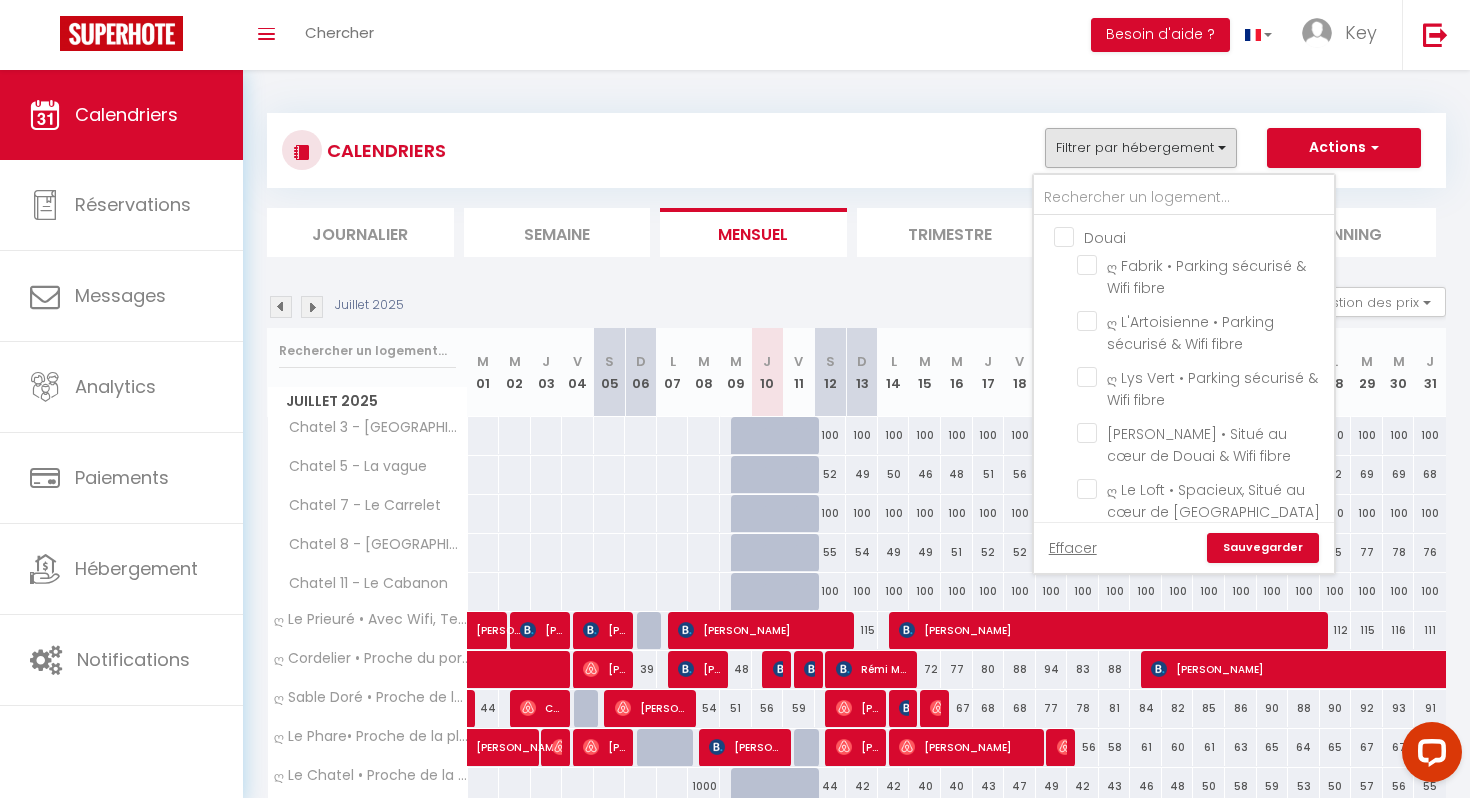 click on "Effacer   Sauvegarder" at bounding box center [1184, 548] 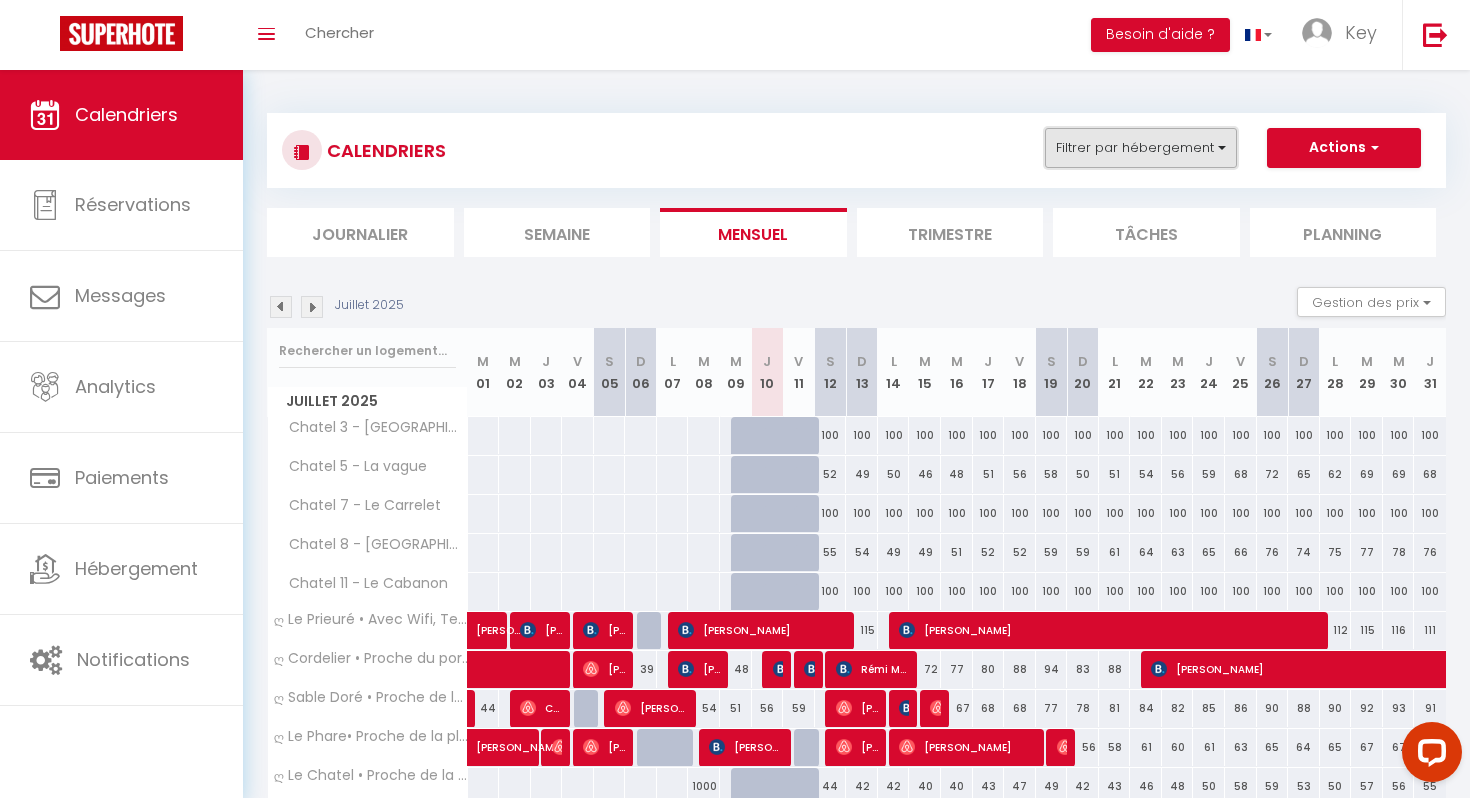 click on "Filtrer par hébergement" at bounding box center (1141, 148) 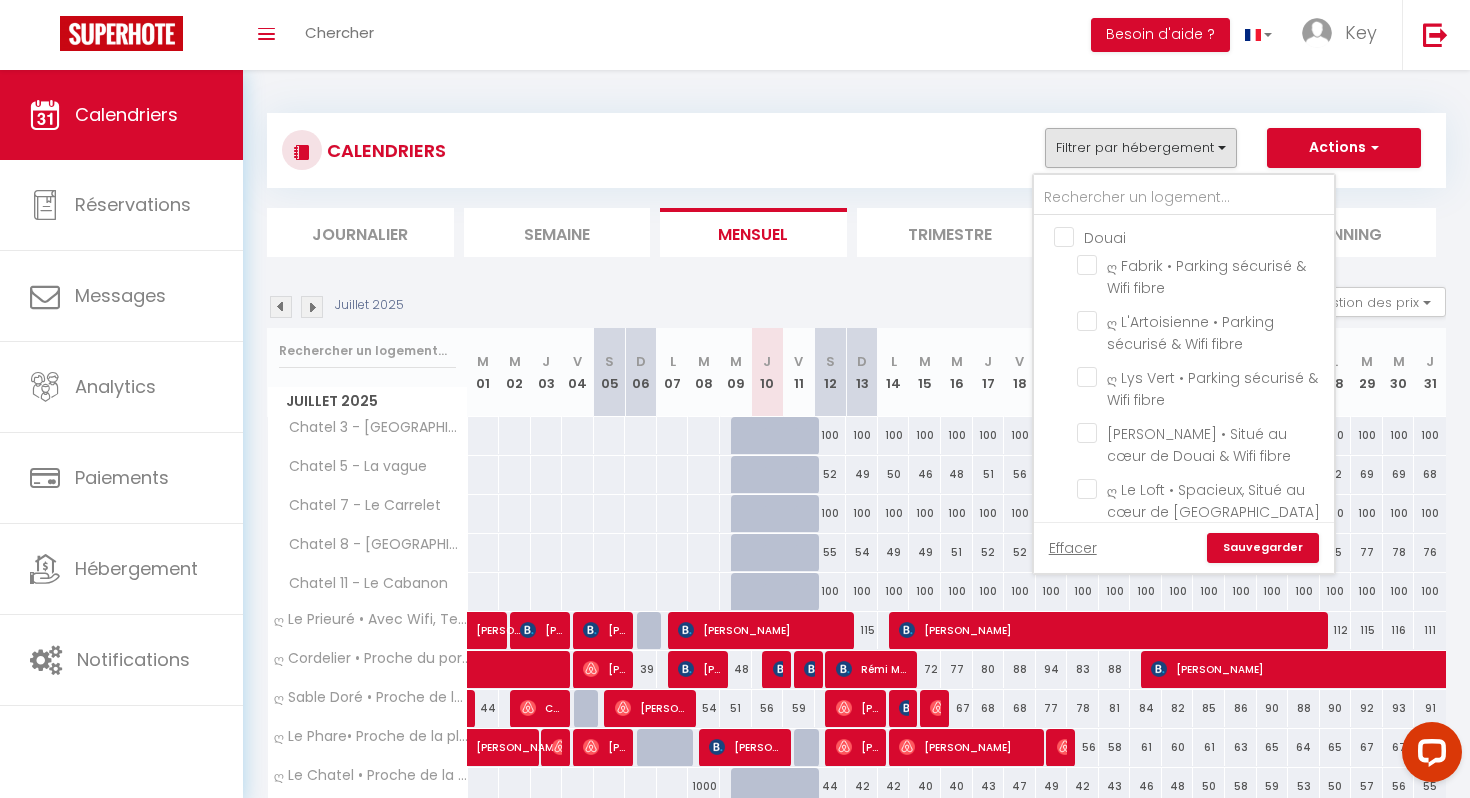 click on "Douai       ღ Fabrik • Parking sécurisé & Wifi fibre     ღ L'Artoisienne • Parking sécurisé & Wifi fibre     ღ Lys Vert • Parking sécurisé & Wifi fibre     ღ Reyloft • Situé au cœur de Douai & Wifi fibre     ღ Le Loft • Spacieux, Situé au cœur de Douai     ღ [PERSON_NAME] •3 chambres, extérieur et Wifi Fibre     ღ L'AlterEgo • [GEOGRAPHIC_DATA], Parking Privé & Wifi     ღ NeoNest • [GEOGRAPHIC_DATA] , Wifi & Cour     ღ Le Ferronnier • Situé au cœur de Douai & Spacieux     ღ [PERSON_NAME] • Situé au cœur de Douai & Spacieux" at bounding box center (1184, 539) 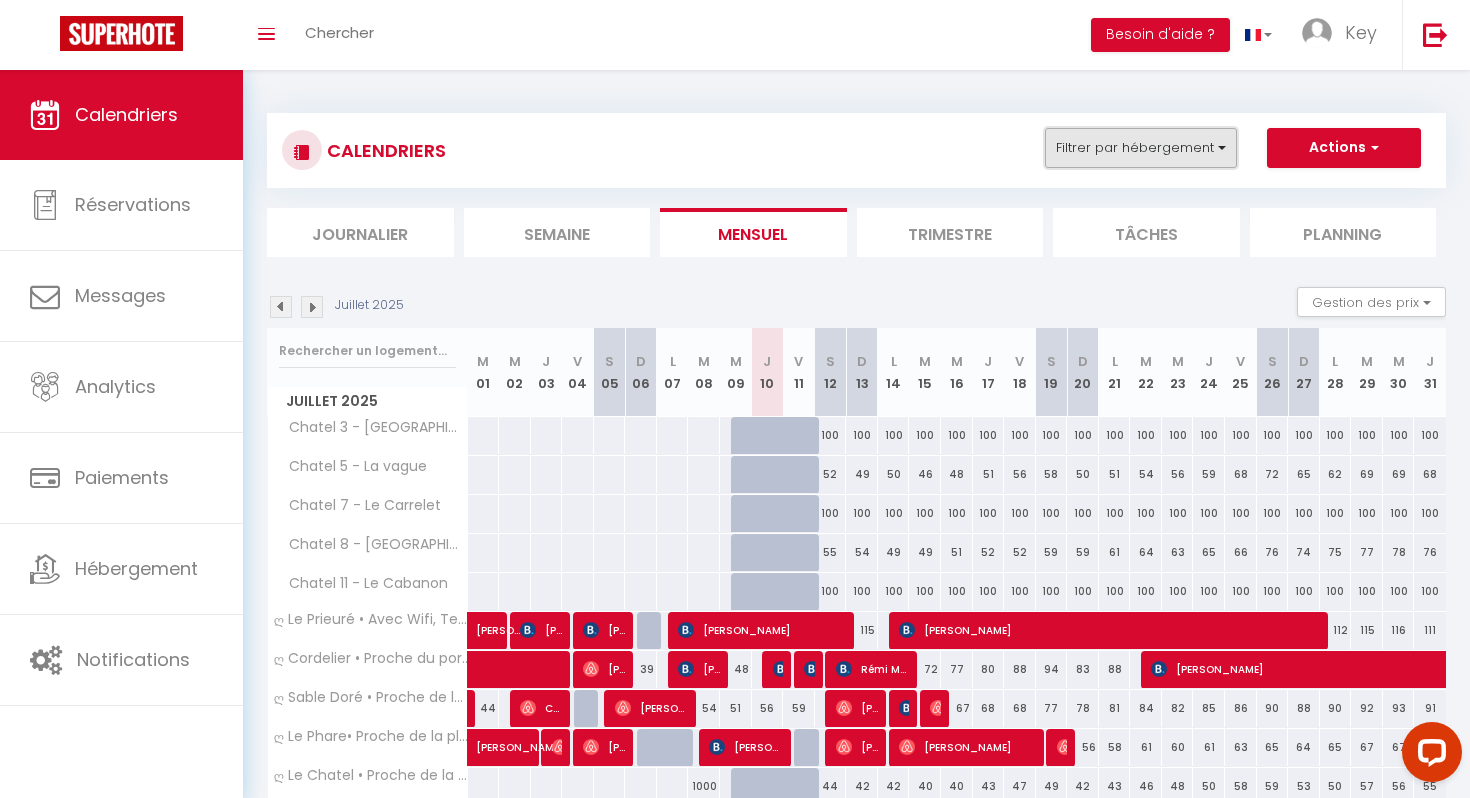 click on "Filtrer par hébergement" at bounding box center [1141, 148] 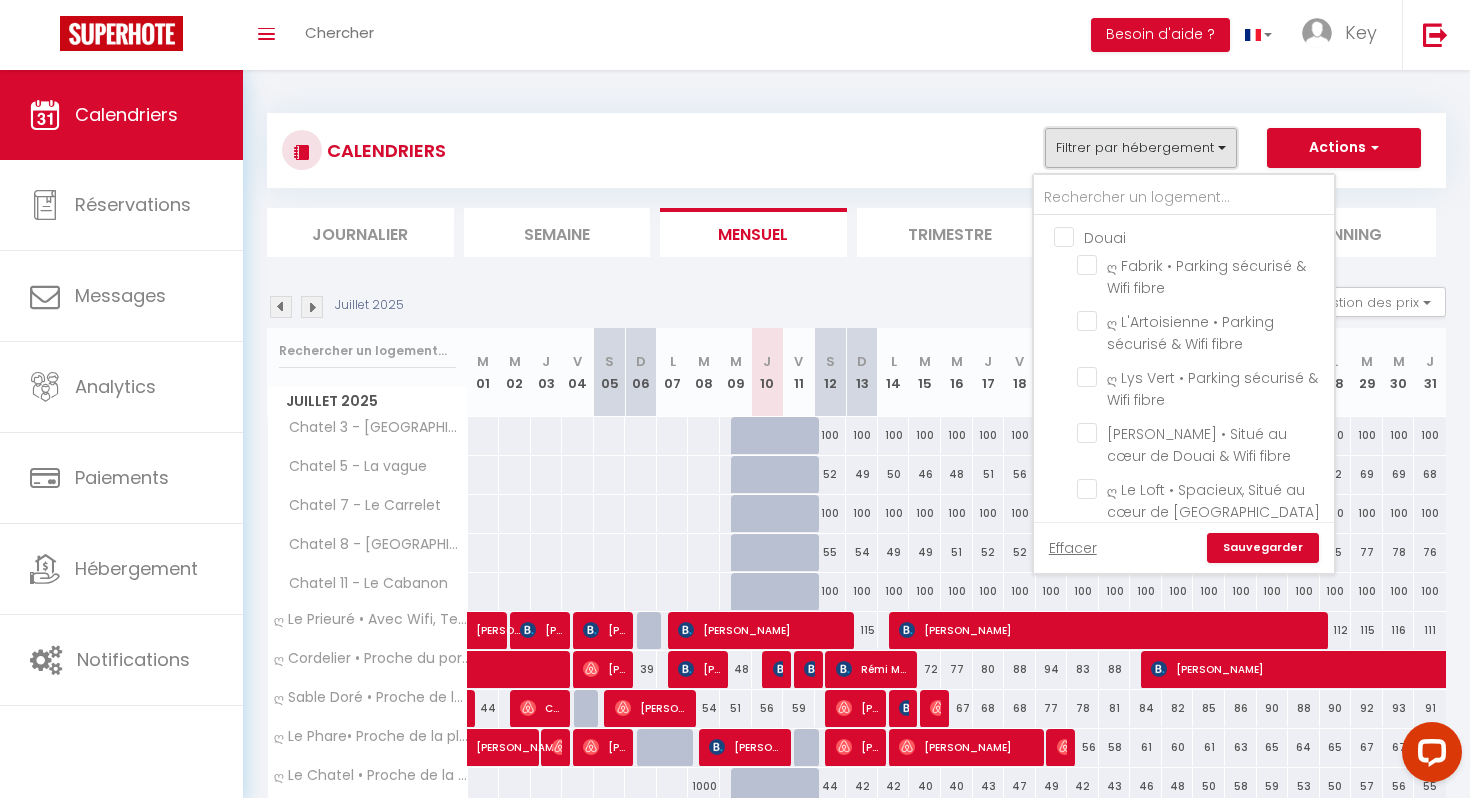 click on "Filtrer par hébergement" at bounding box center [1141, 148] 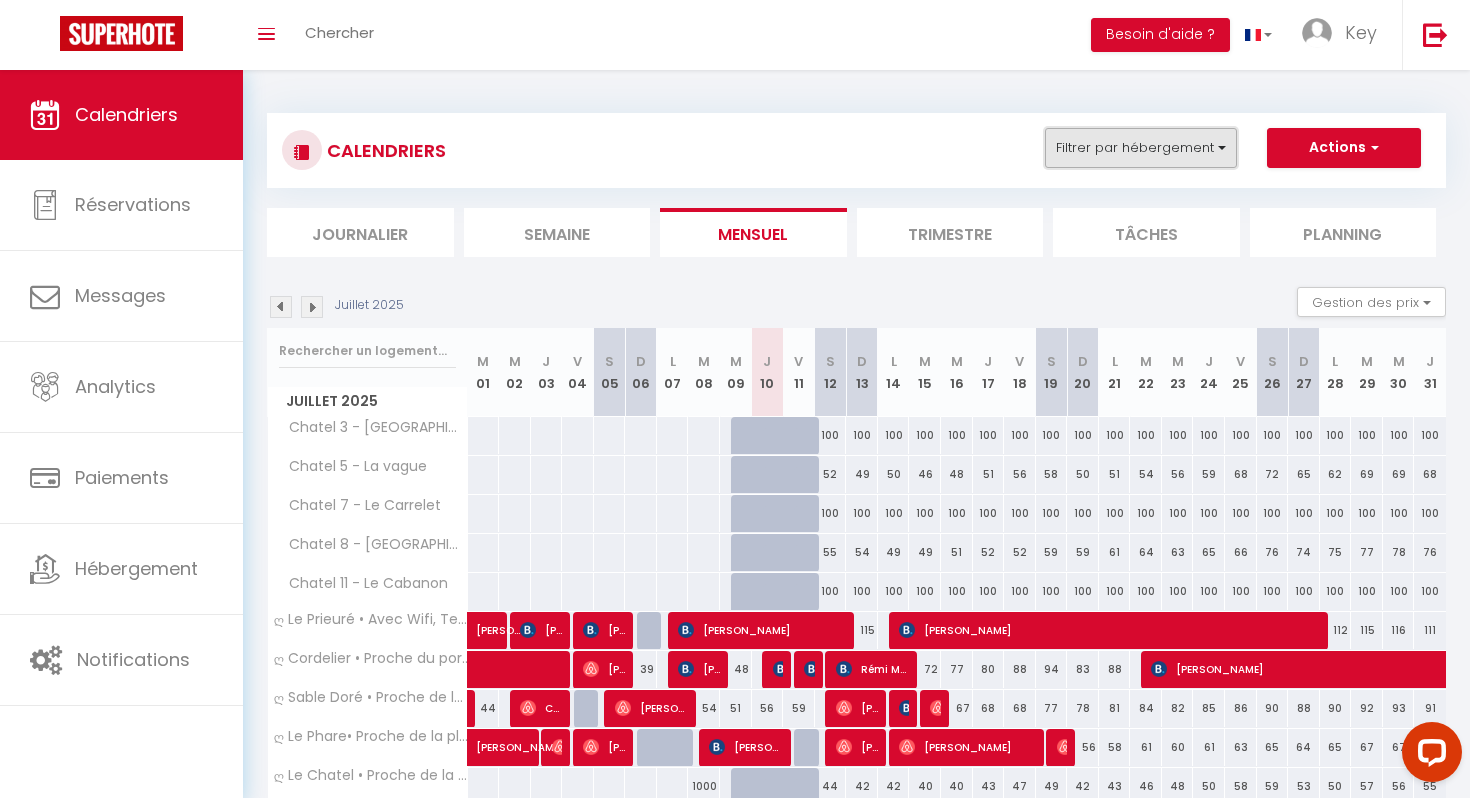 click on "Filtrer par hébergement" at bounding box center [1141, 148] 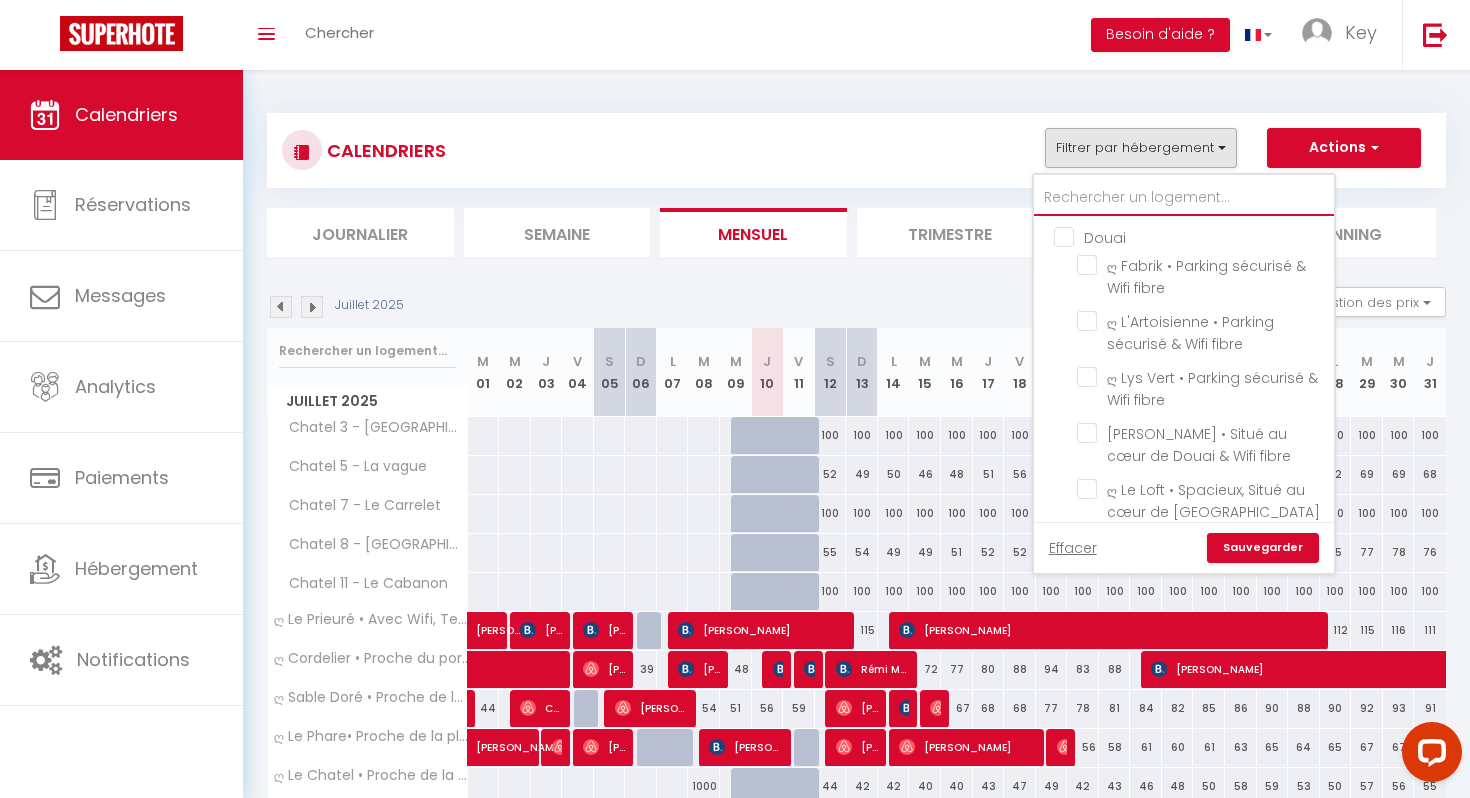 click at bounding box center (1184, 198) 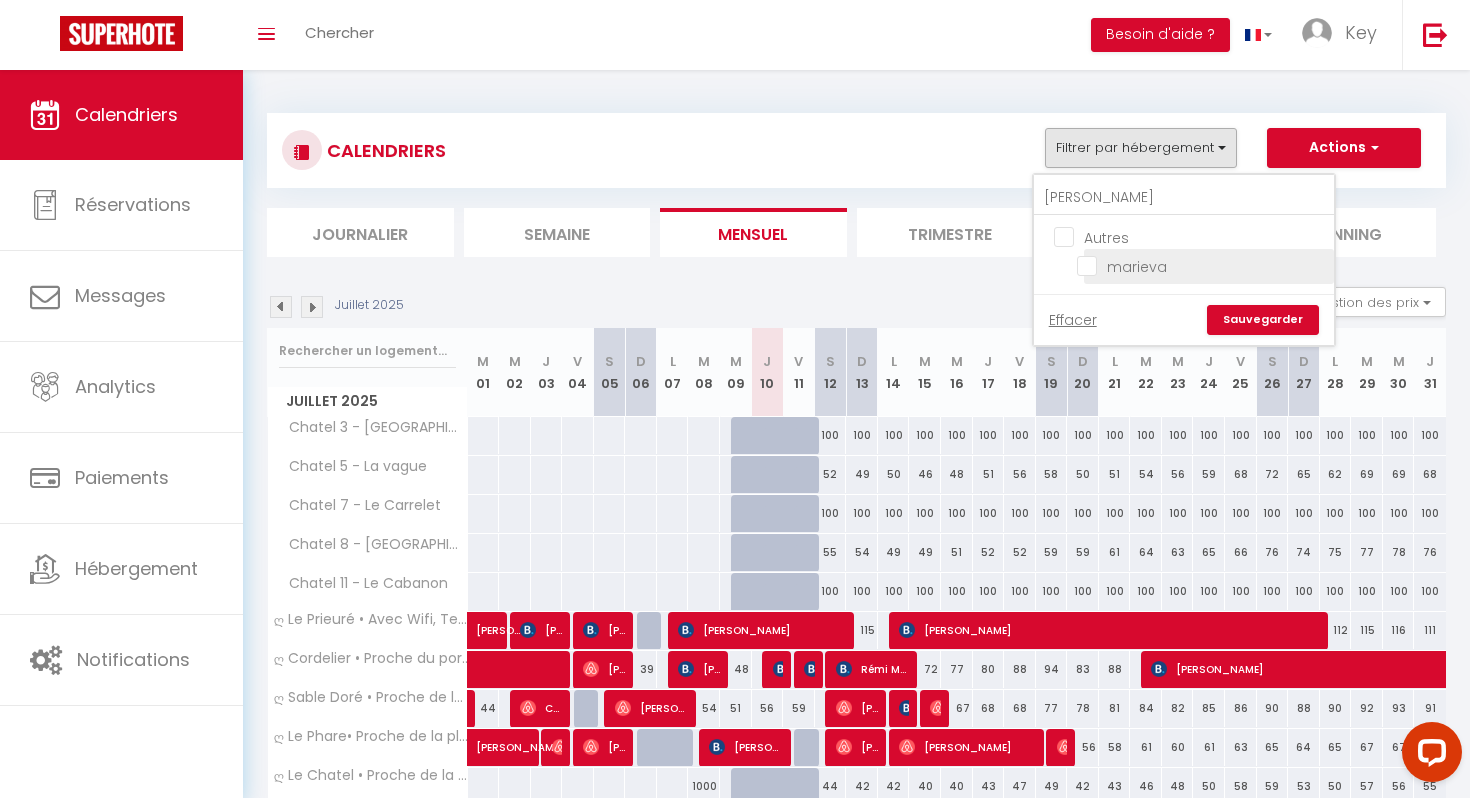 click on "marieva" at bounding box center [1202, 265] 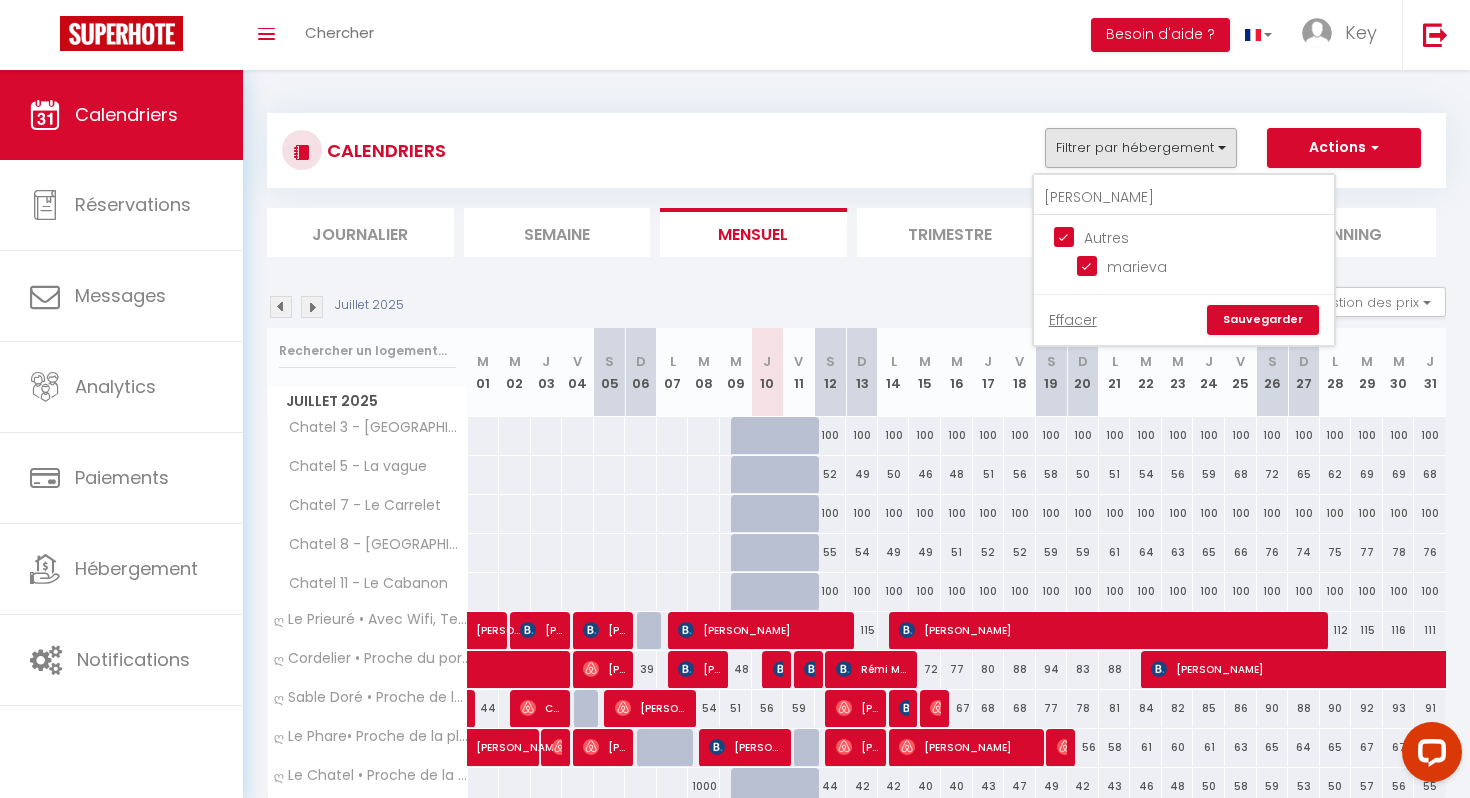 click on "Sauvegarder" at bounding box center (1263, 320) 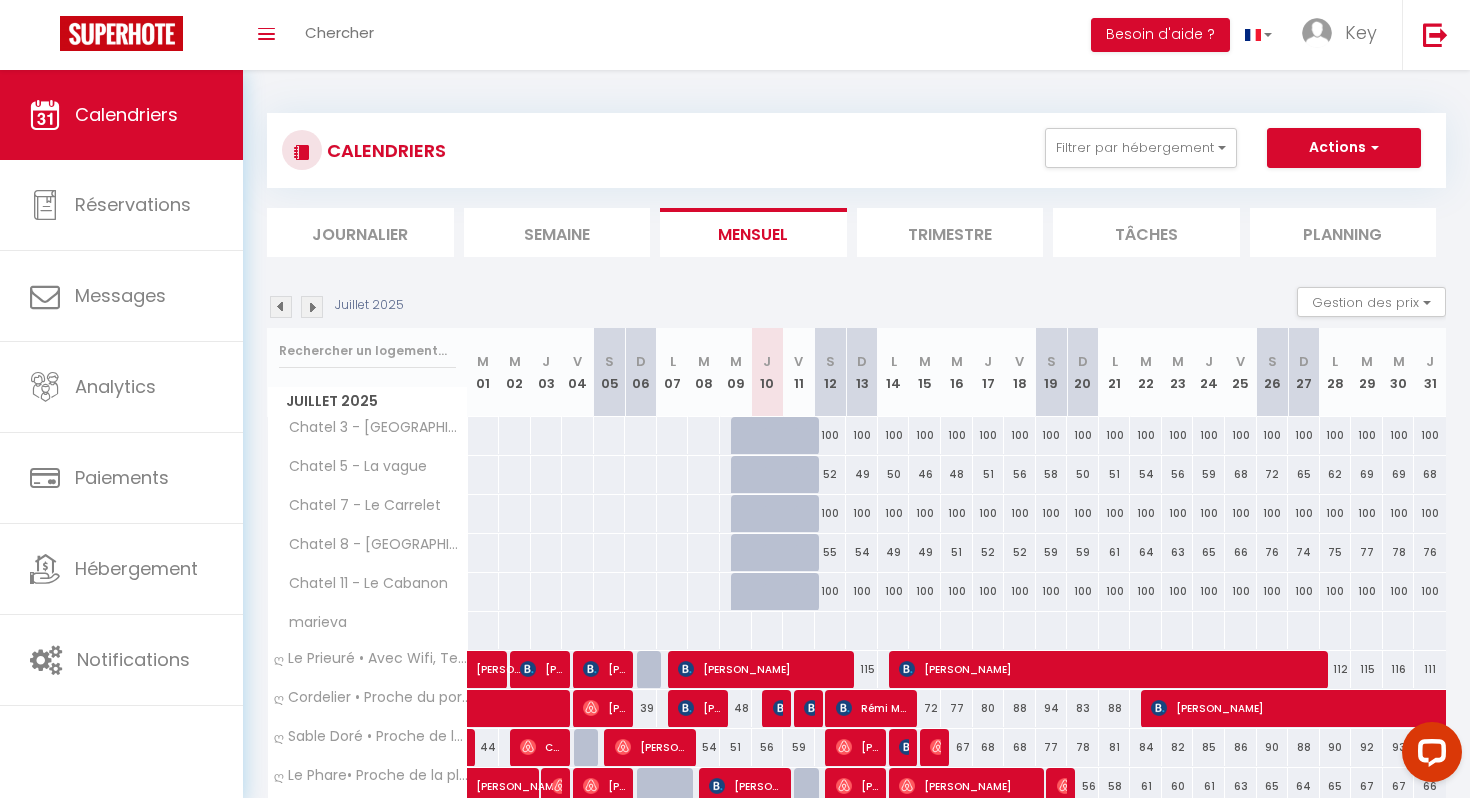 scroll, scrollTop: 140, scrollLeft: 0, axis: vertical 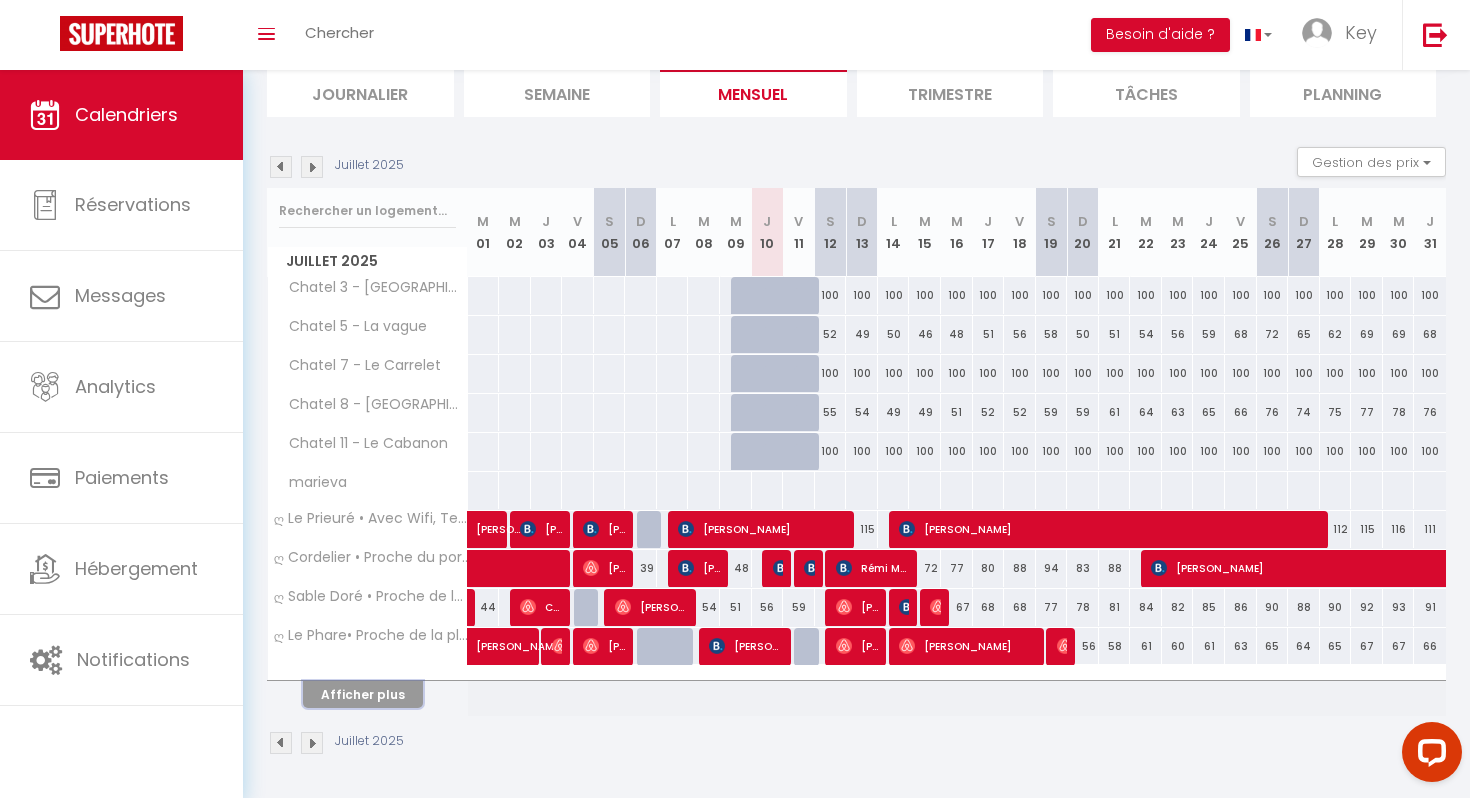 click on "Afficher plus" at bounding box center [363, 694] 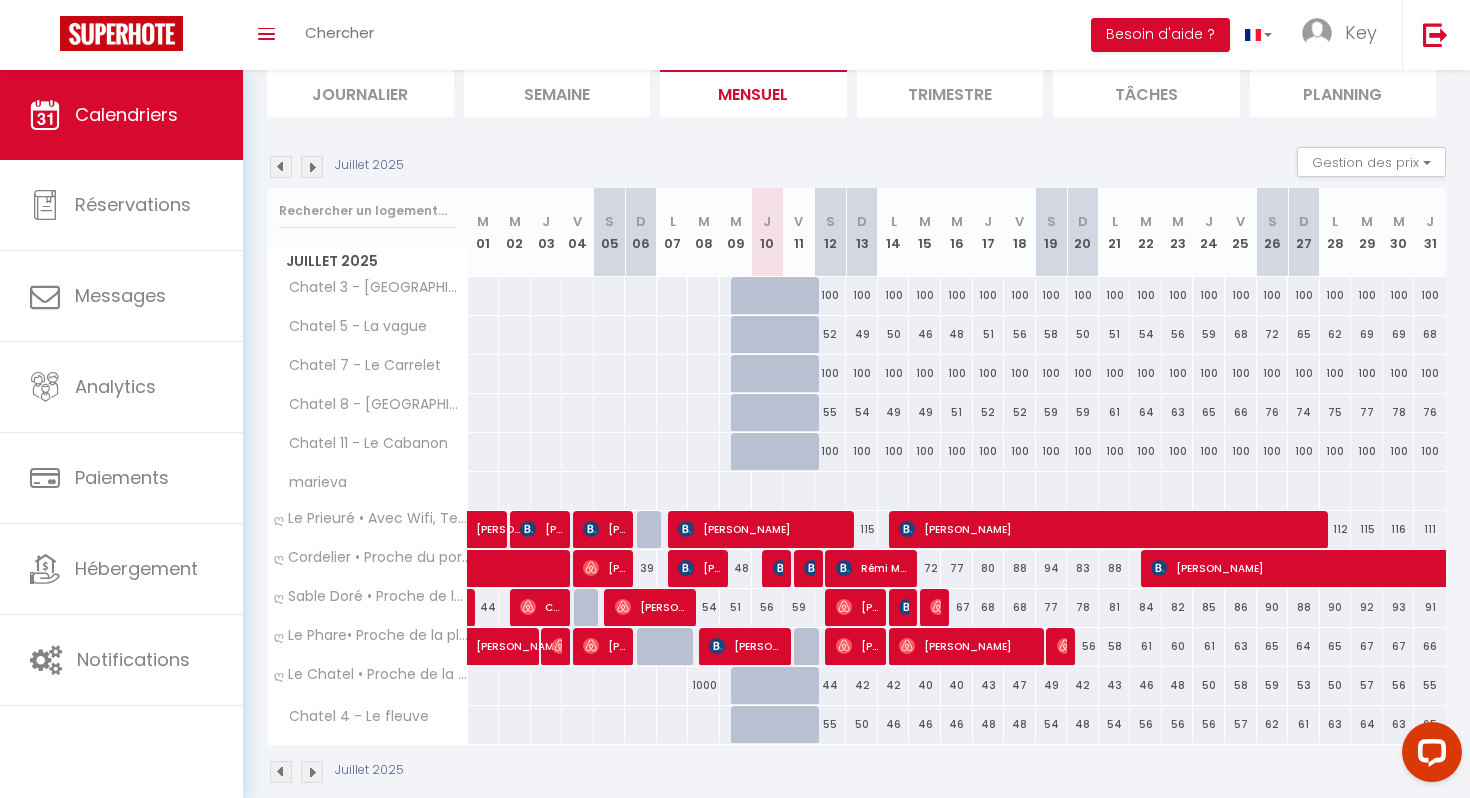 click at bounding box center [767, 490] 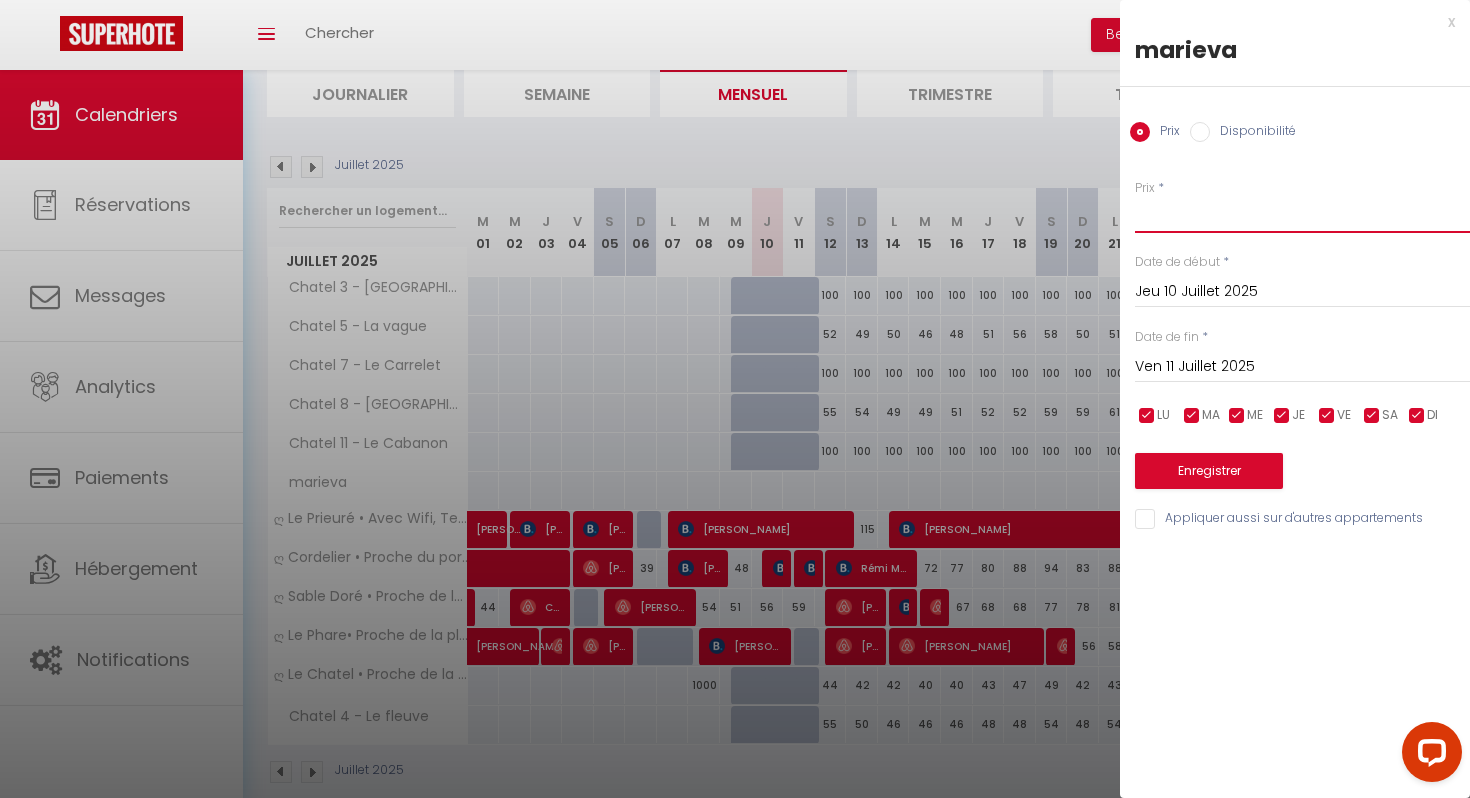 click on "Prix" at bounding box center (1302, 215) 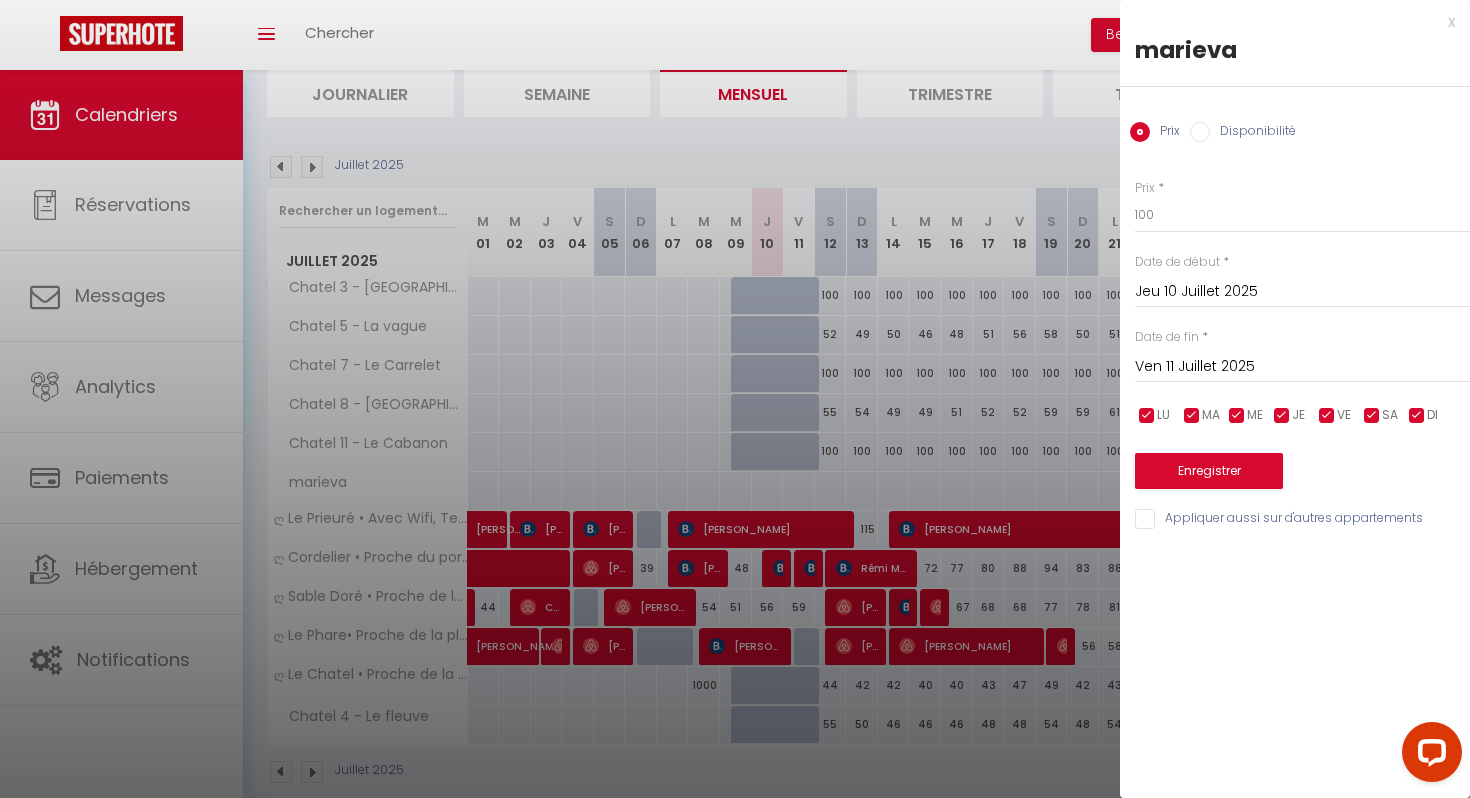 click on "Ven 11 Juillet 2025" at bounding box center [1302, 367] 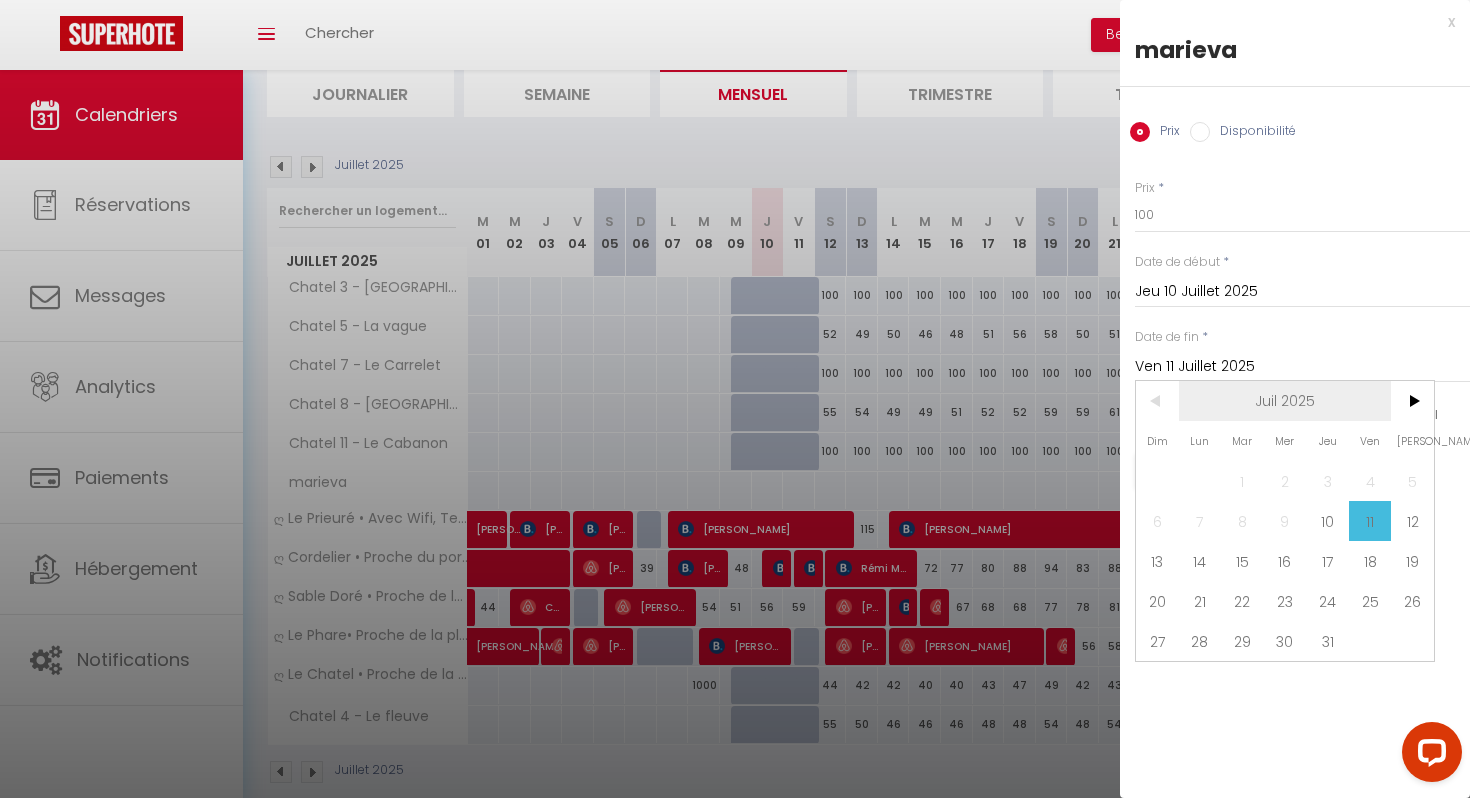 click on "Juil 2025" at bounding box center [1285, 401] 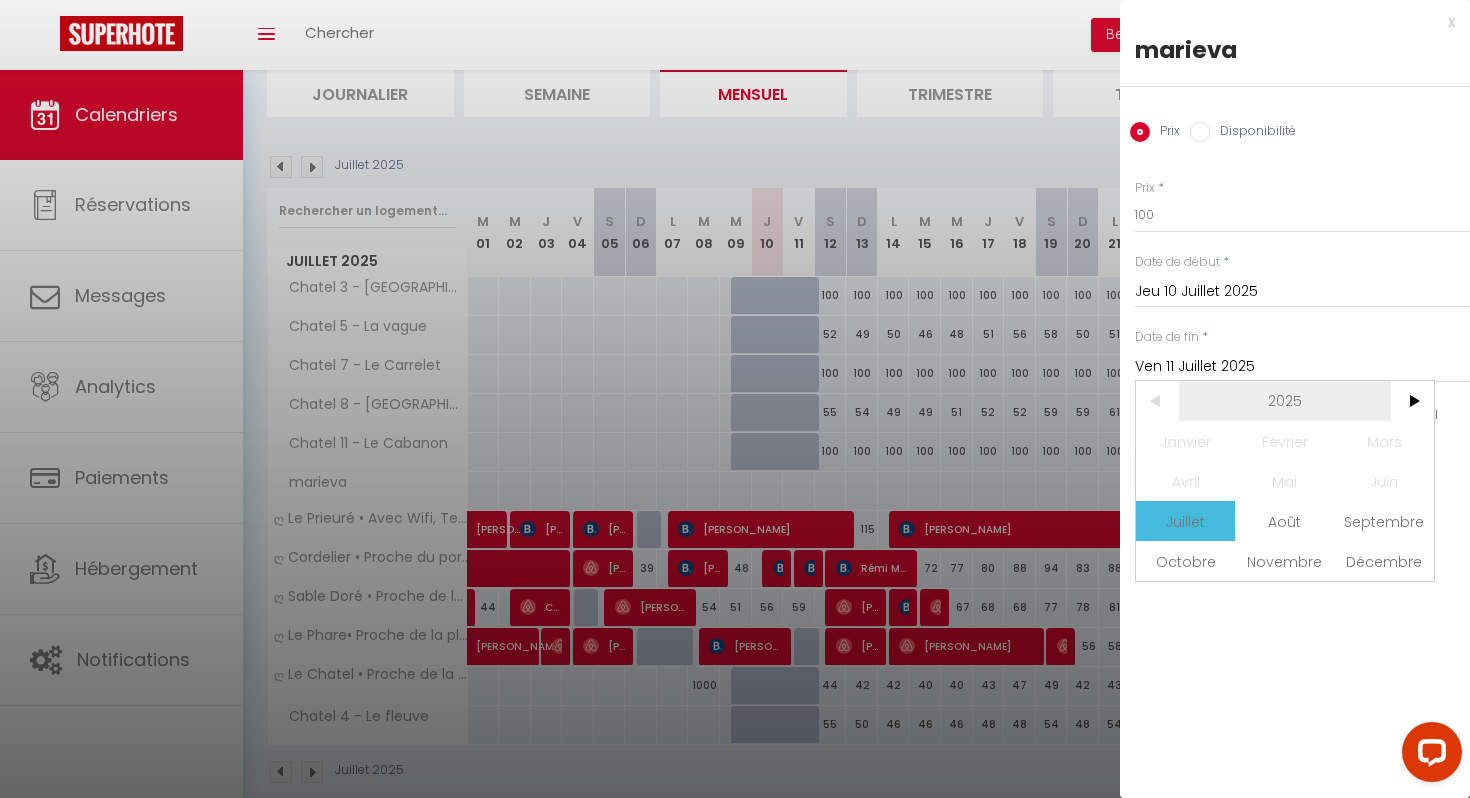 click on "2025" at bounding box center (1285, 401) 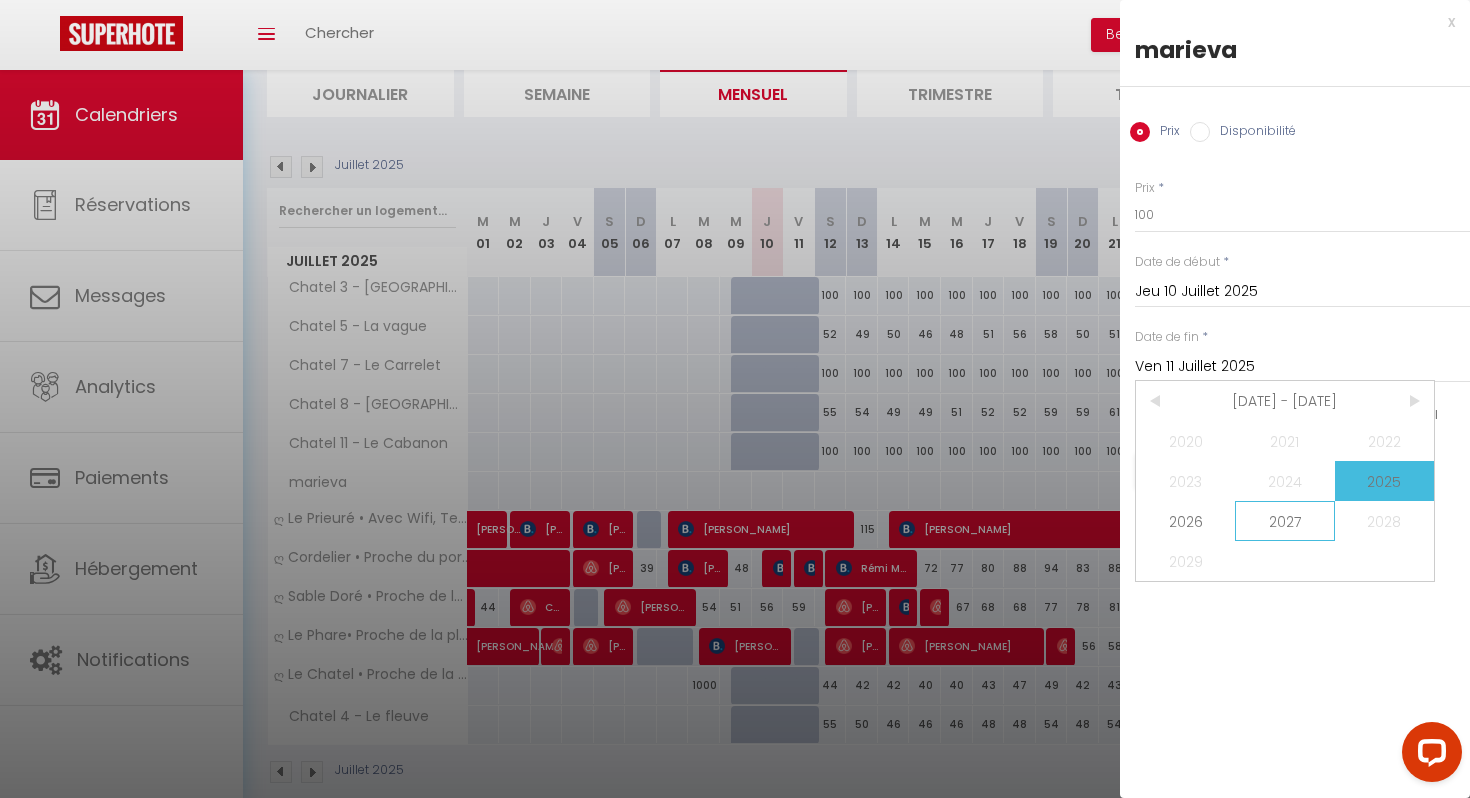 click on "2027" at bounding box center (1284, 521) 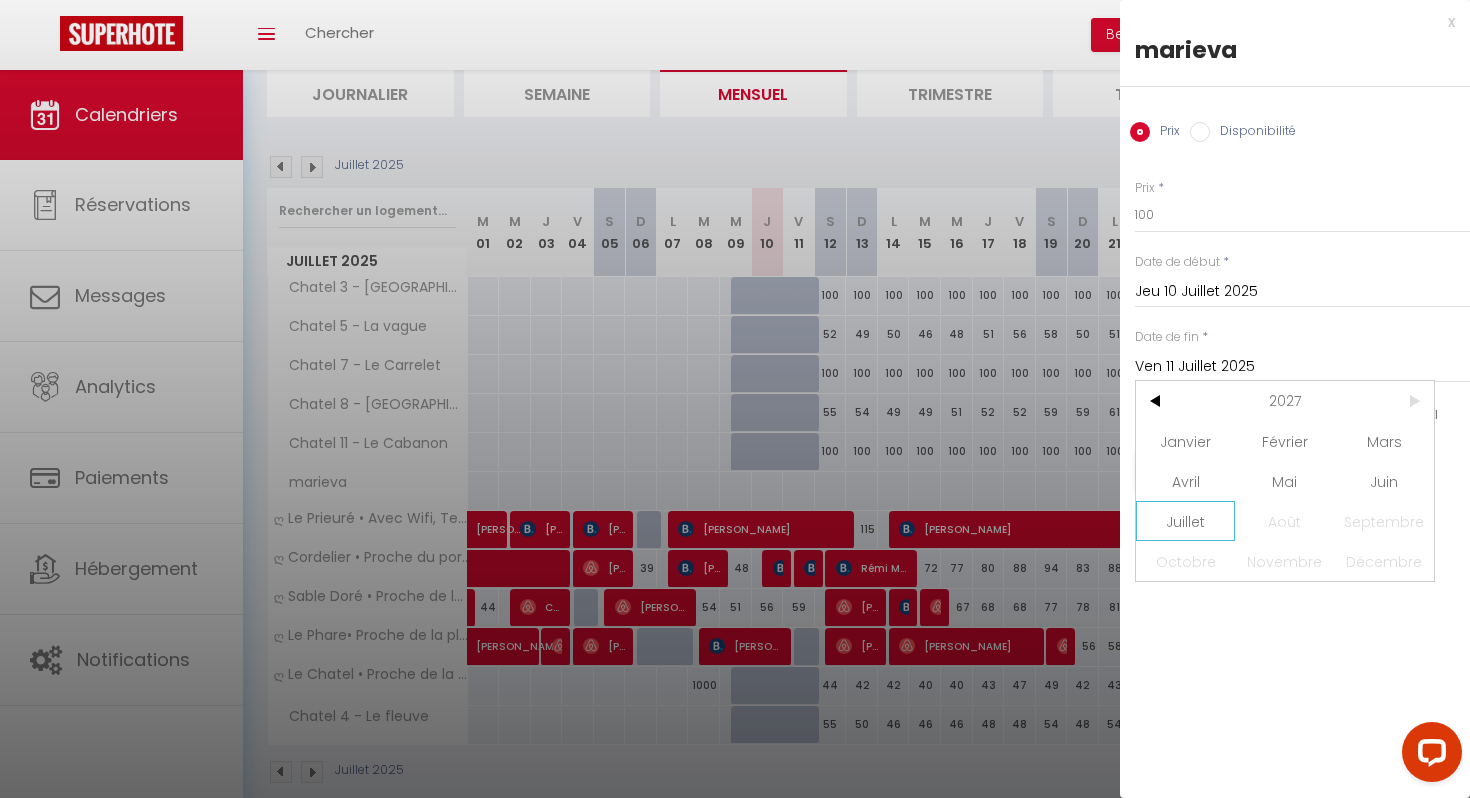 click on "Juillet" at bounding box center [1185, 521] 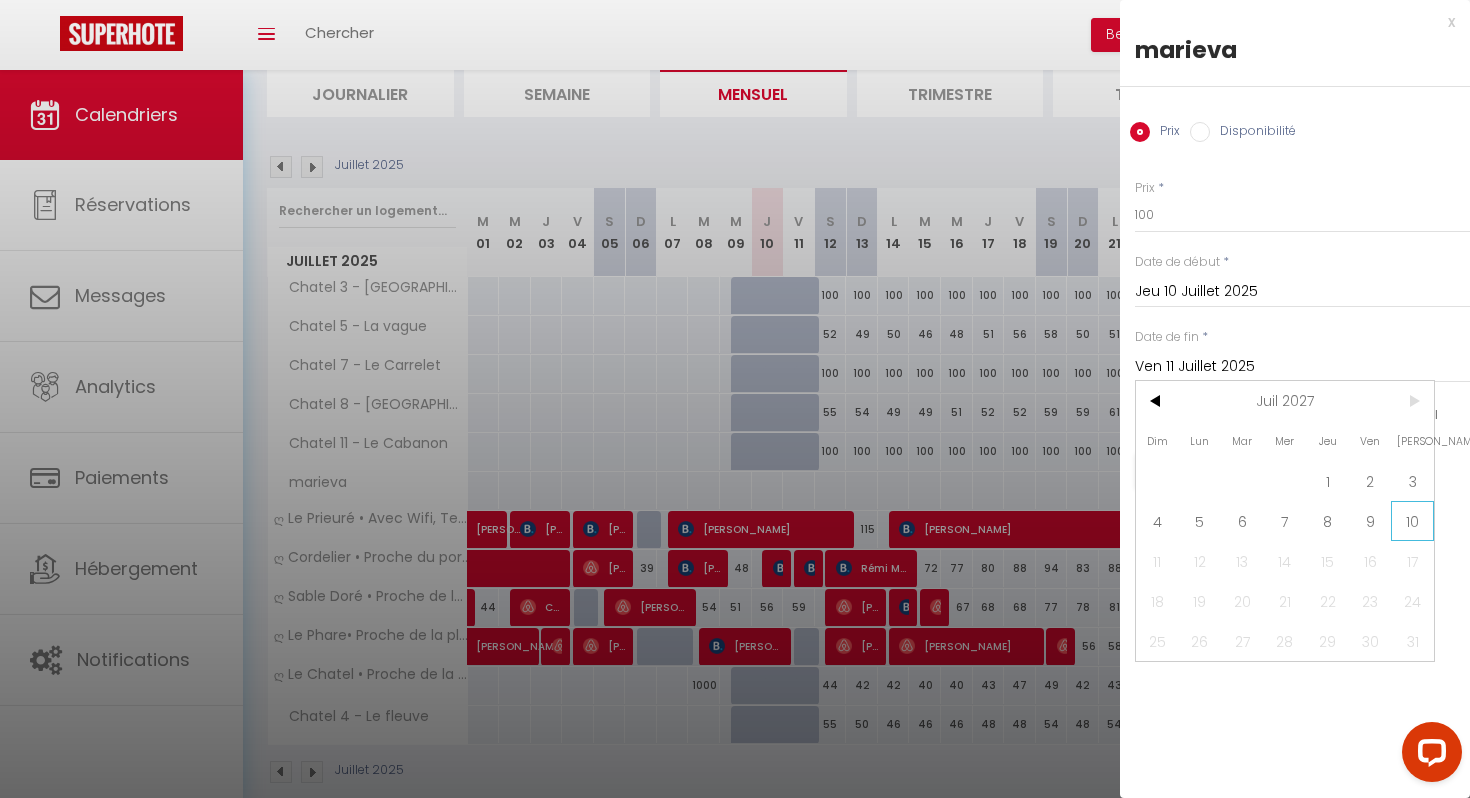 click on "10" at bounding box center (1412, 521) 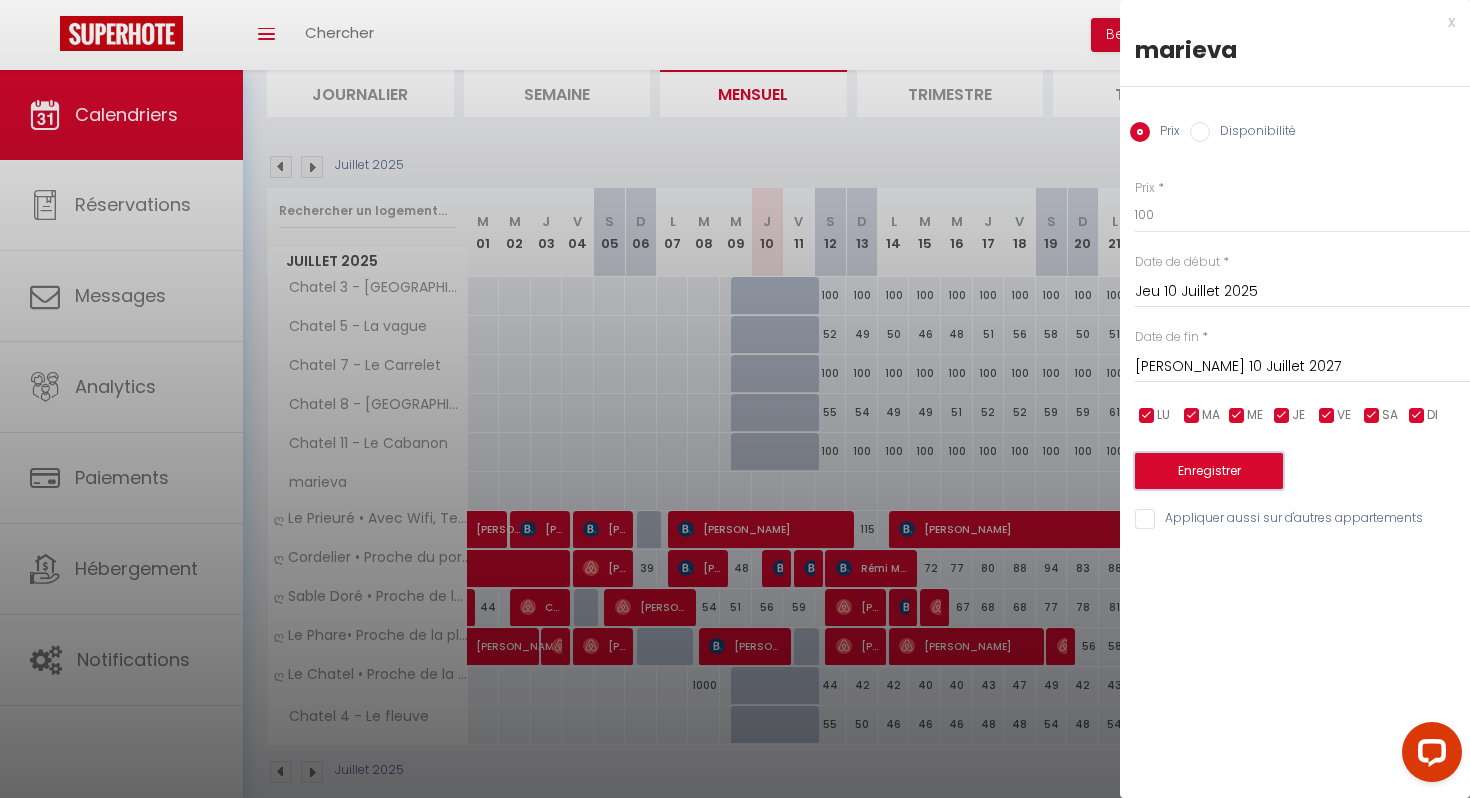 click on "Enregistrer" at bounding box center (1209, 471) 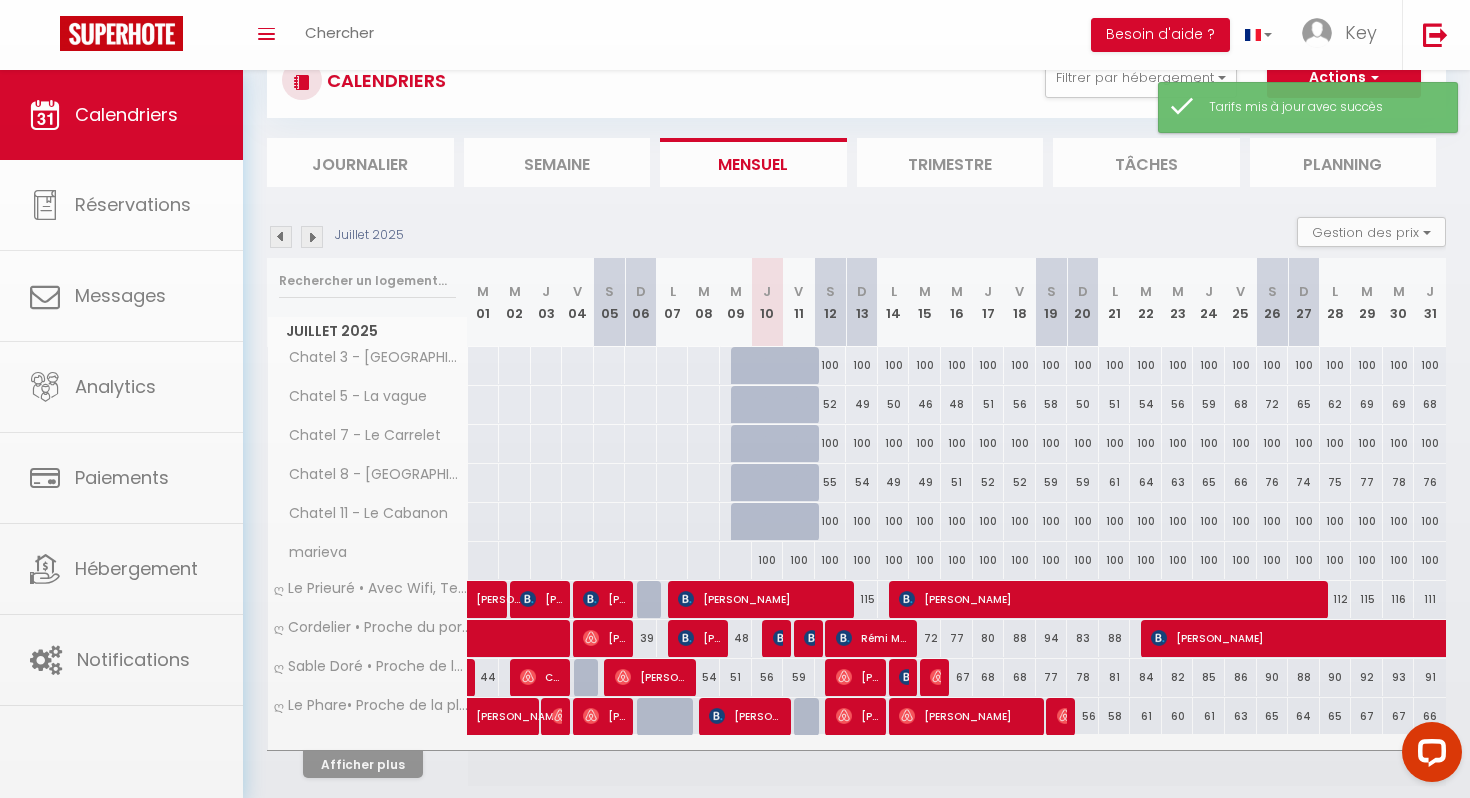 scroll, scrollTop: 140, scrollLeft: 0, axis: vertical 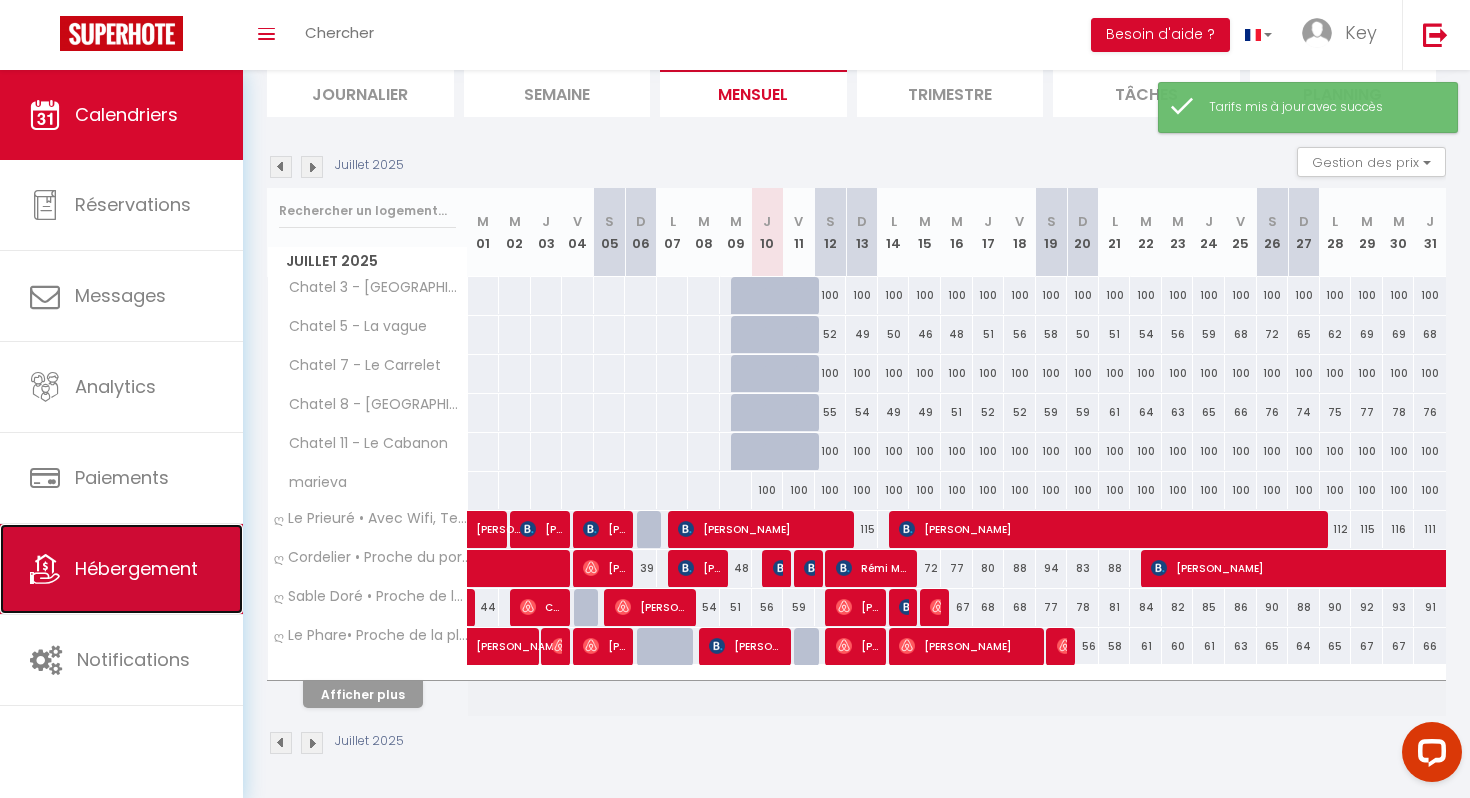 click on "Hébergement" at bounding box center (136, 568) 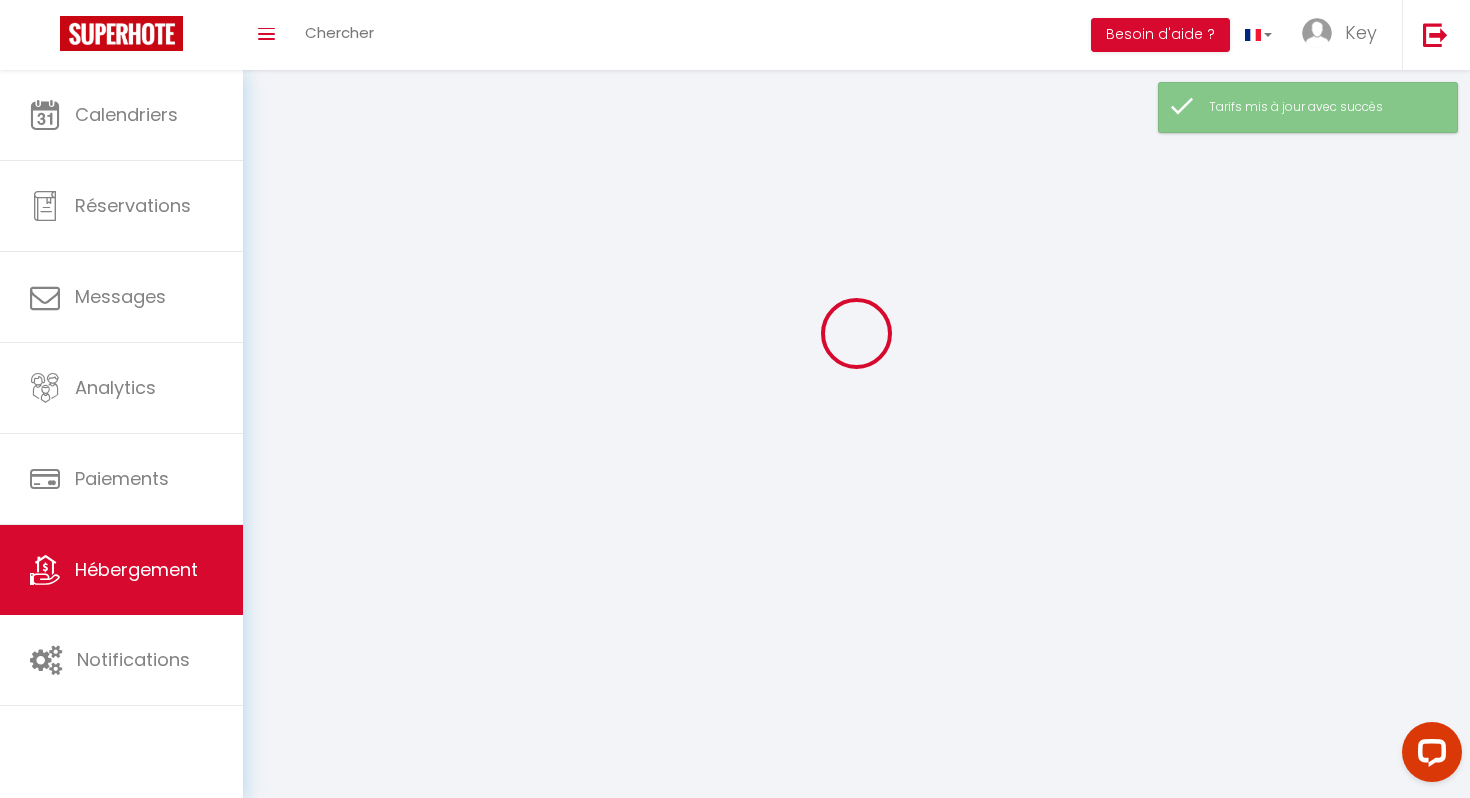 scroll, scrollTop: 0, scrollLeft: 0, axis: both 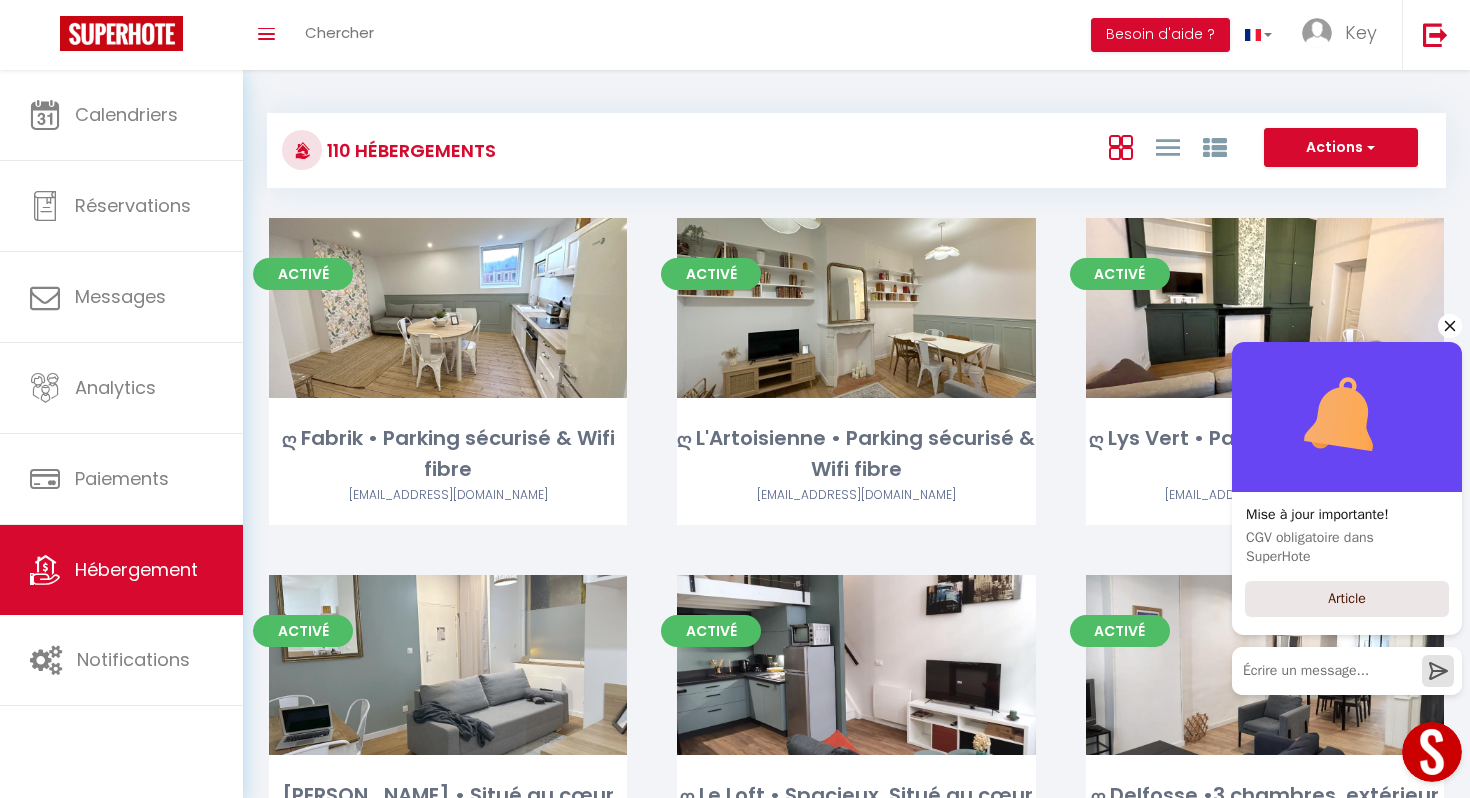 click 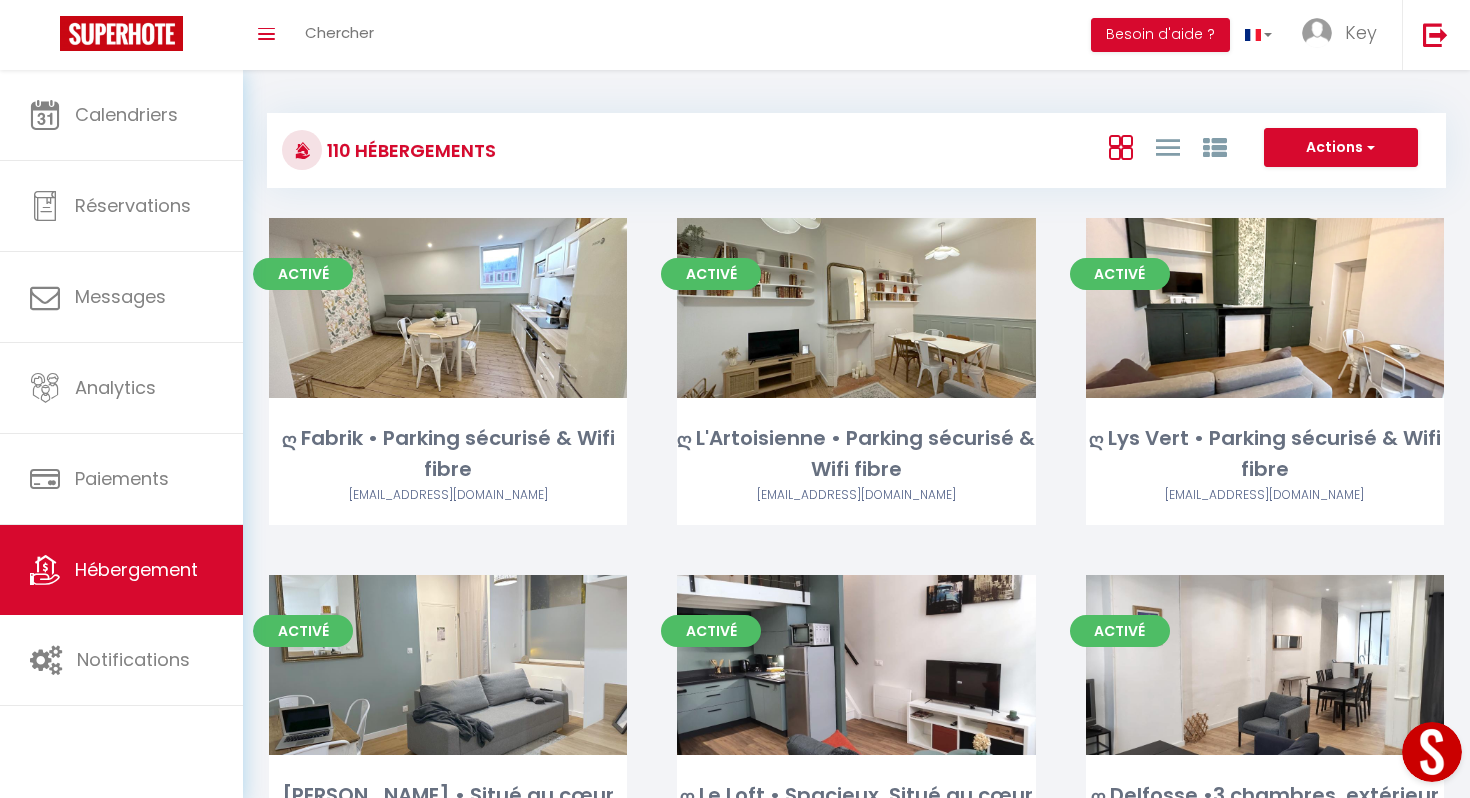 scroll, scrollTop: 12459, scrollLeft: 0, axis: vertical 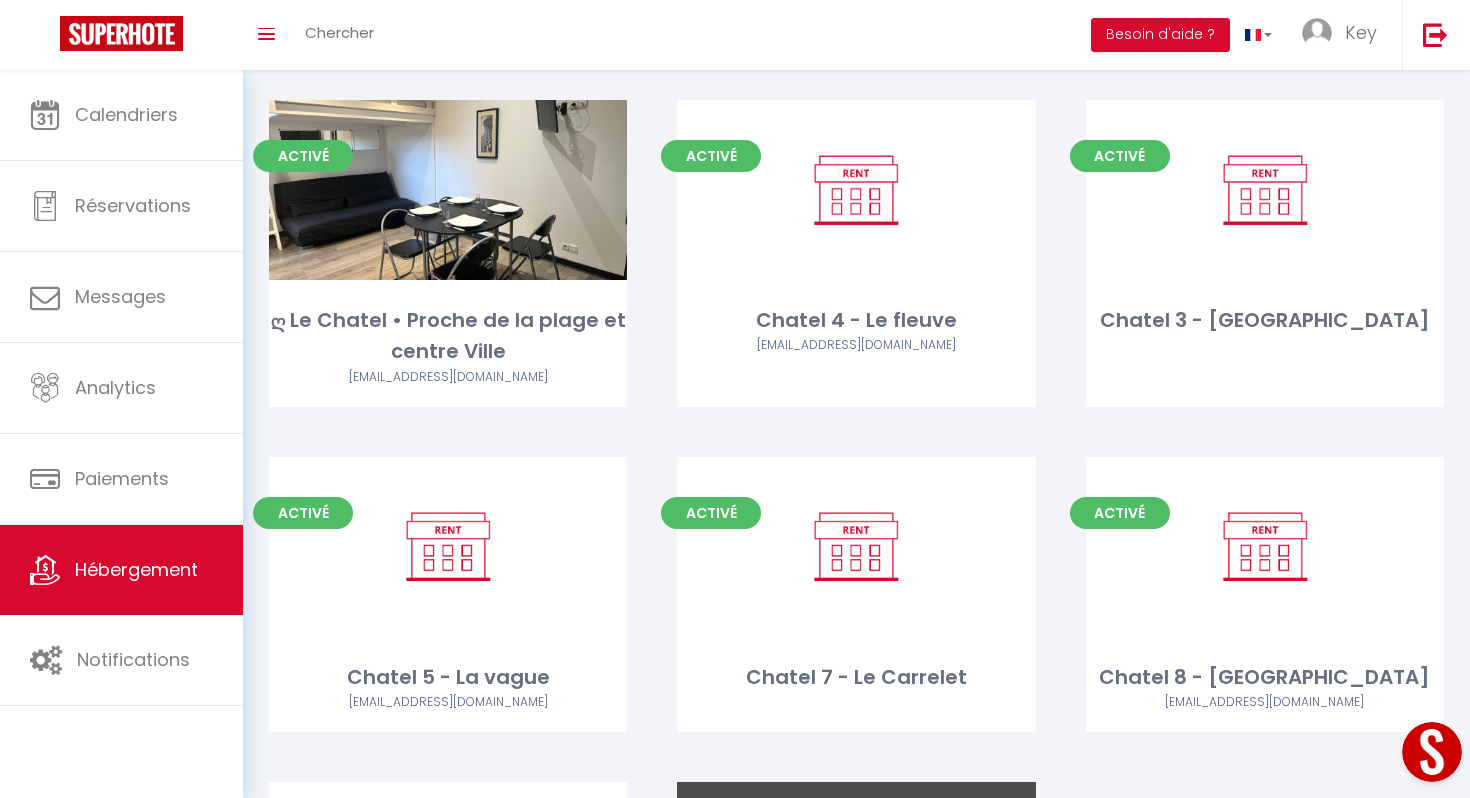 click on "Editer" at bounding box center (856, 872) 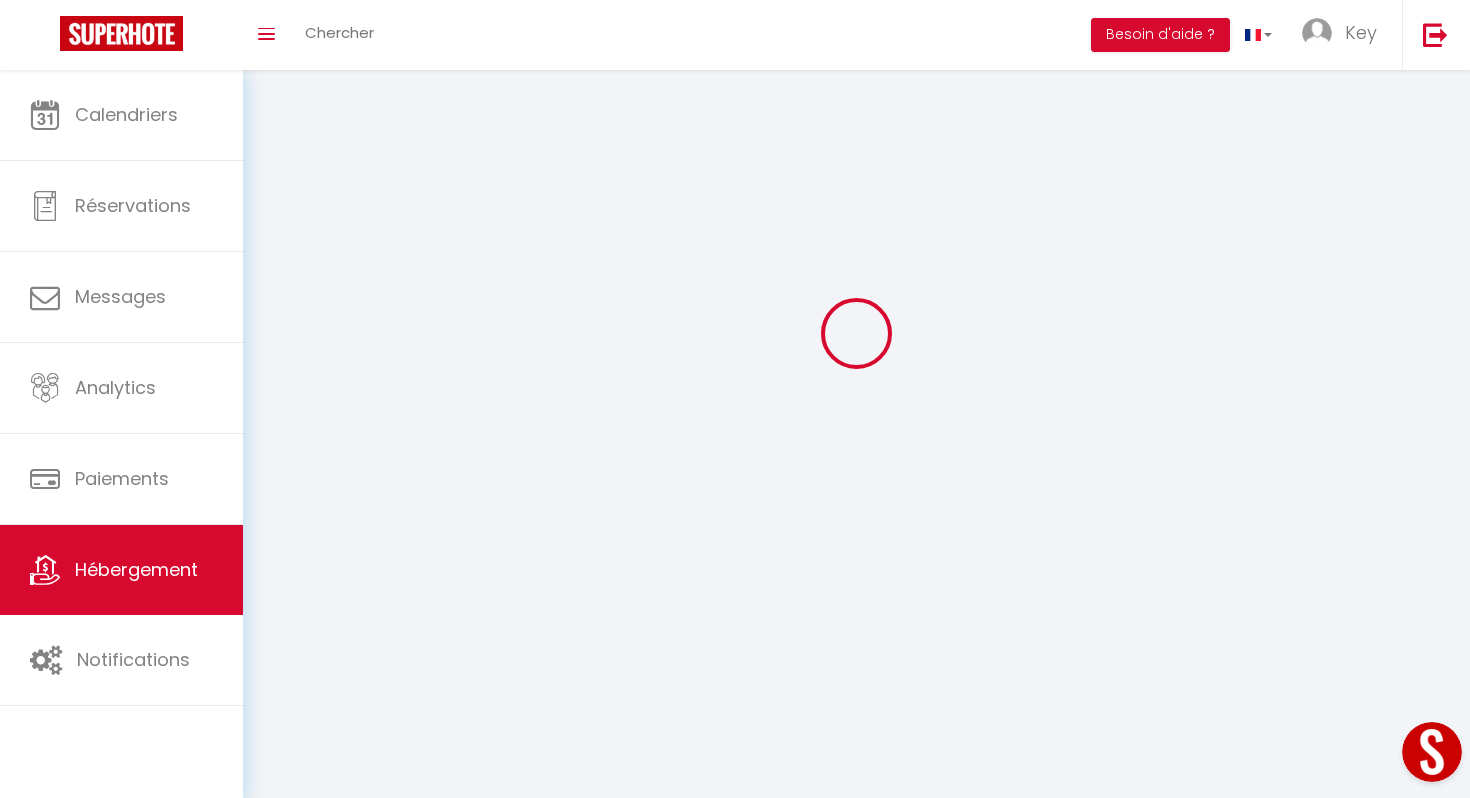 scroll, scrollTop: 0, scrollLeft: 0, axis: both 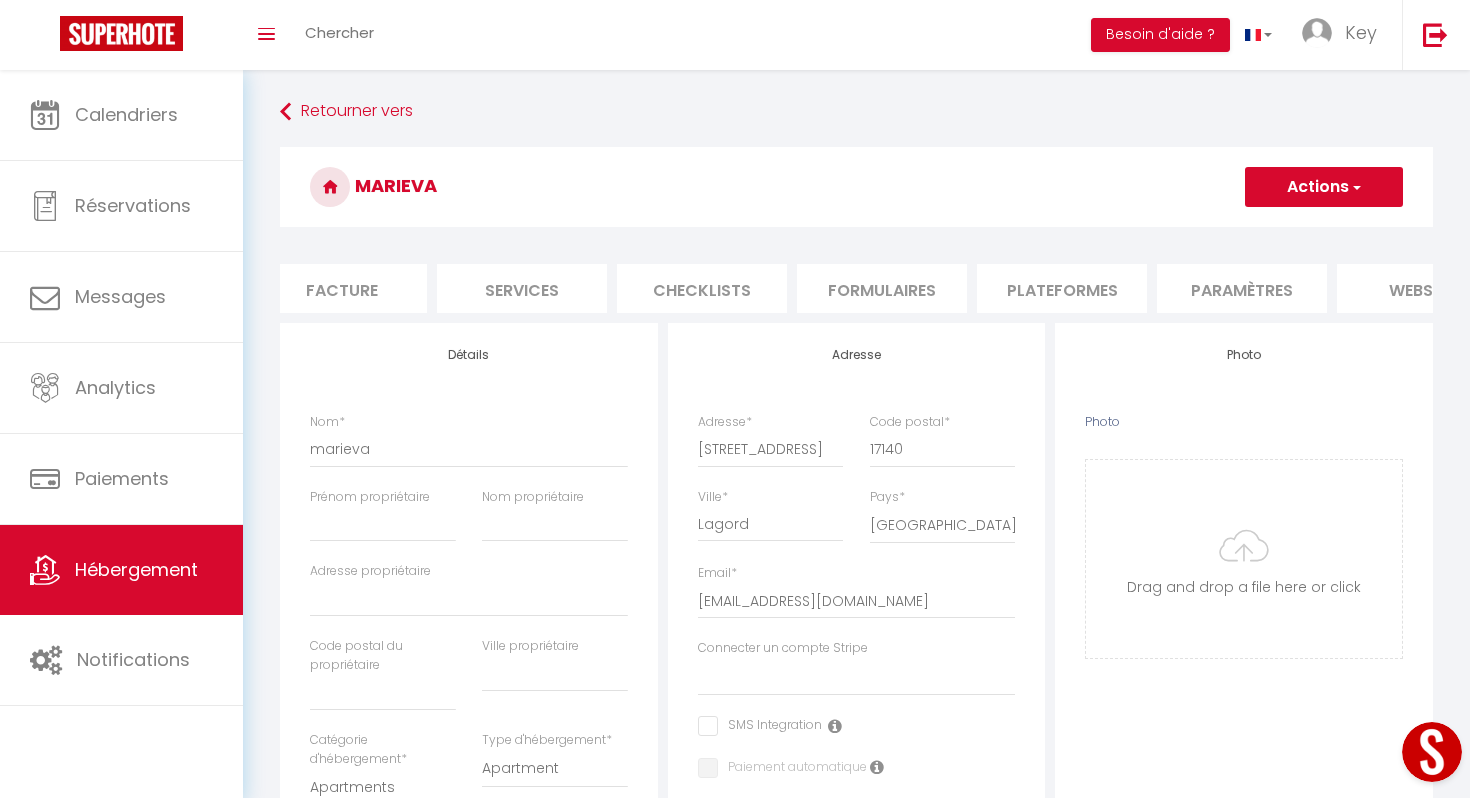 click on "website" at bounding box center (1422, 288) 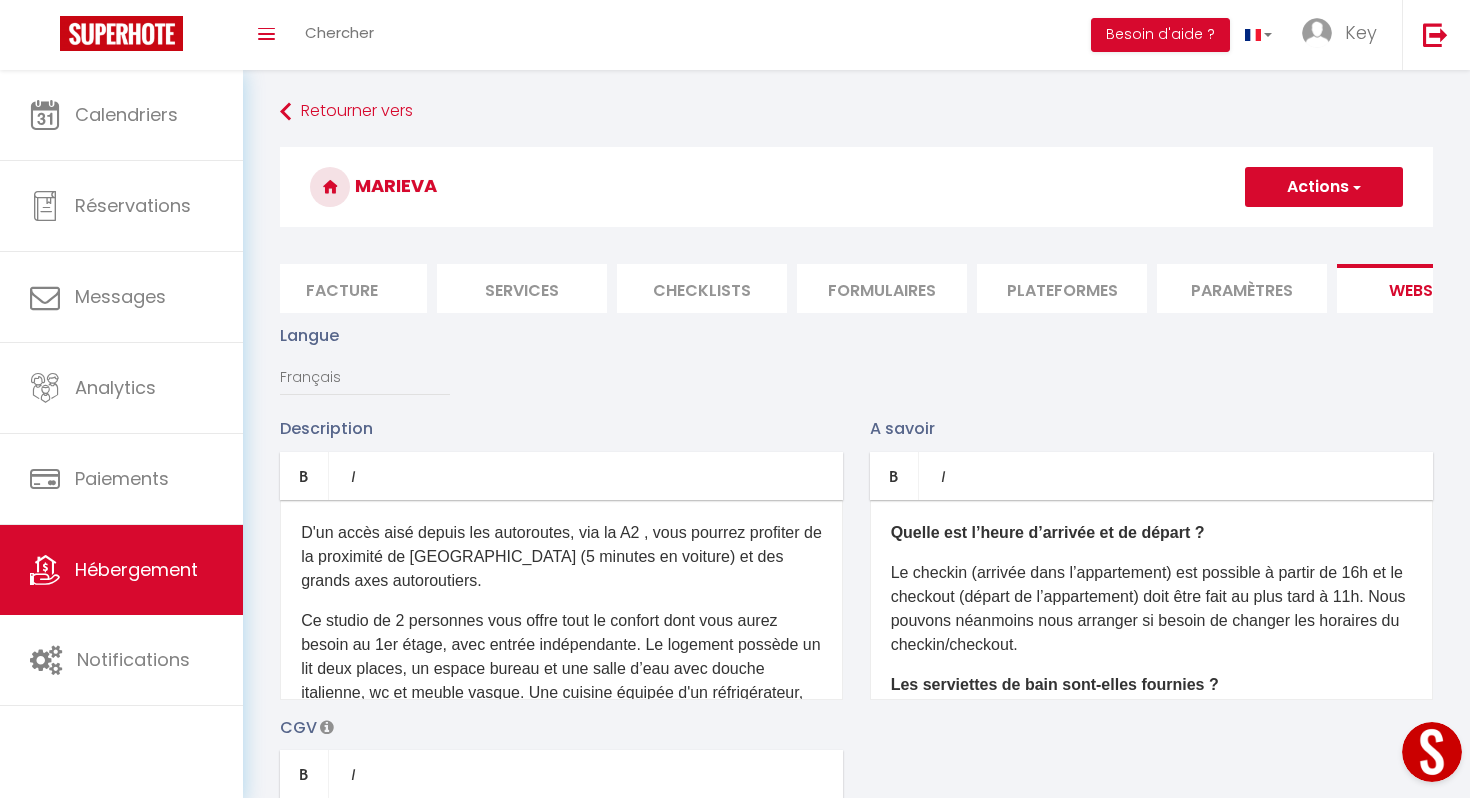 scroll, scrollTop: 262, scrollLeft: 0, axis: vertical 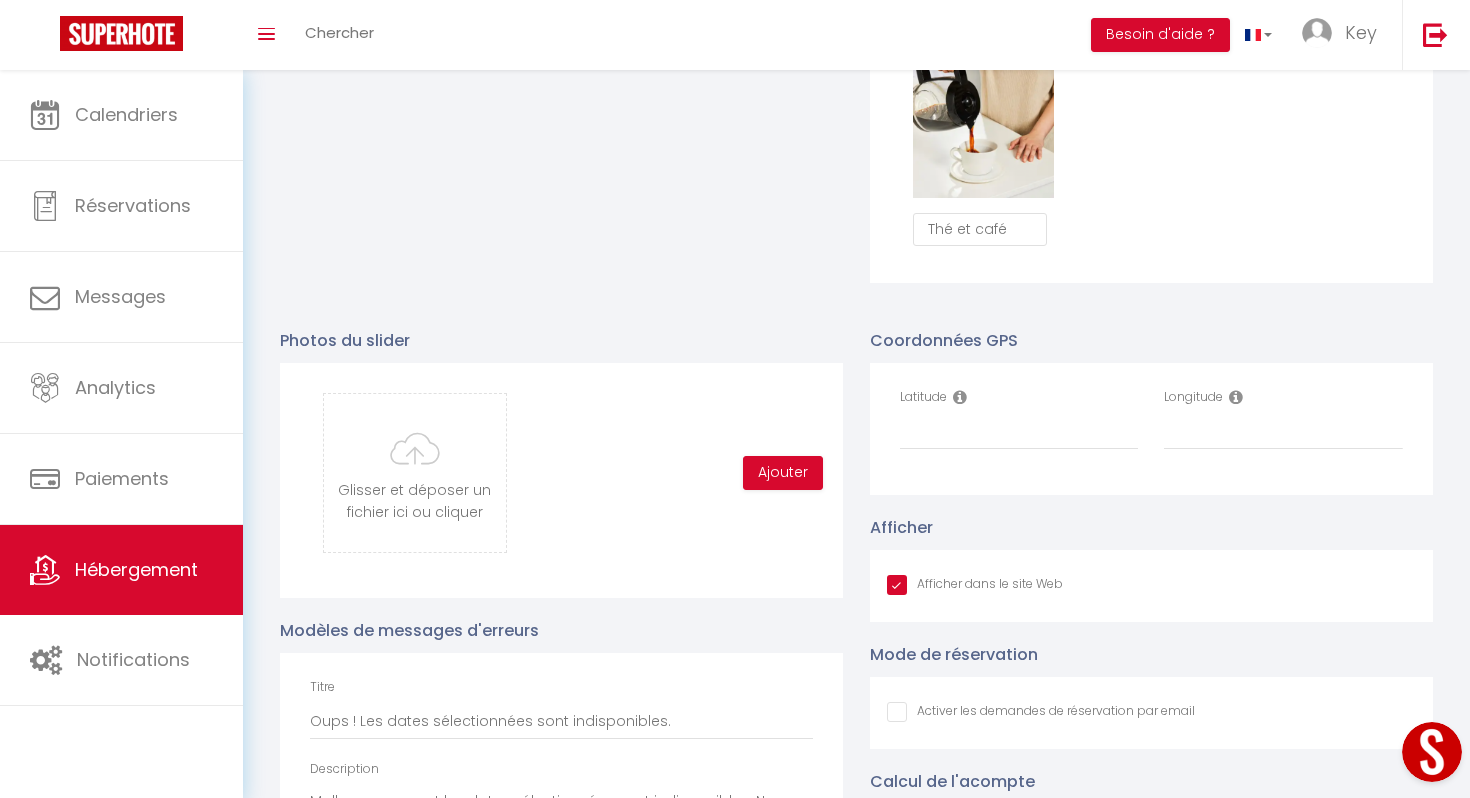click on "Afficher dans le site Web" at bounding box center (975, 585) 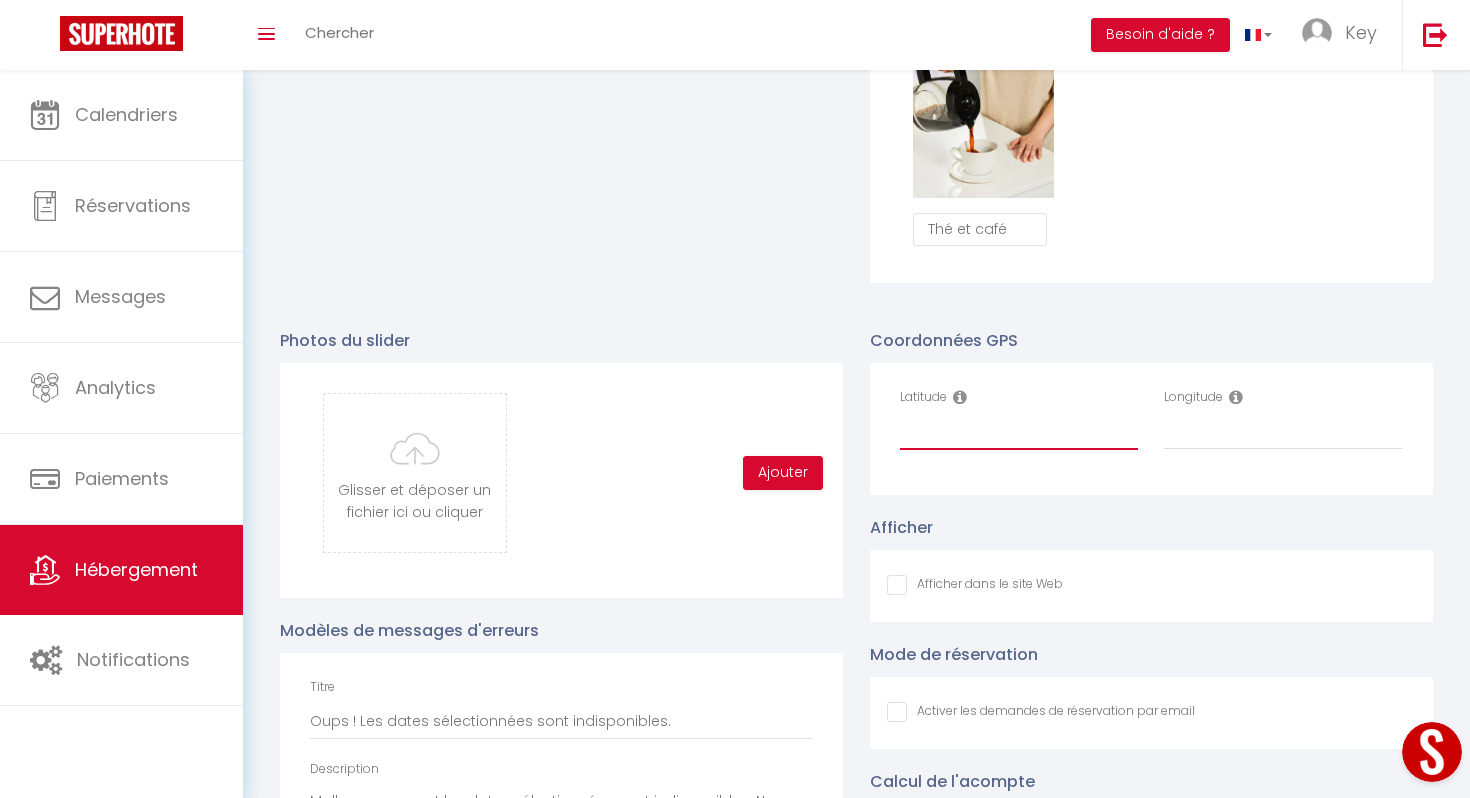 click on "Latitude" at bounding box center [1019, 432] 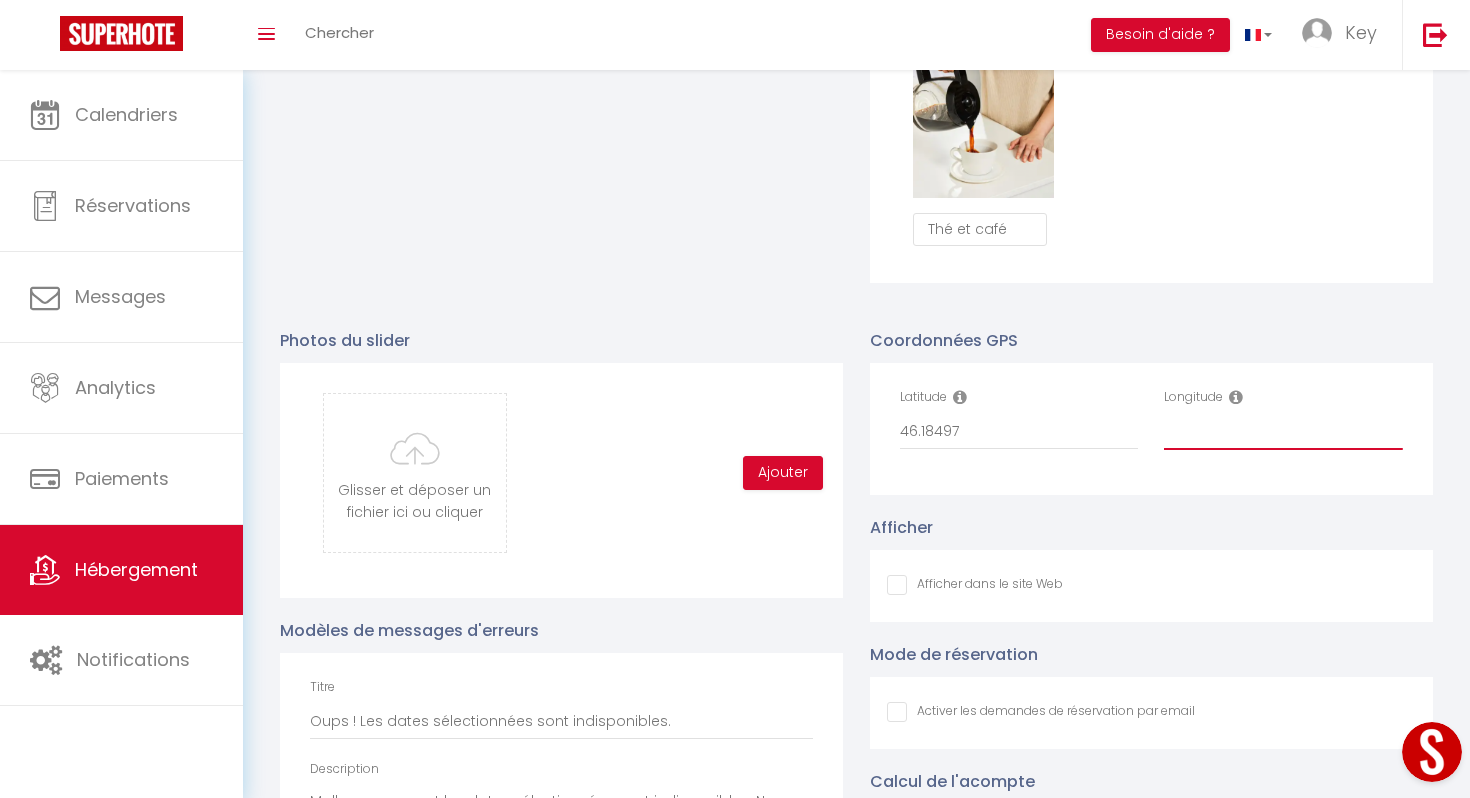 click on "Longitude" at bounding box center [1283, 432] 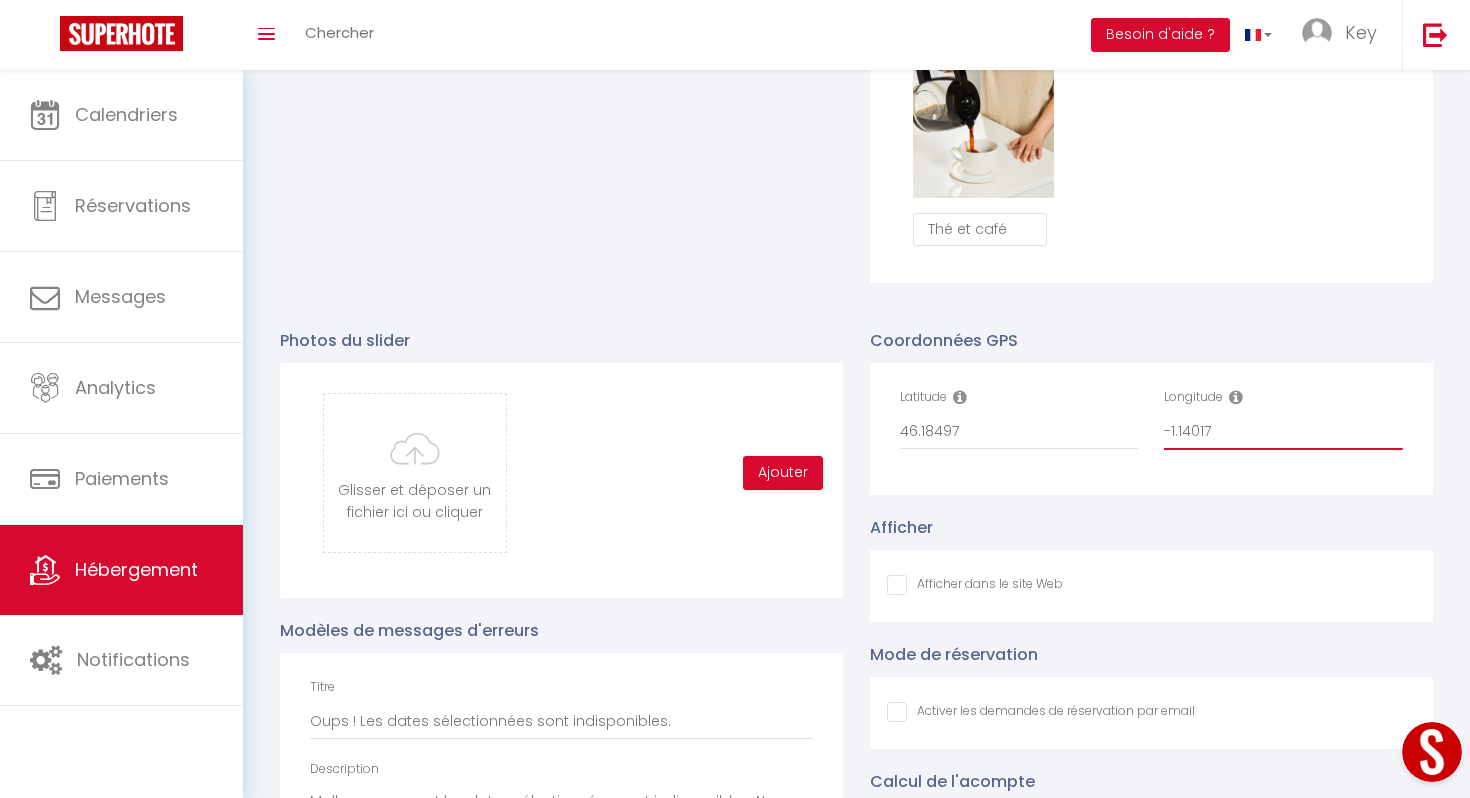scroll, scrollTop: 1314, scrollLeft: 0, axis: vertical 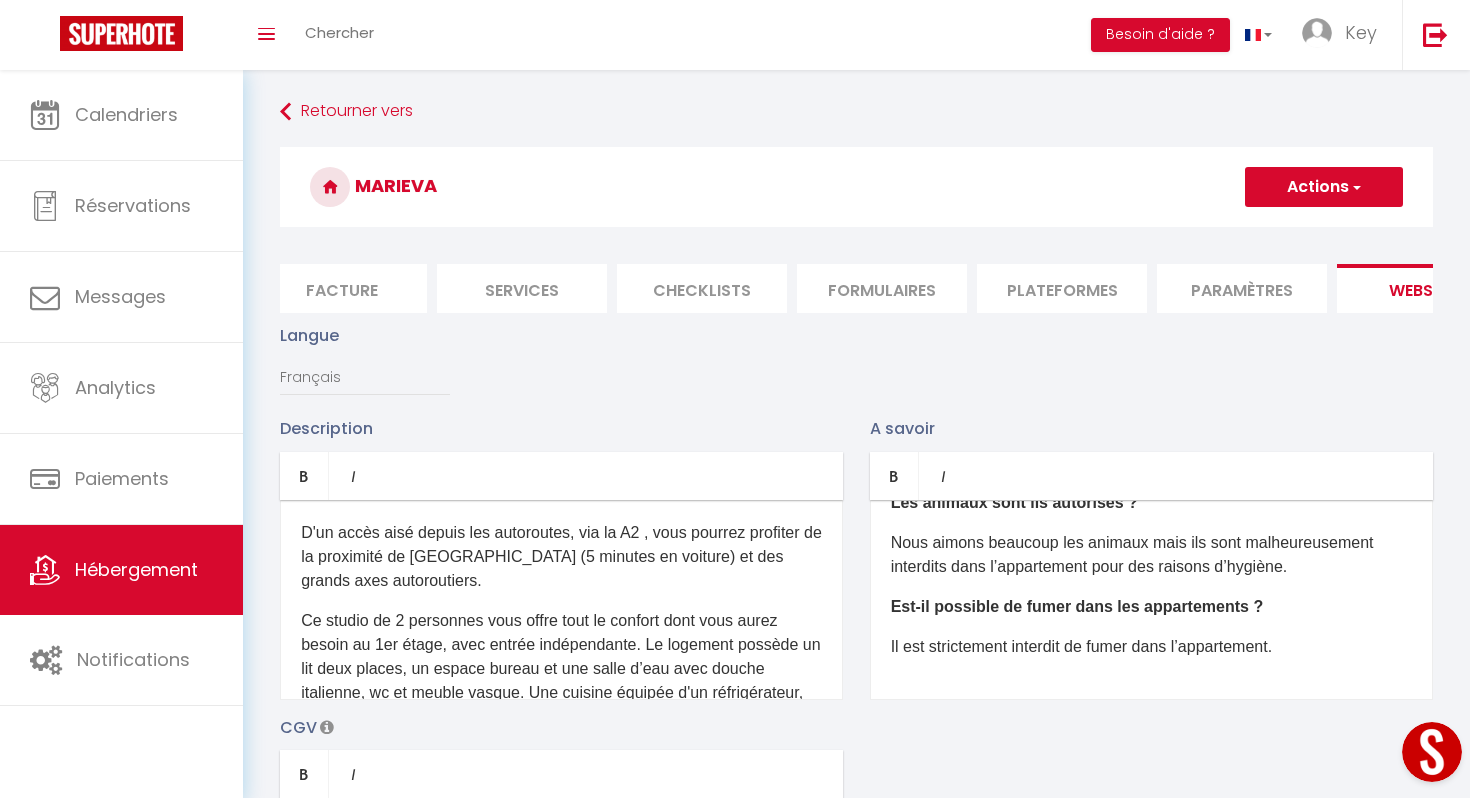 click on "Actions" at bounding box center [1324, 187] 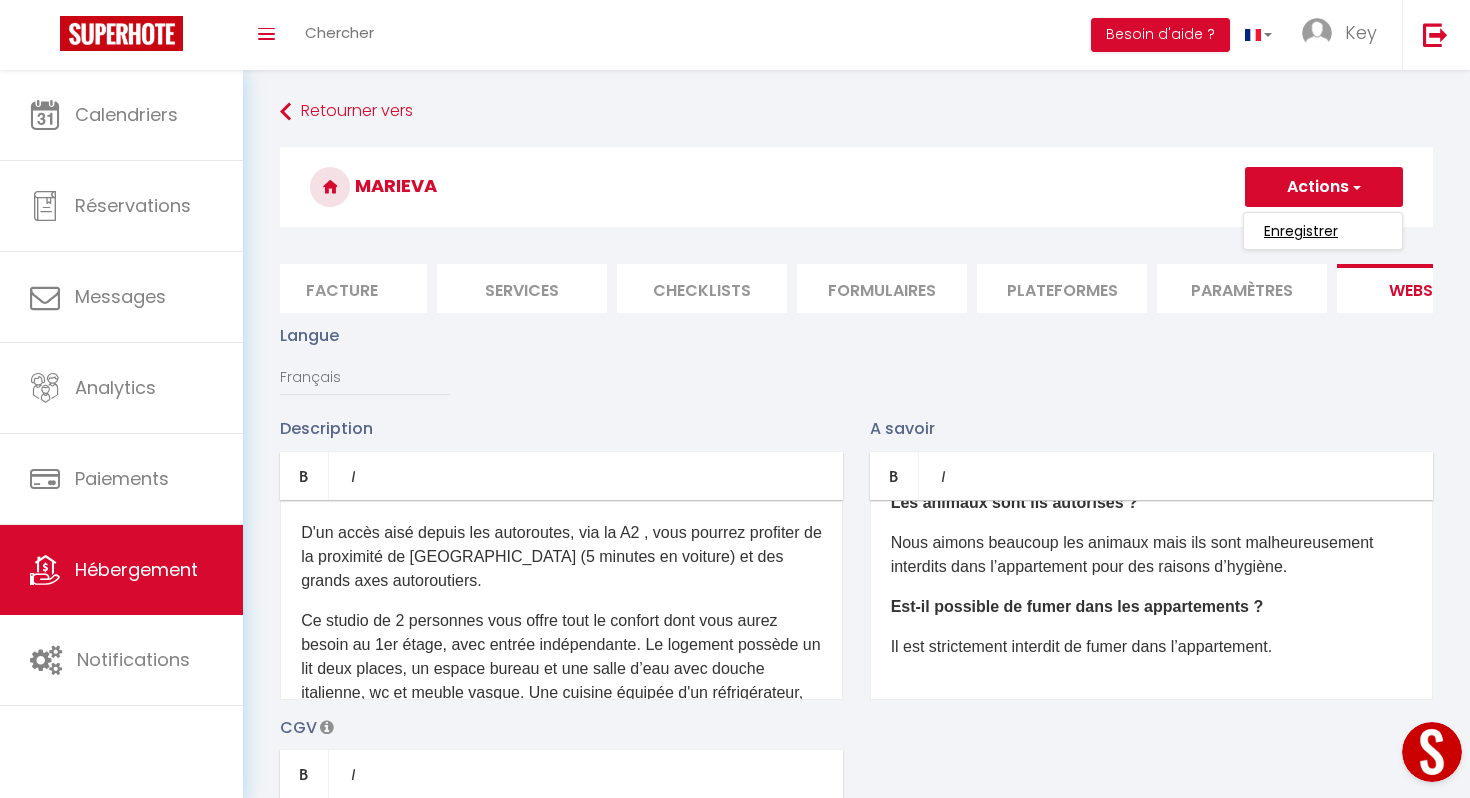 click on "Enregistrer" at bounding box center (1301, 231) 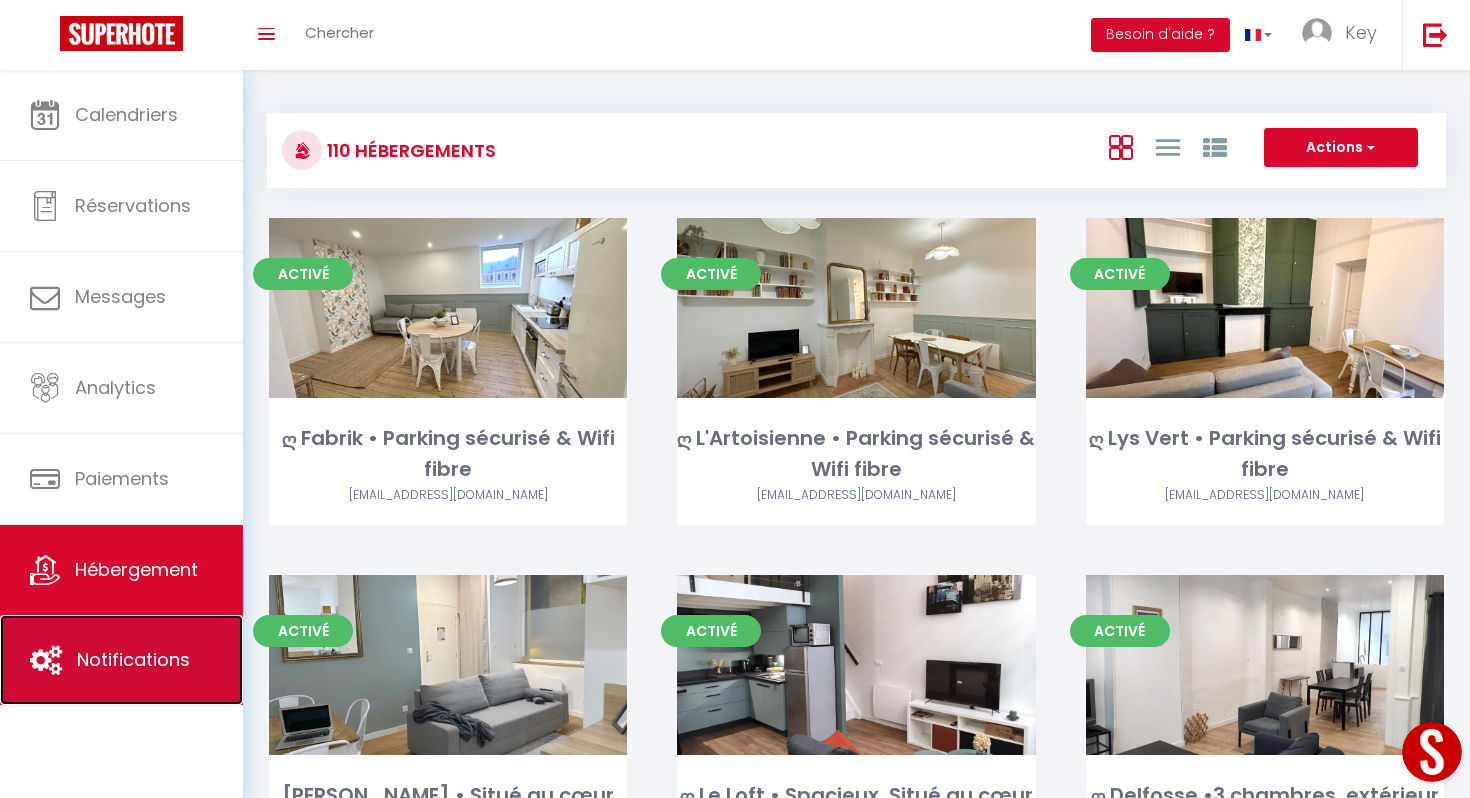 click on "Notifications" at bounding box center [133, 659] 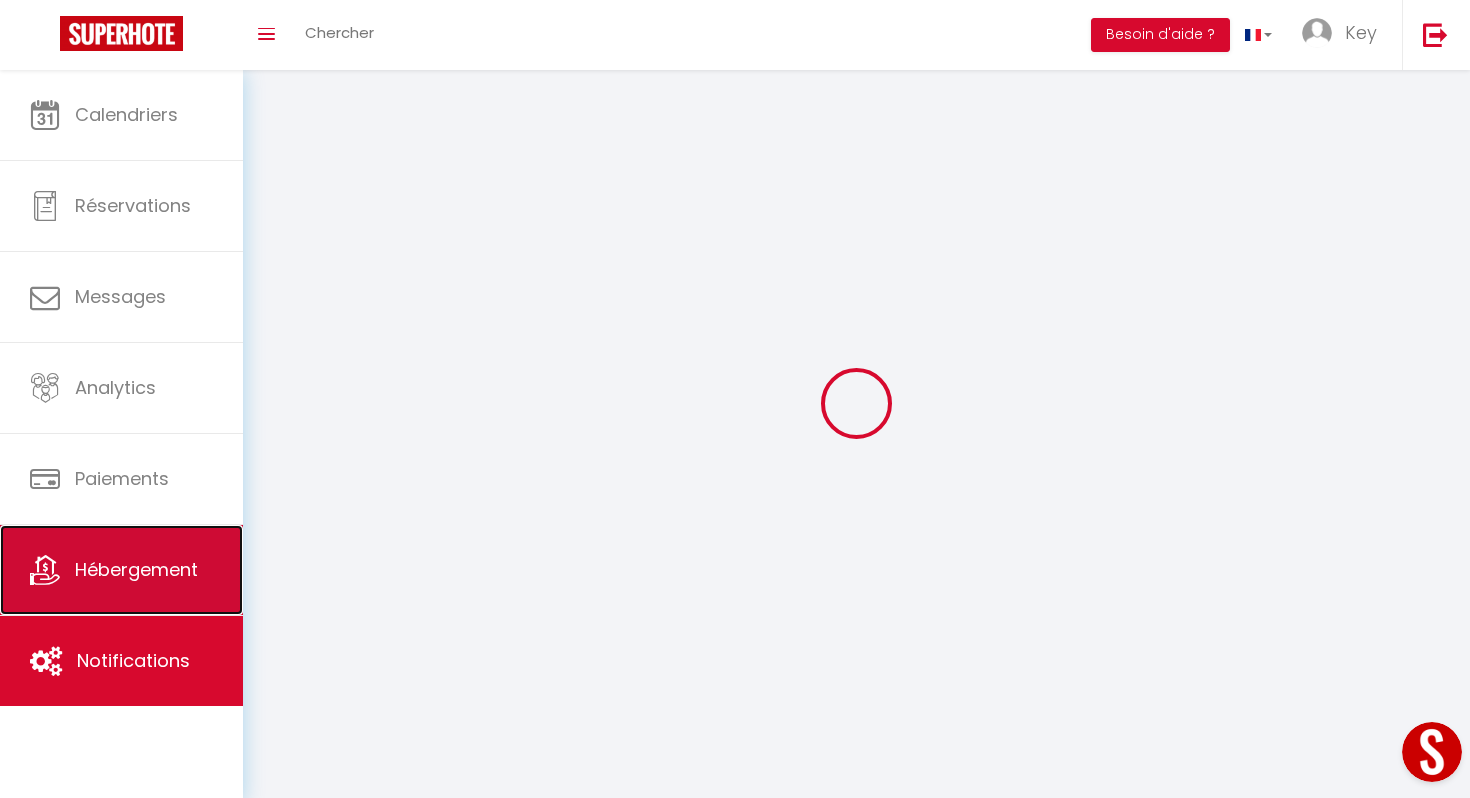 click on "Hébergement" at bounding box center [136, 569] 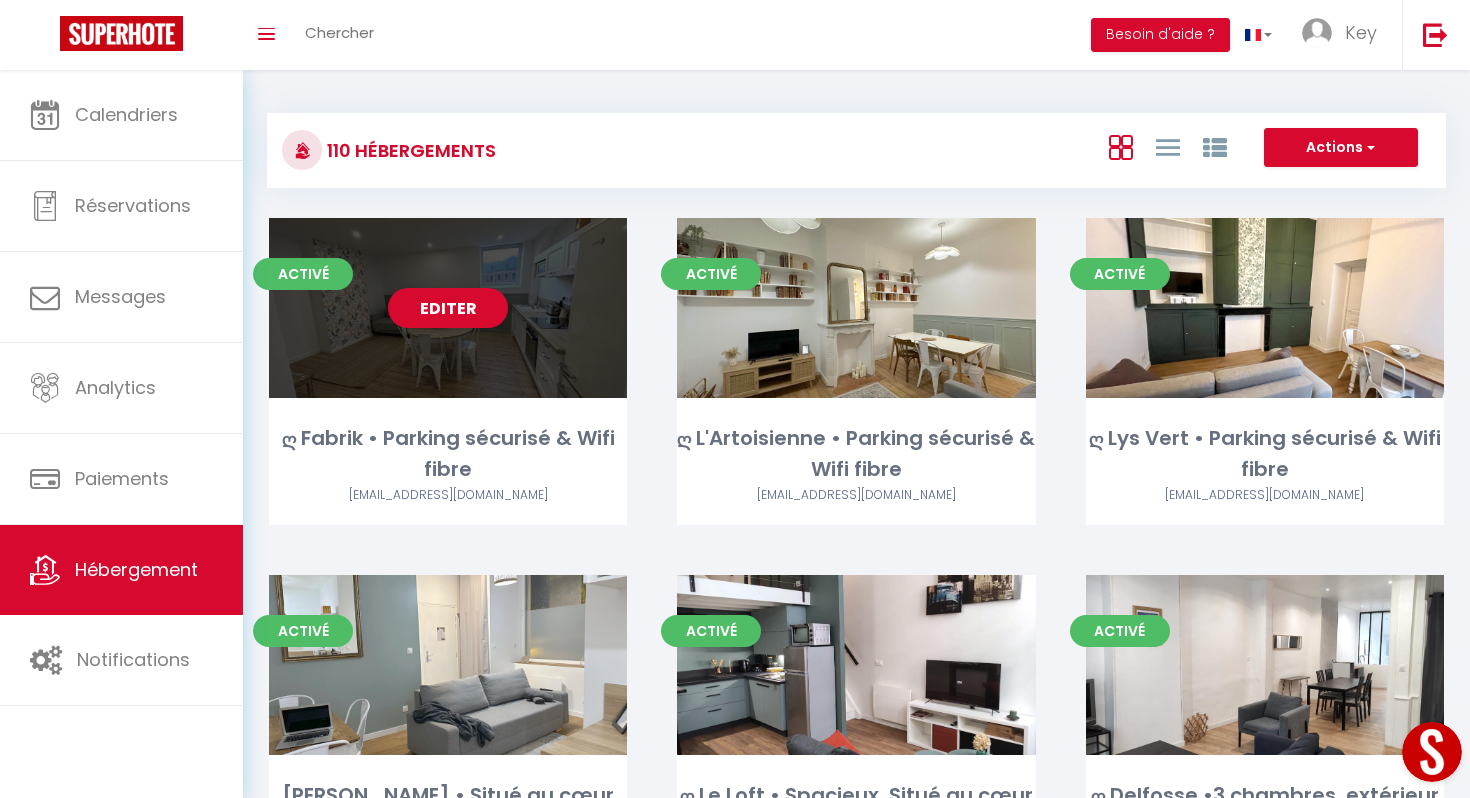 scroll, scrollTop: 12459, scrollLeft: 0, axis: vertical 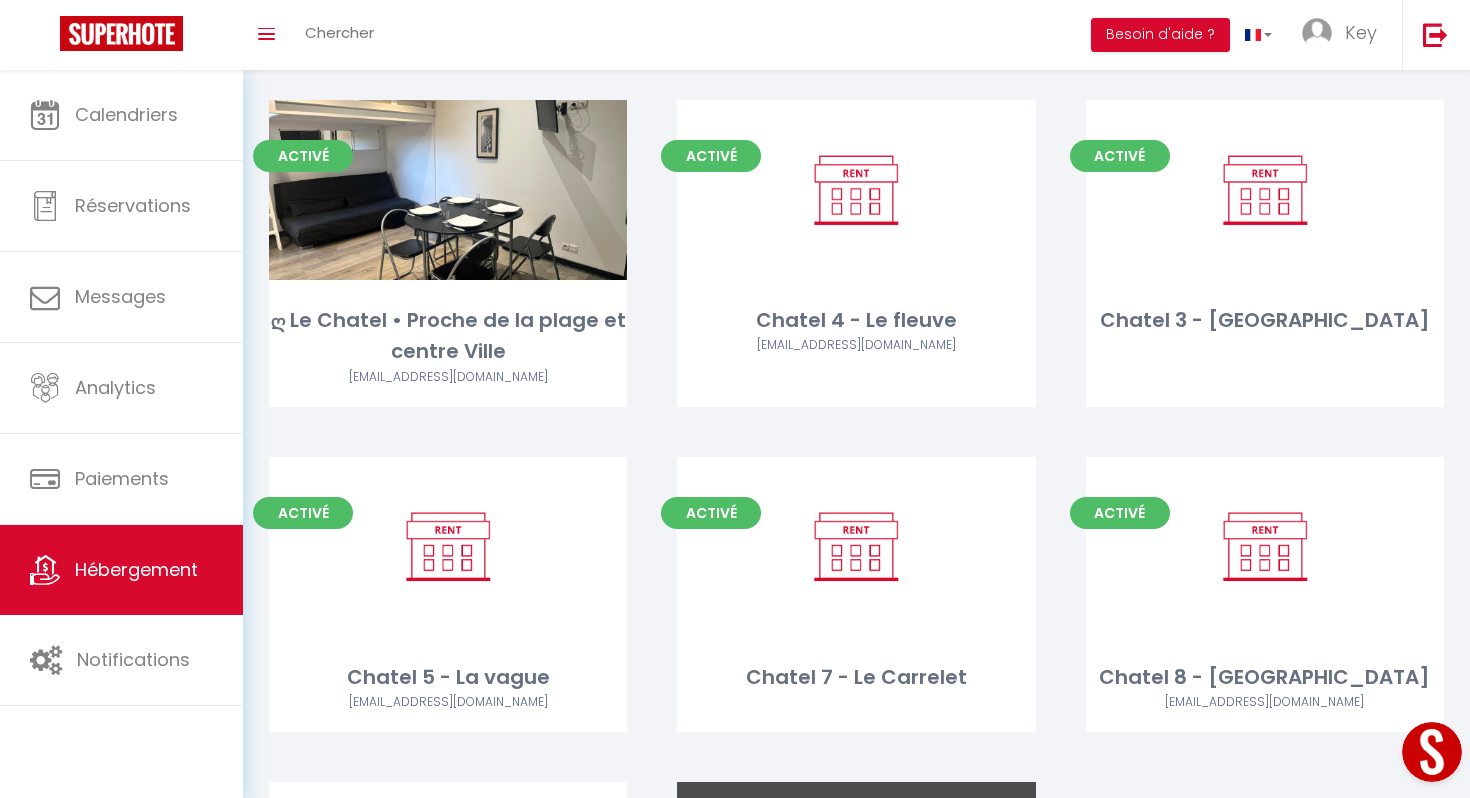 click on "Editer" at bounding box center (856, 872) 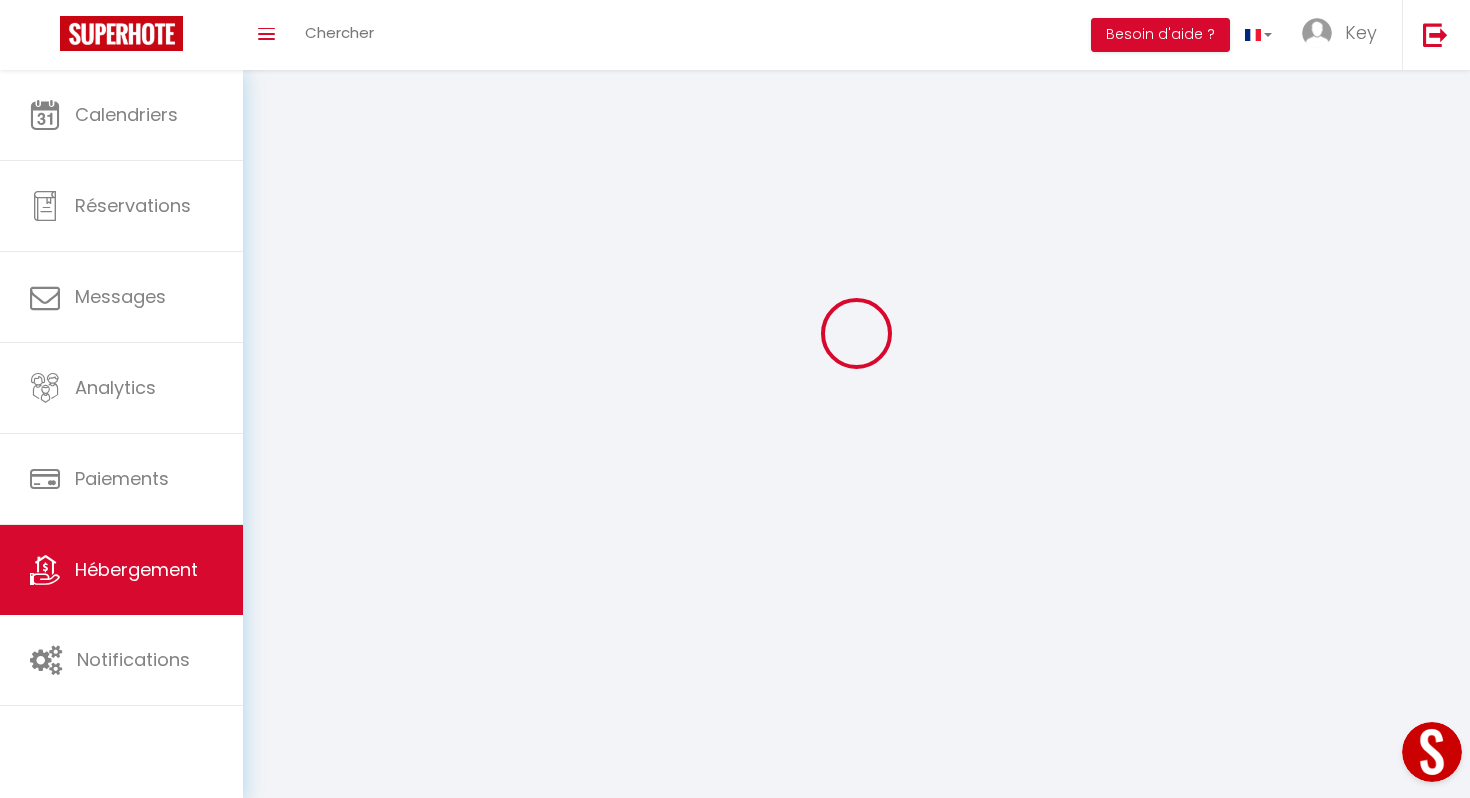 scroll, scrollTop: 0, scrollLeft: 0, axis: both 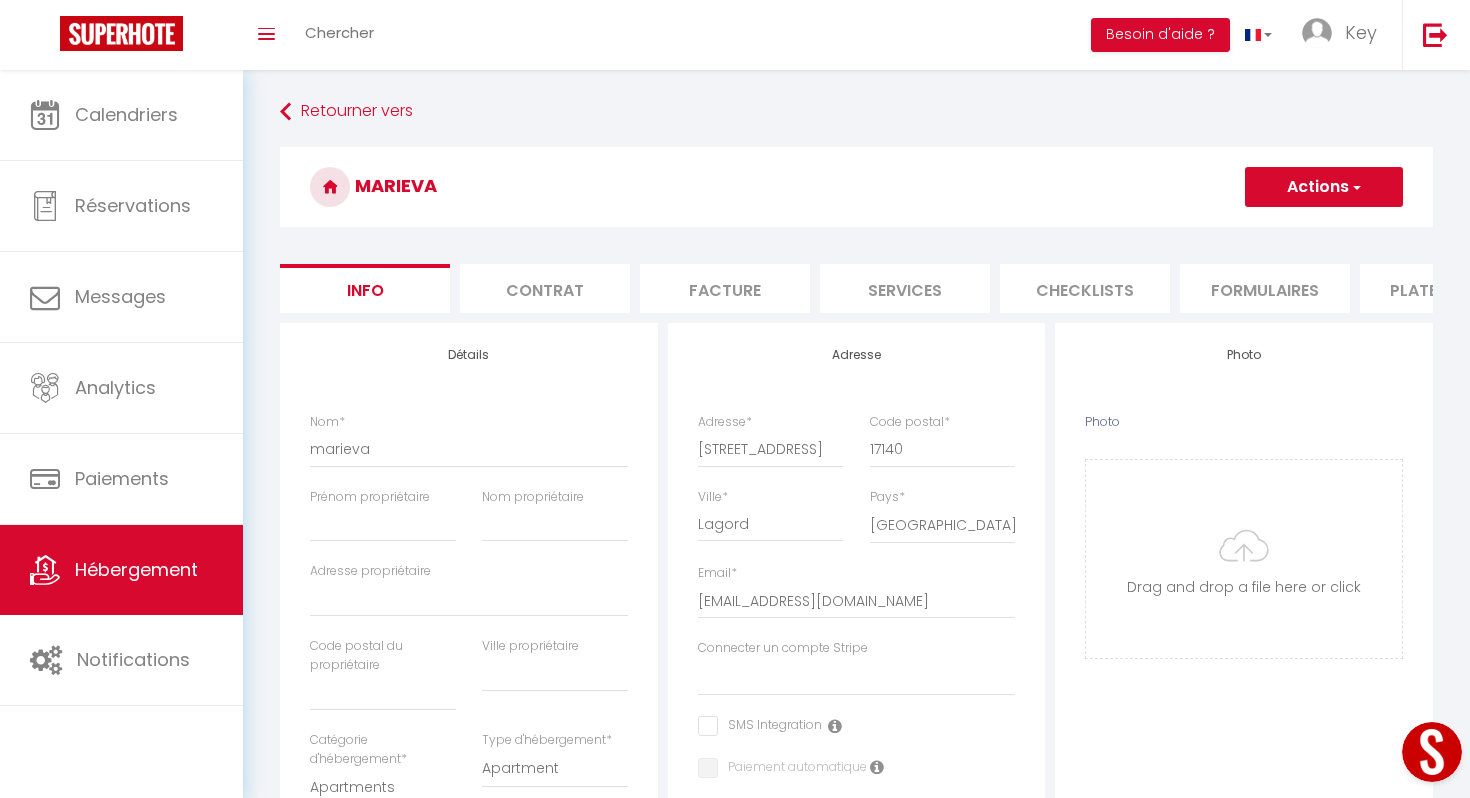 click on "Checklists" at bounding box center (1085, 288) 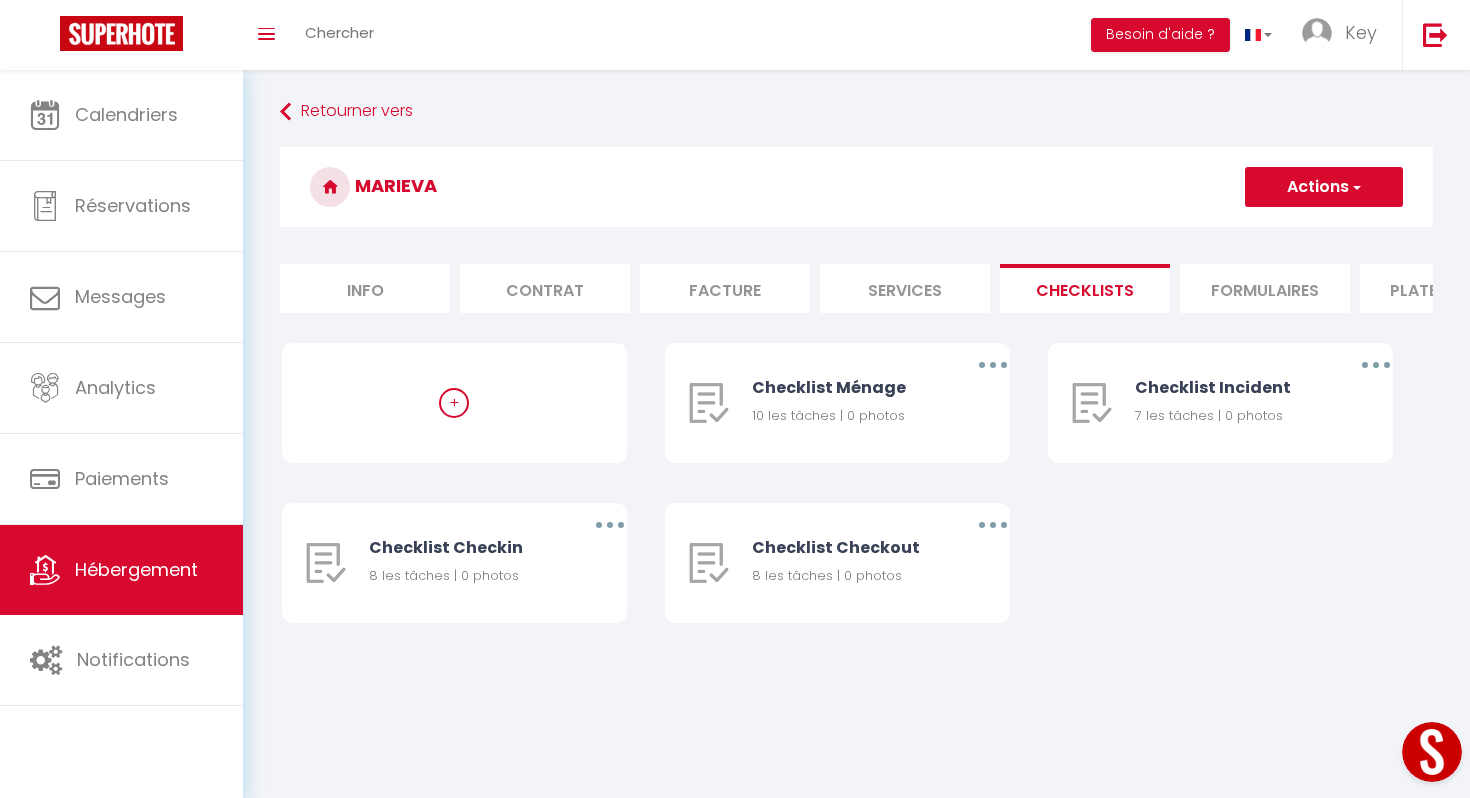click on "Formulaires" at bounding box center [1265, 288] 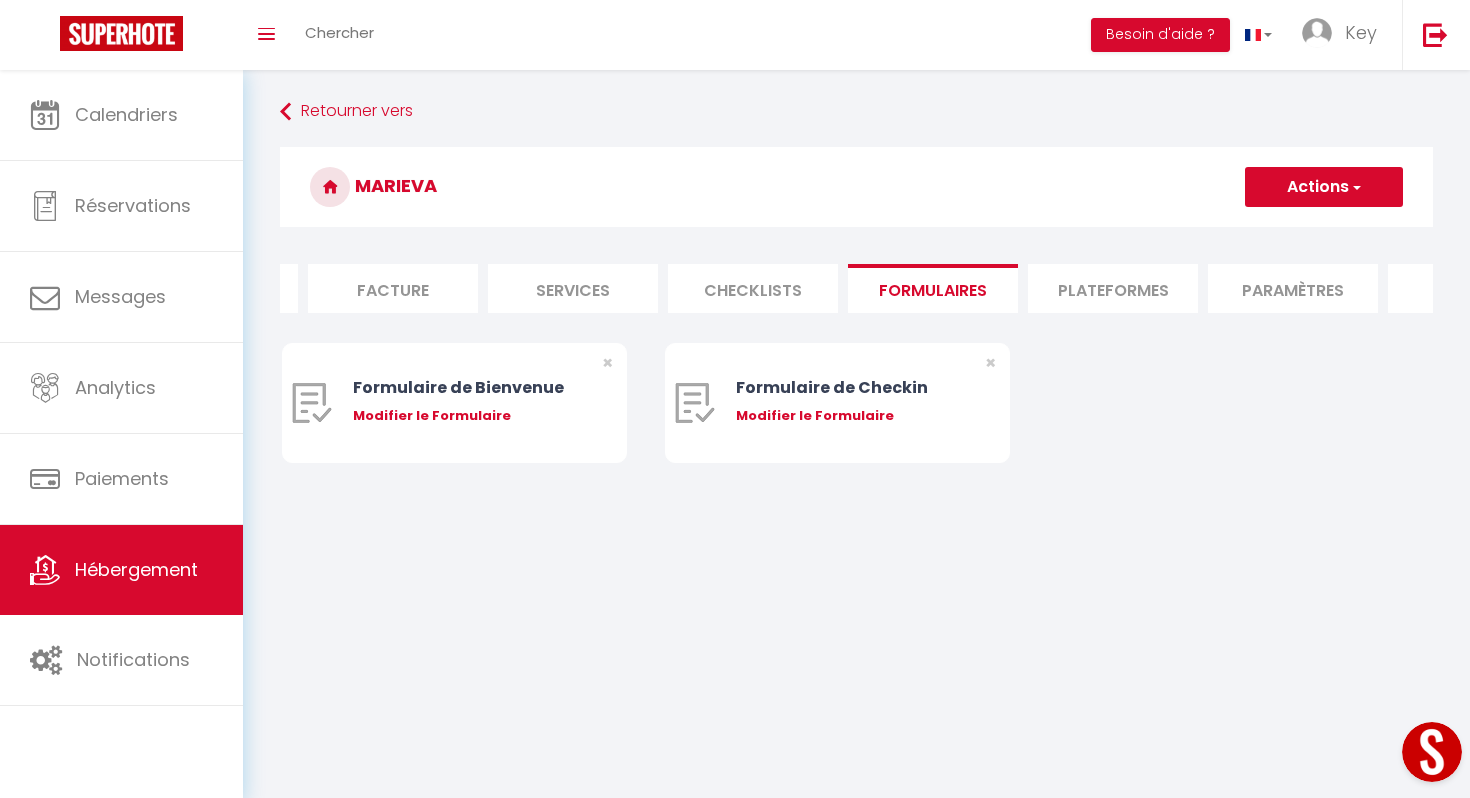 scroll, scrollTop: 0, scrollLeft: 0, axis: both 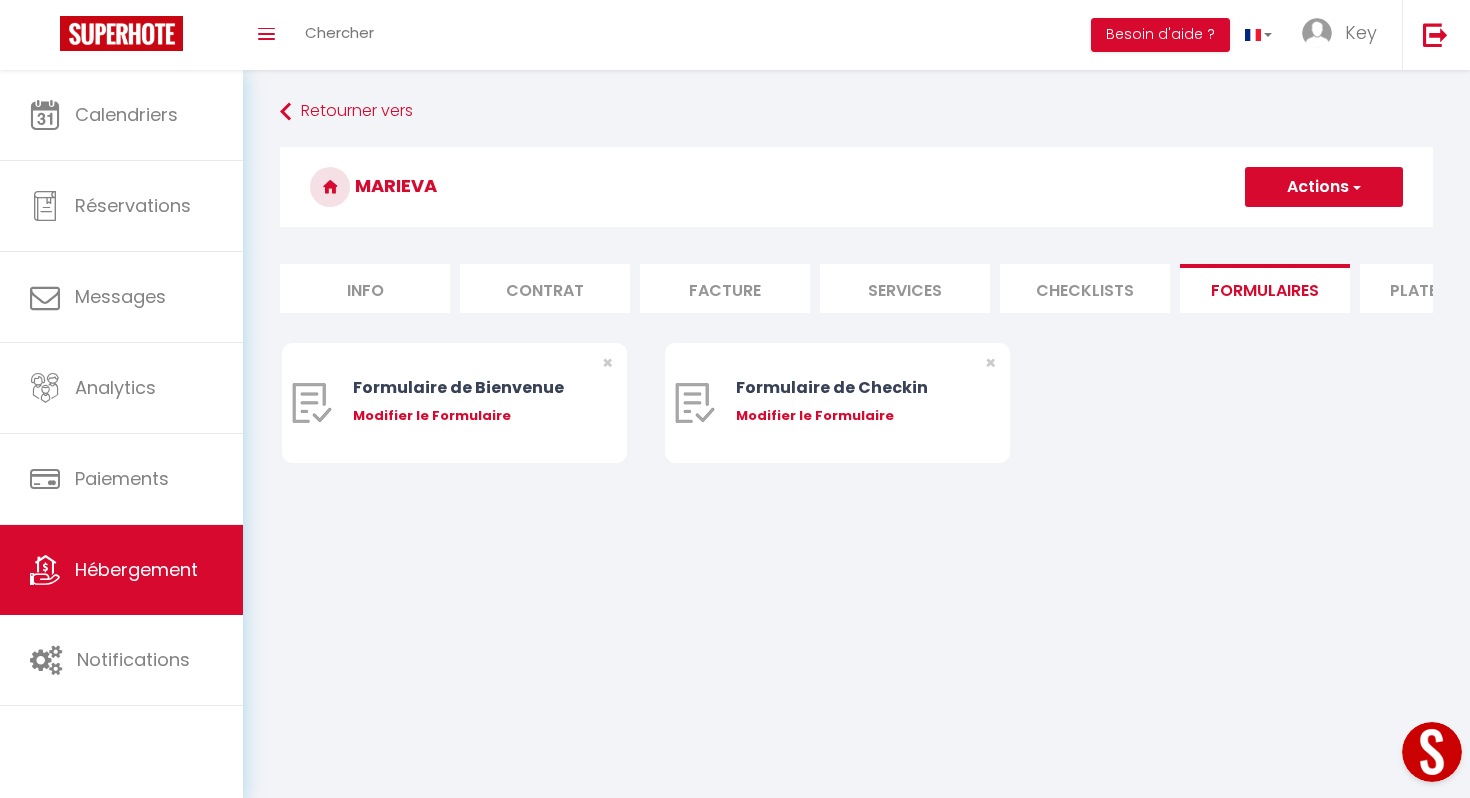 click on "Services" at bounding box center (905, 288) 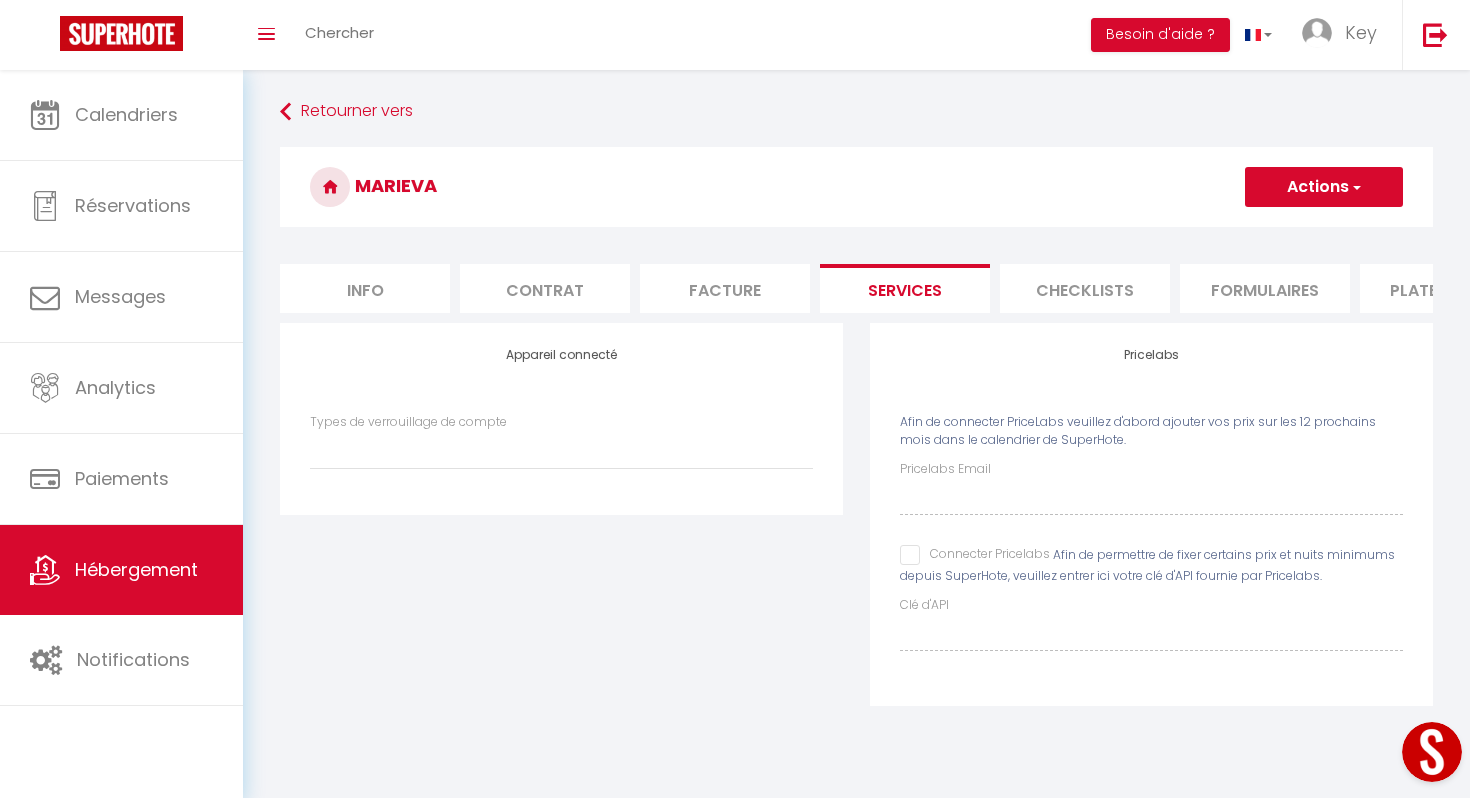 click on "Connecter Pricelabs" at bounding box center (975, 555) 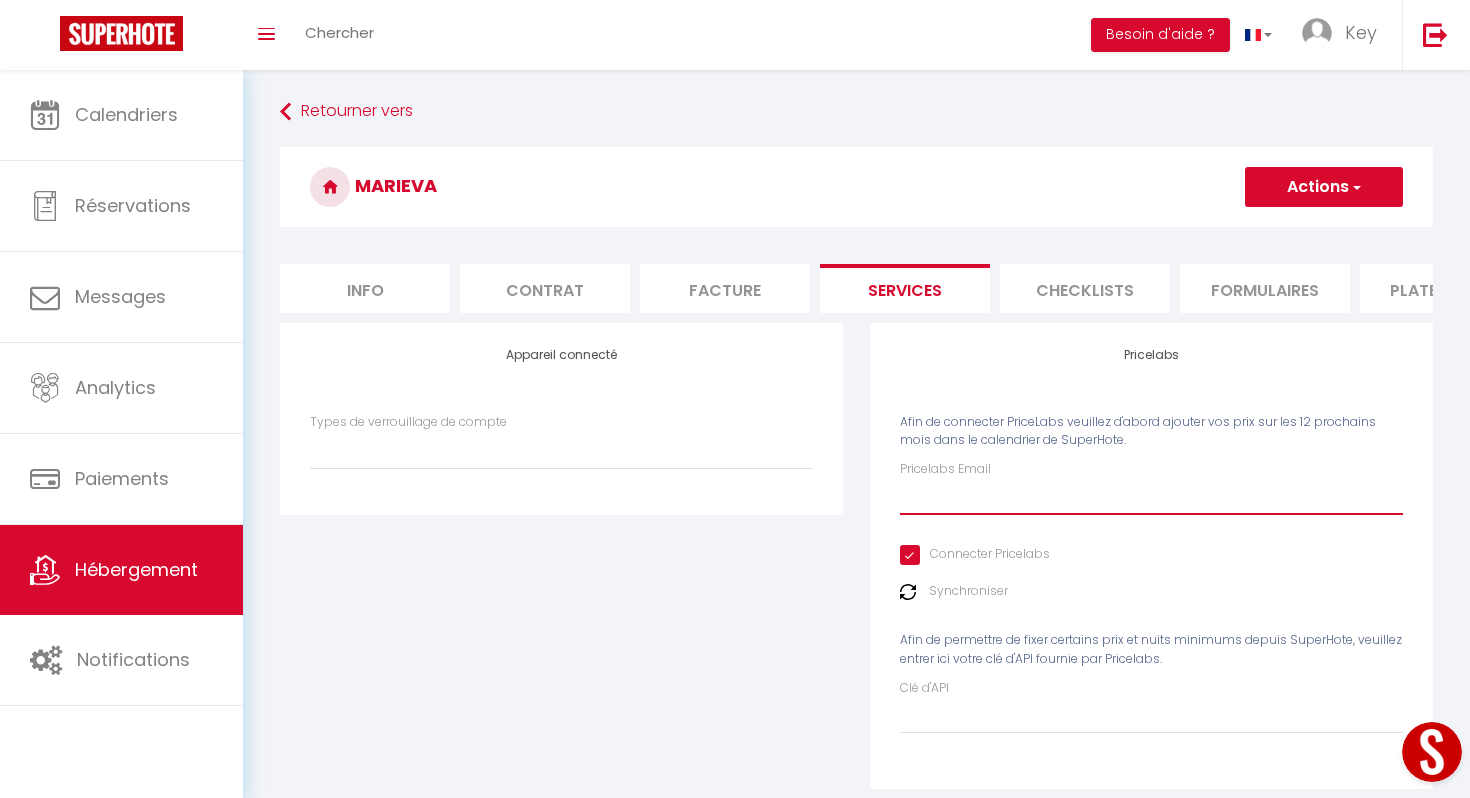 click on "Pricelabs Email" at bounding box center [1151, 497] 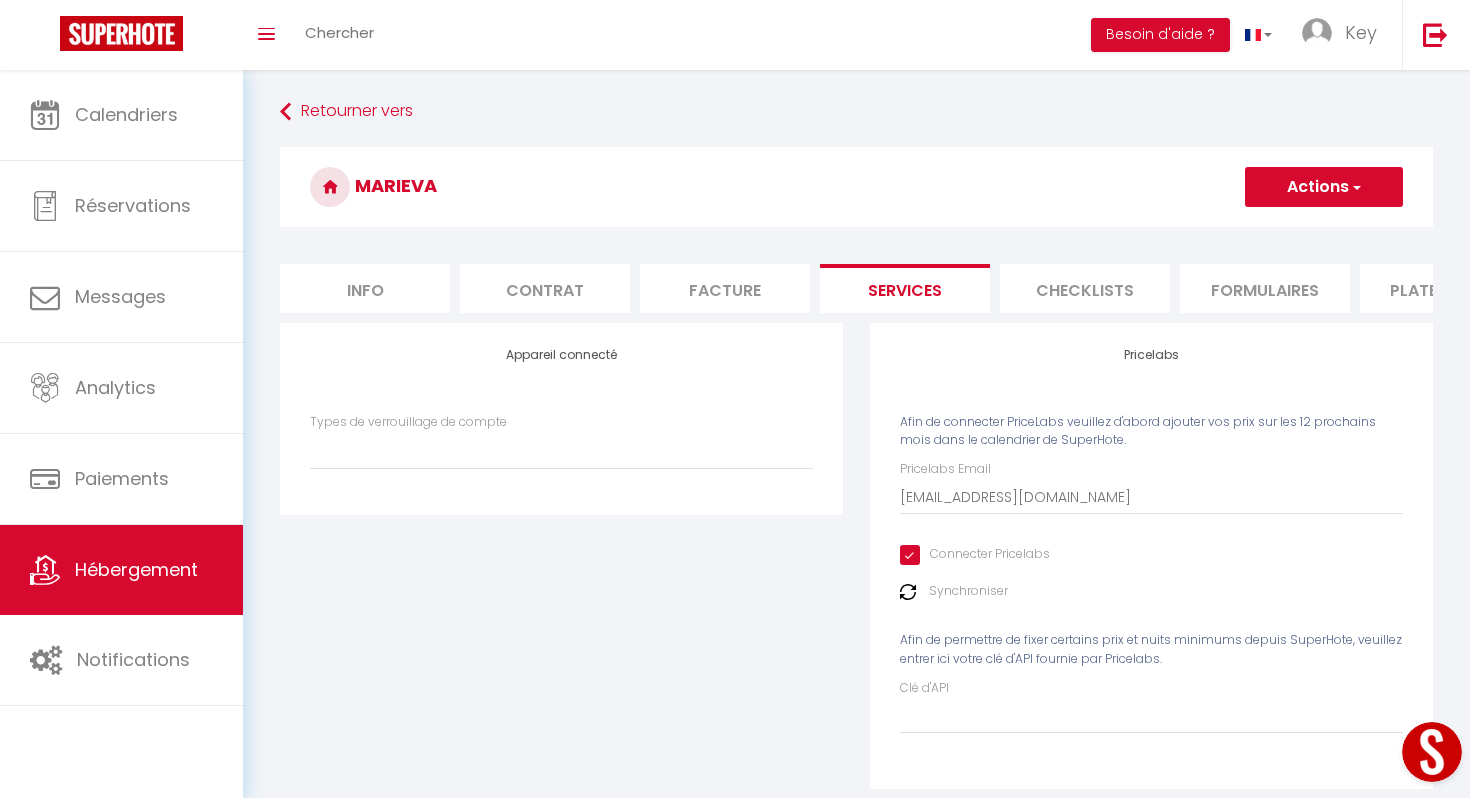 click on "Actions" at bounding box center (1324, 187) 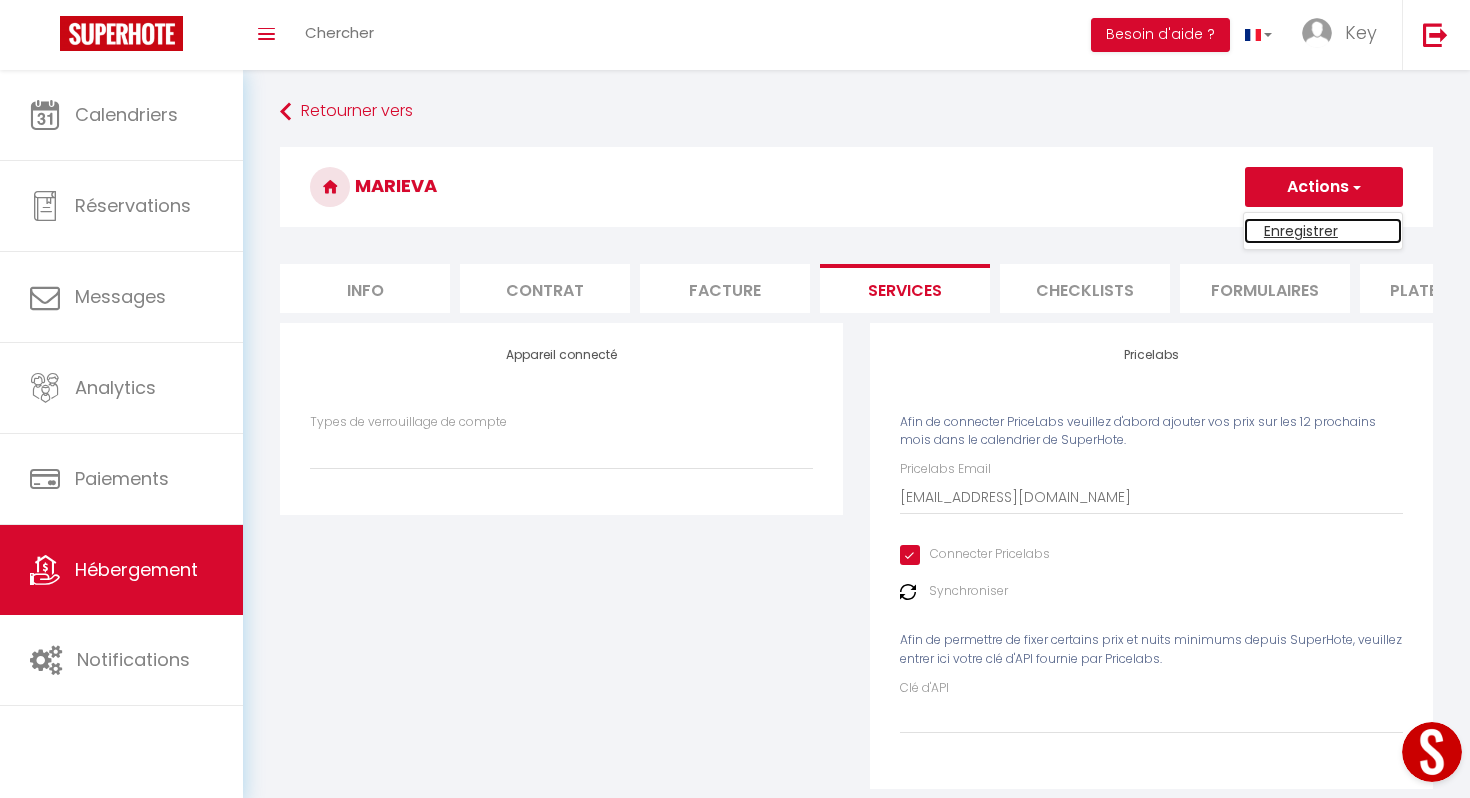 click on "Enregistrer" at bounding box center (1323, 231) 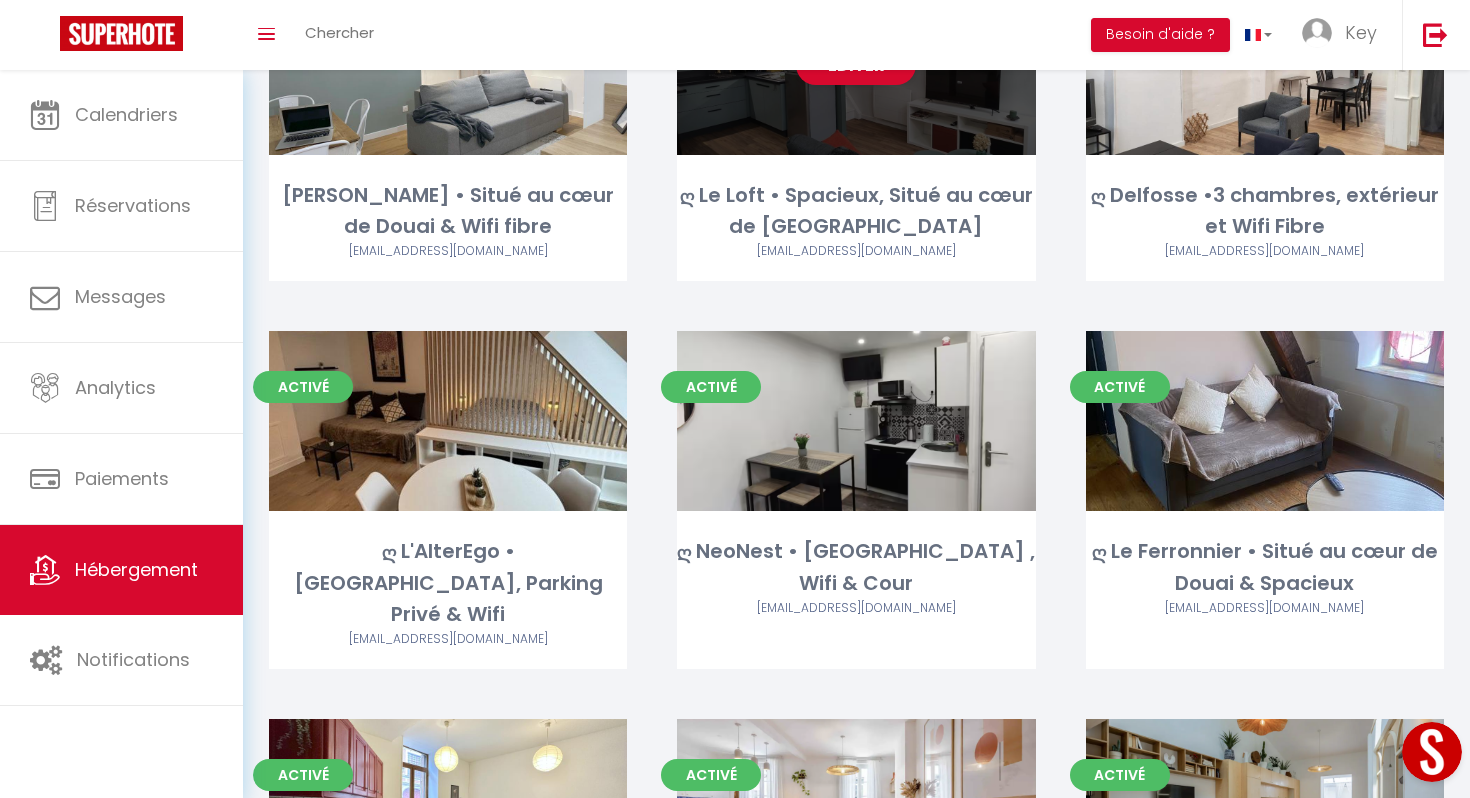 scroll, scrollTop: 0, scrollLeft: 0, axis: both 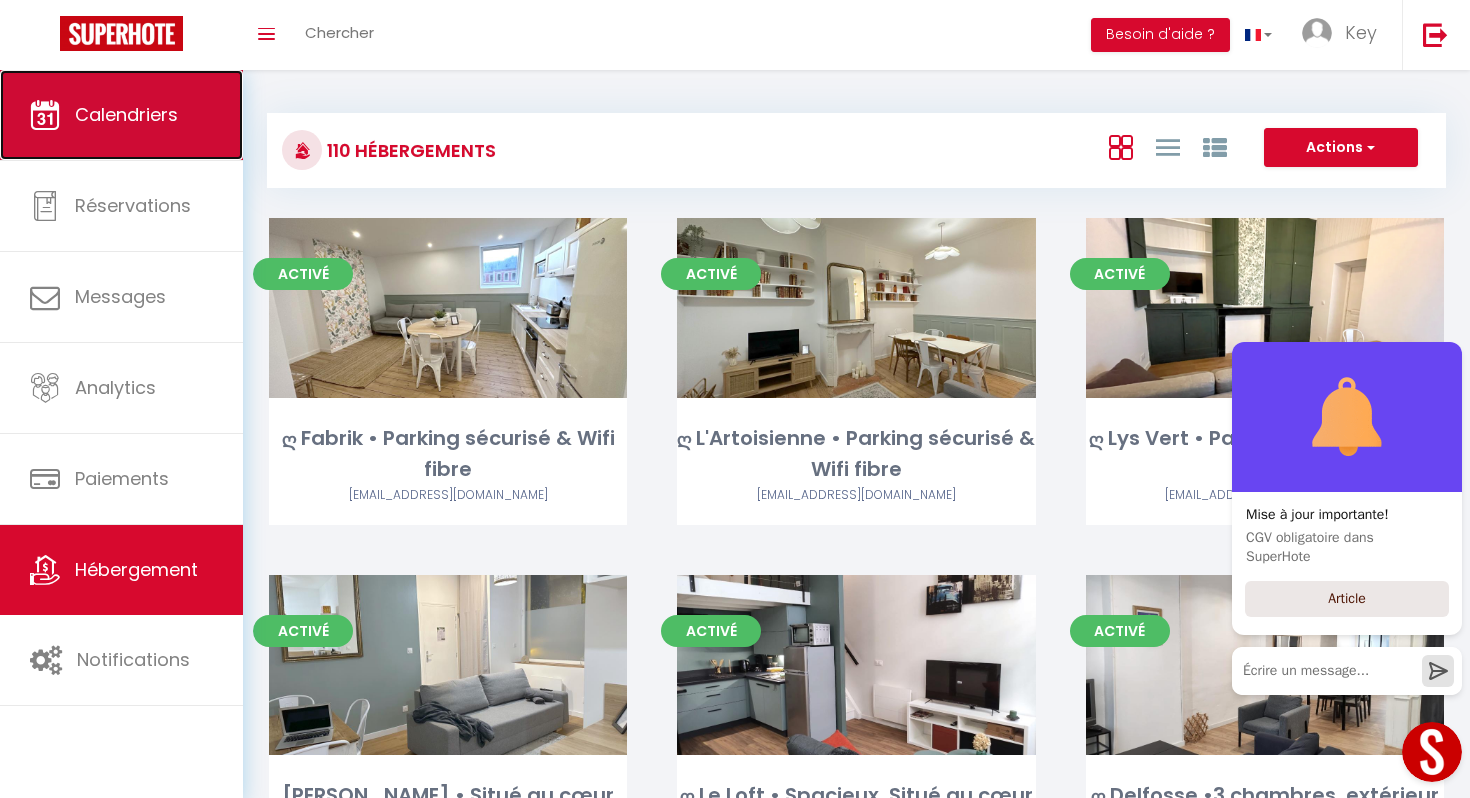 click on "Calendriers" at bounding box center (121, 115) 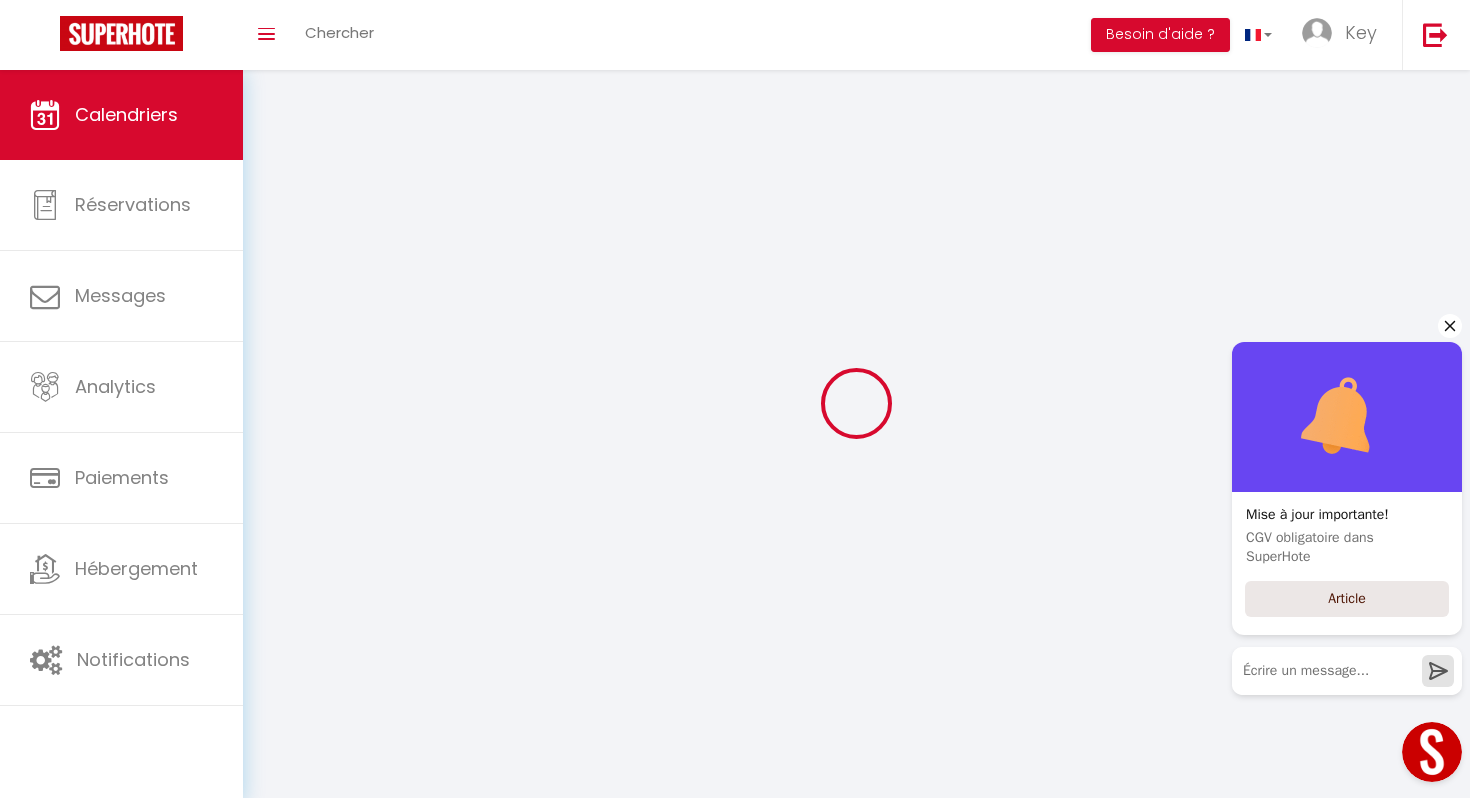 click 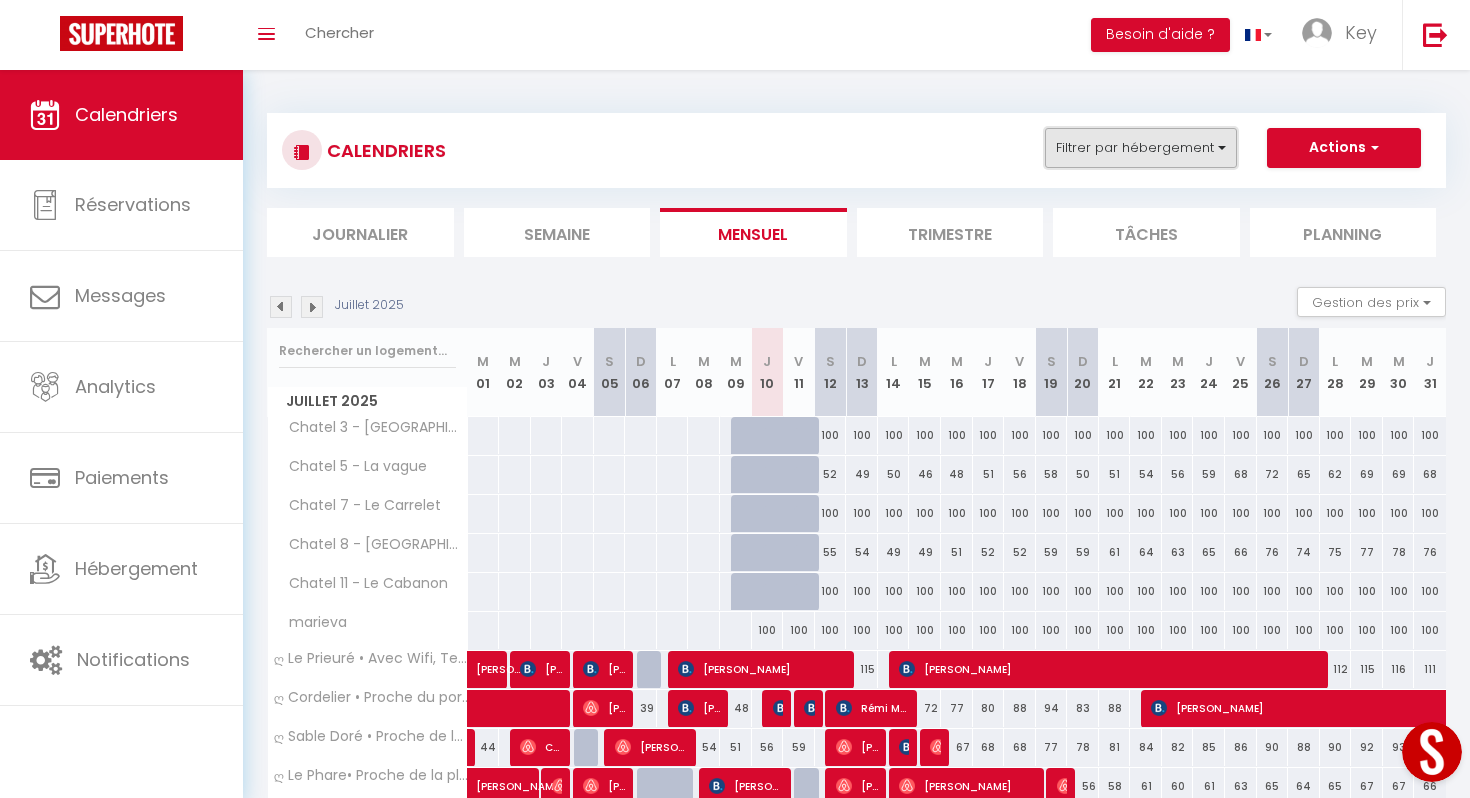 click on "Filtrer par hébergement" at bounding box center [1141, 148] 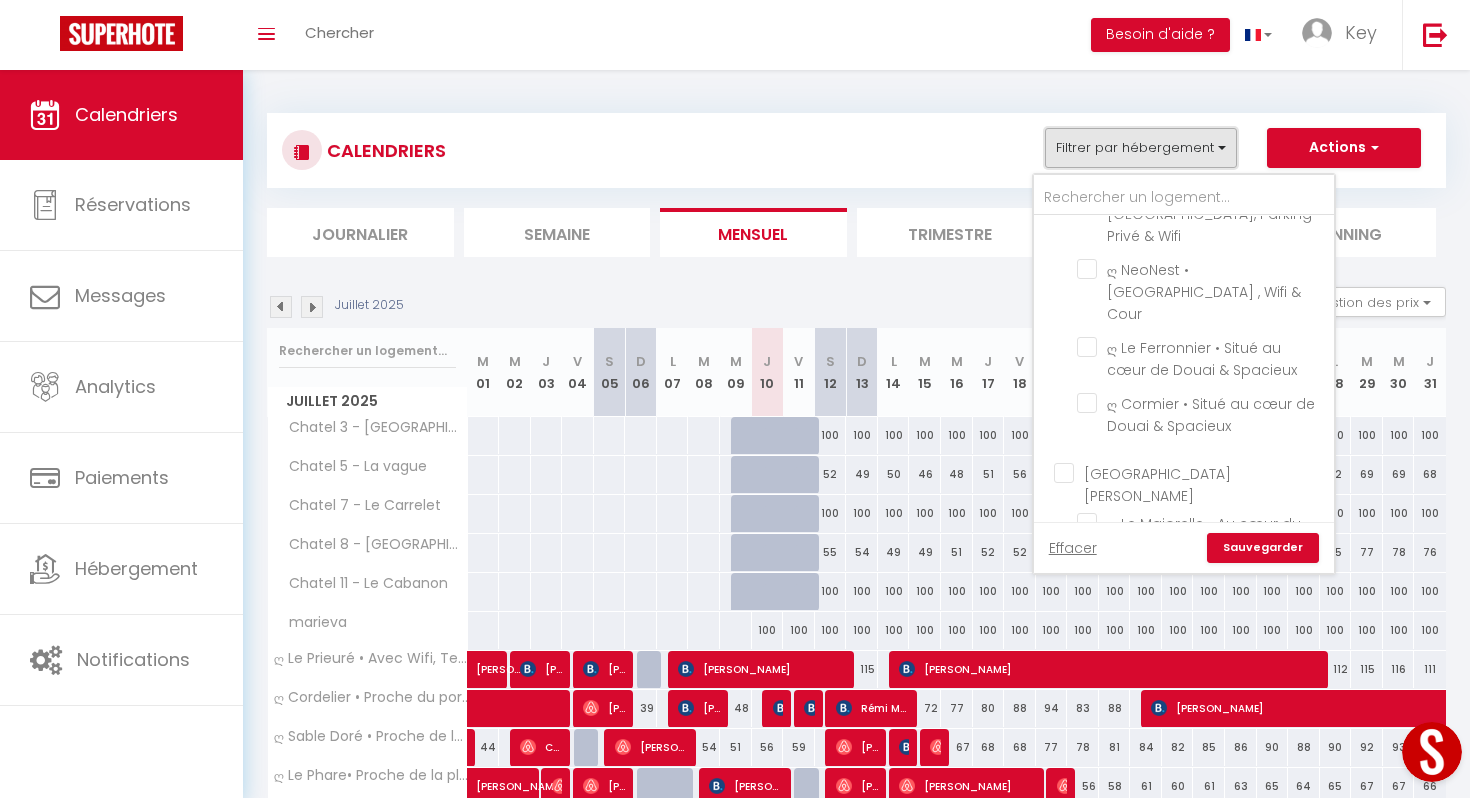 scroll, scrollTop: 455, scrollLeft: 0, axis: vertical 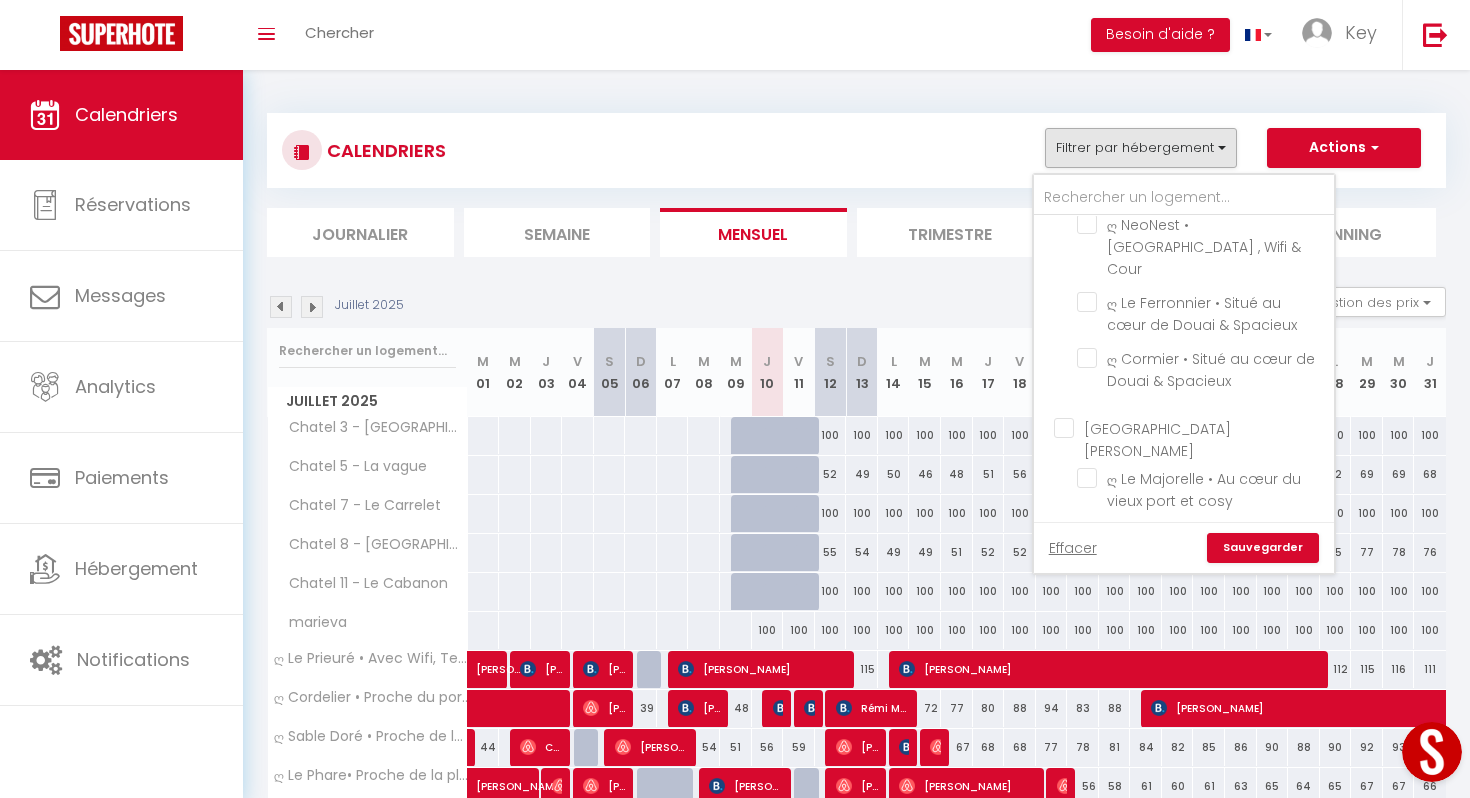 click on "[GEOGRAPHIC_DATA][PERSON_NAME]" at bounding box center [1204, 428] 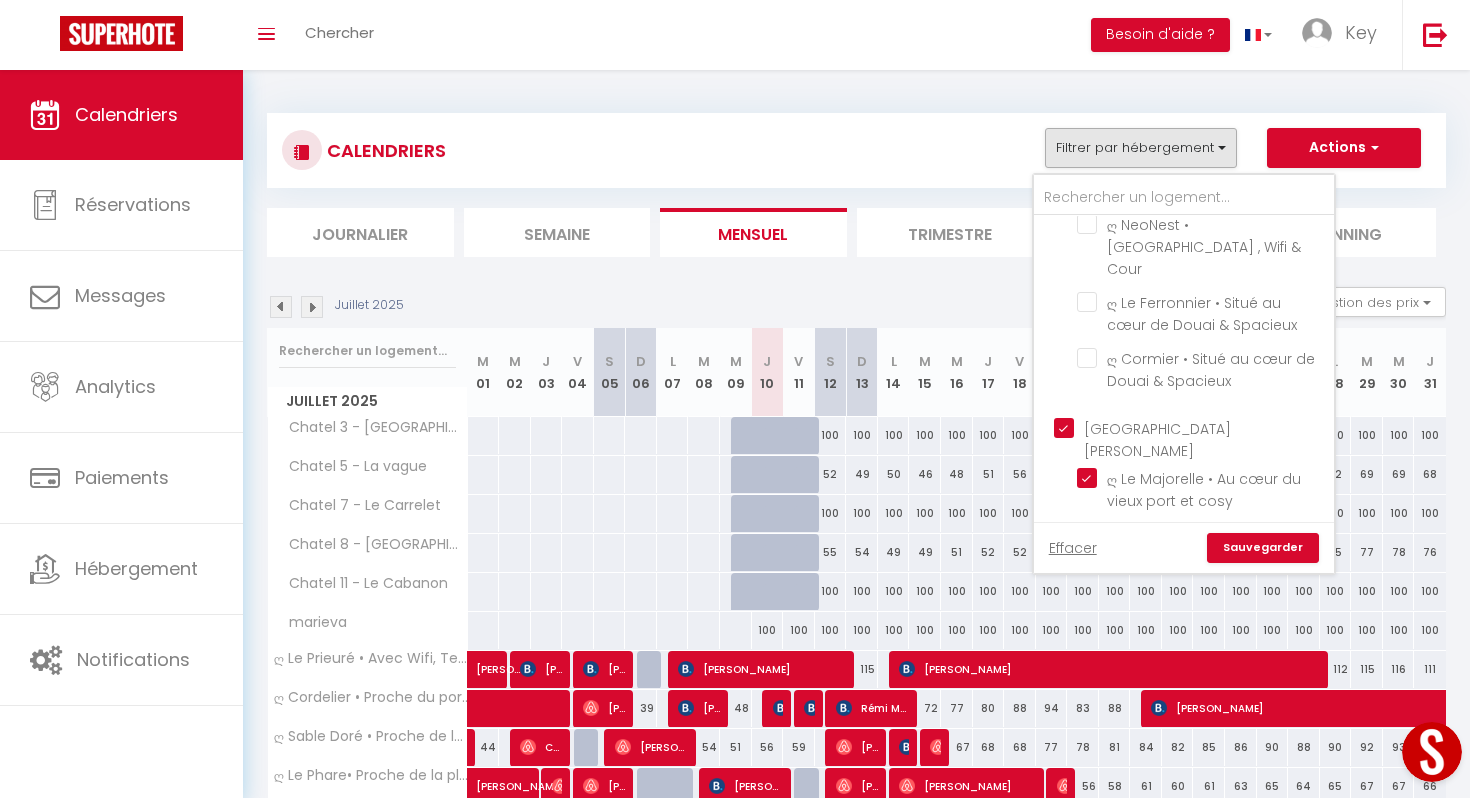 click on "Sauvegarder" at bounding box center (1263, 548) 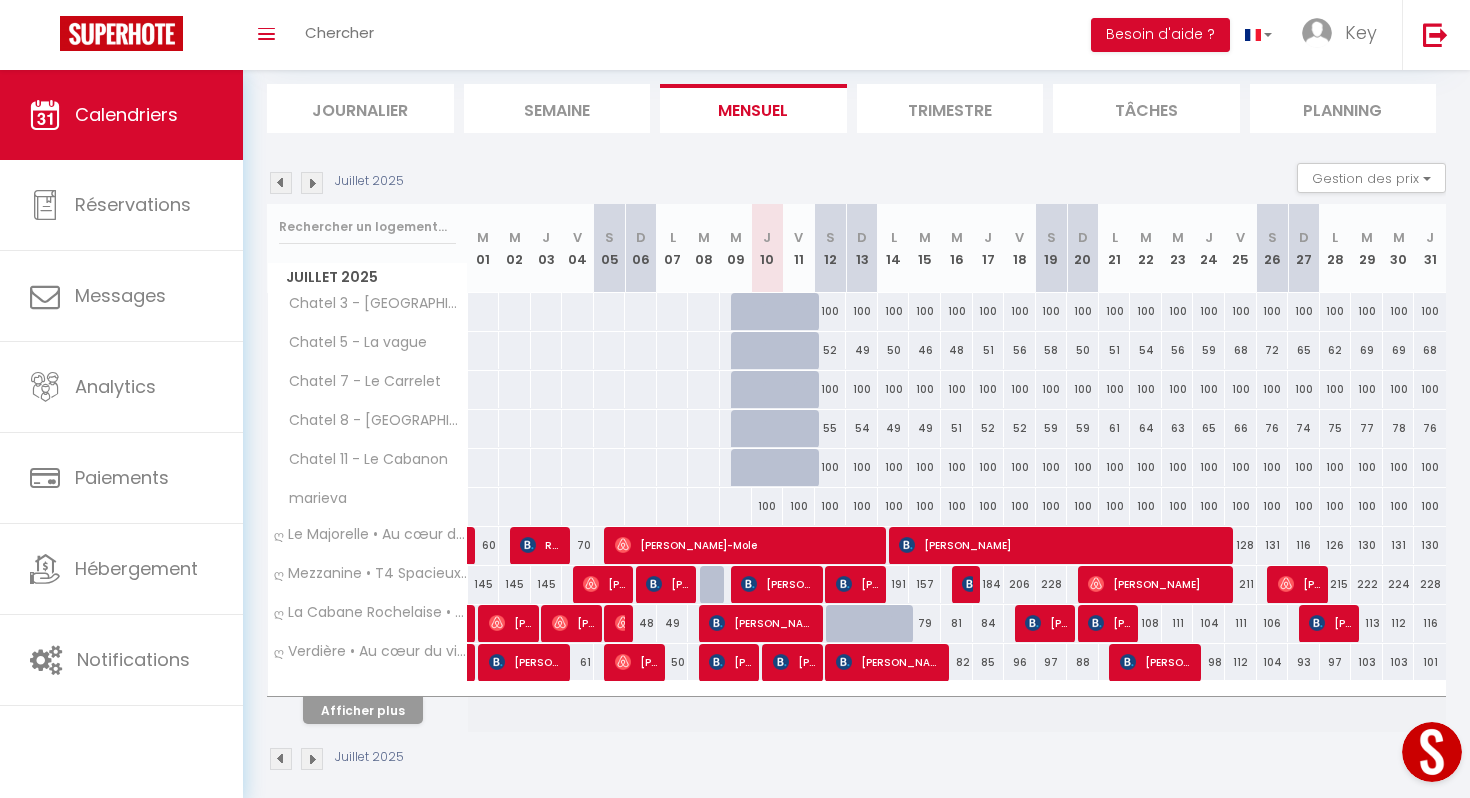 scroll, scrollTop: 140, scrollLeft: 0, axis: vertical 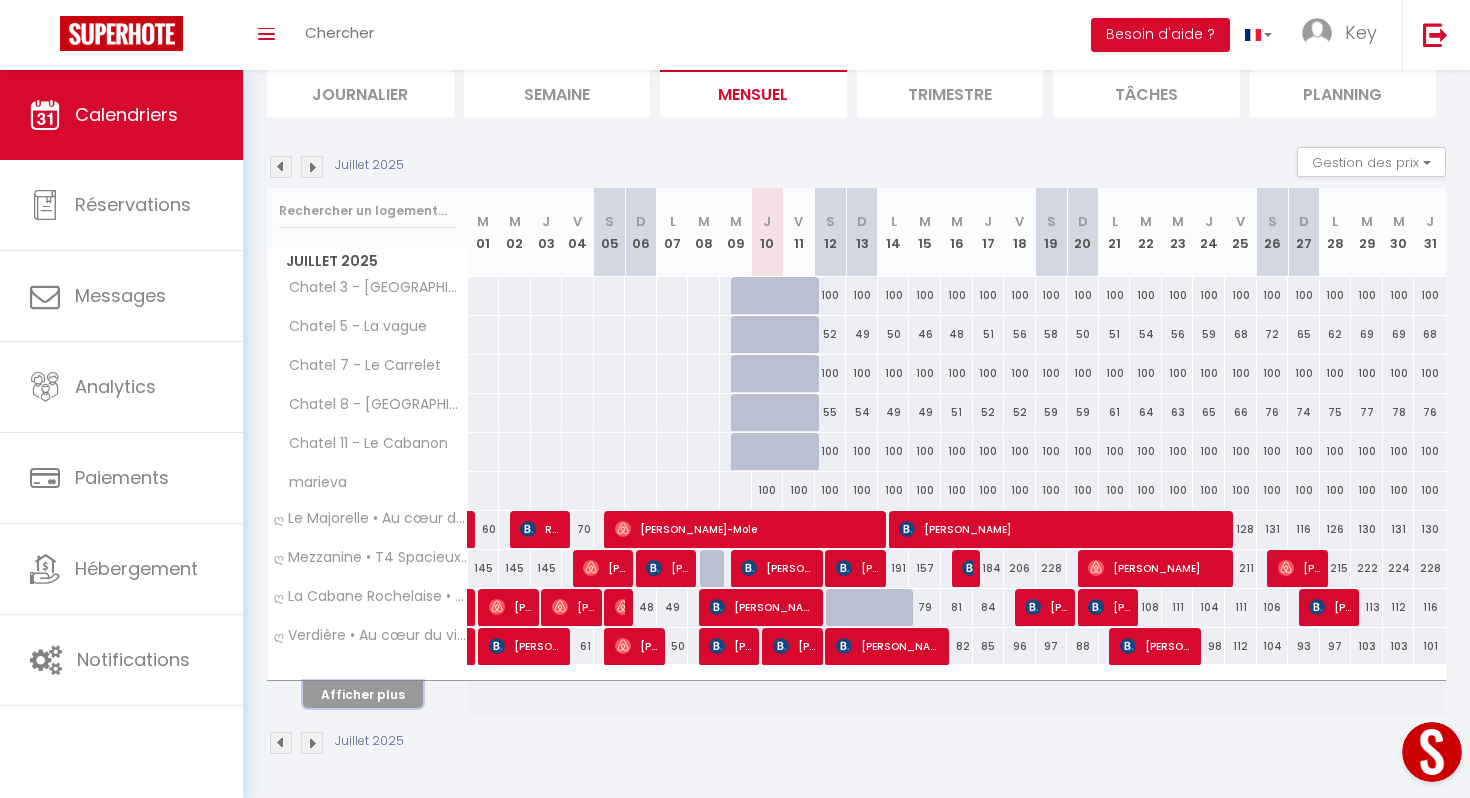 click on "Afficher plus" at bounding box center (363, 694) 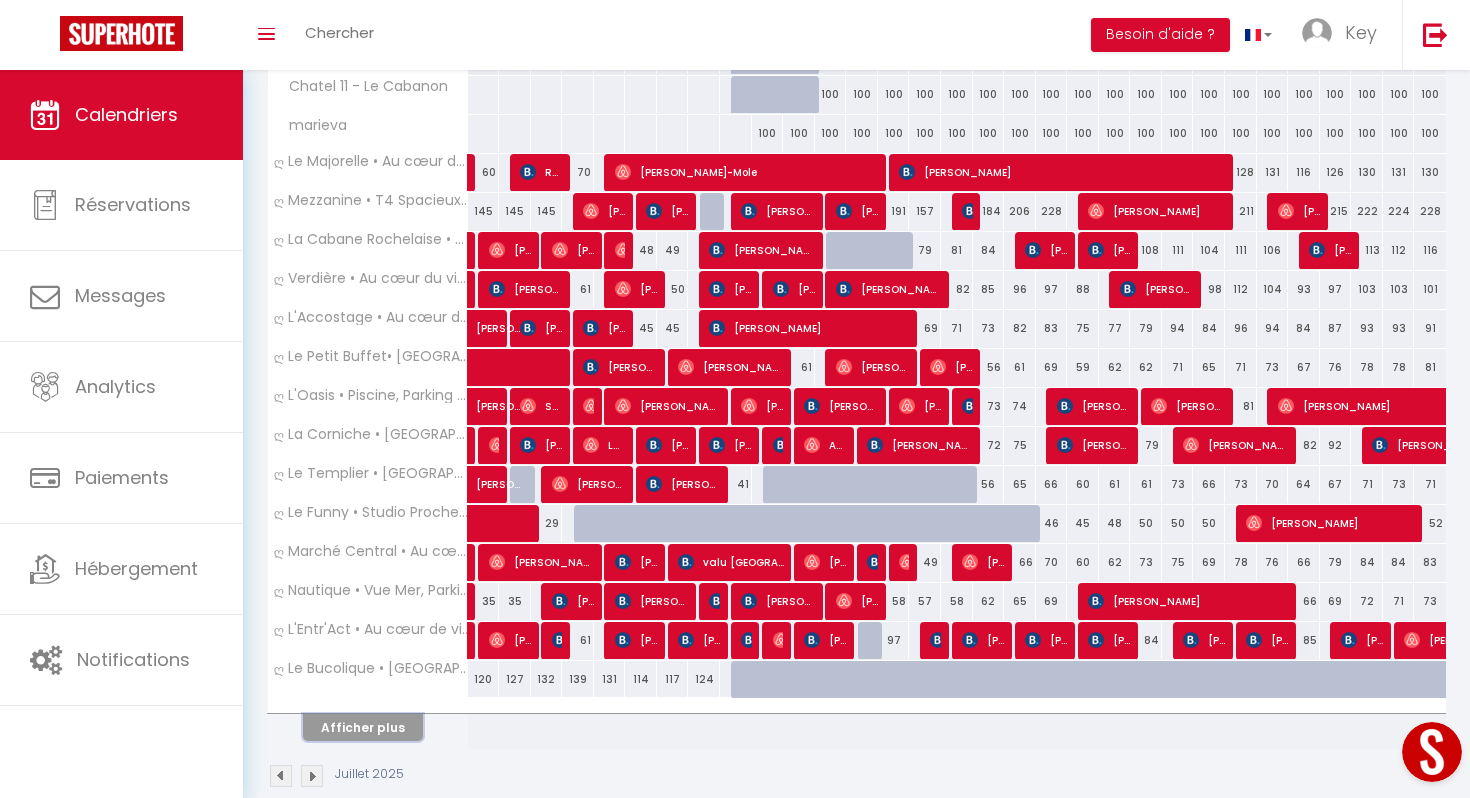 scroll, scrollTop: 530, scrollLeft: 0, axis: vertical 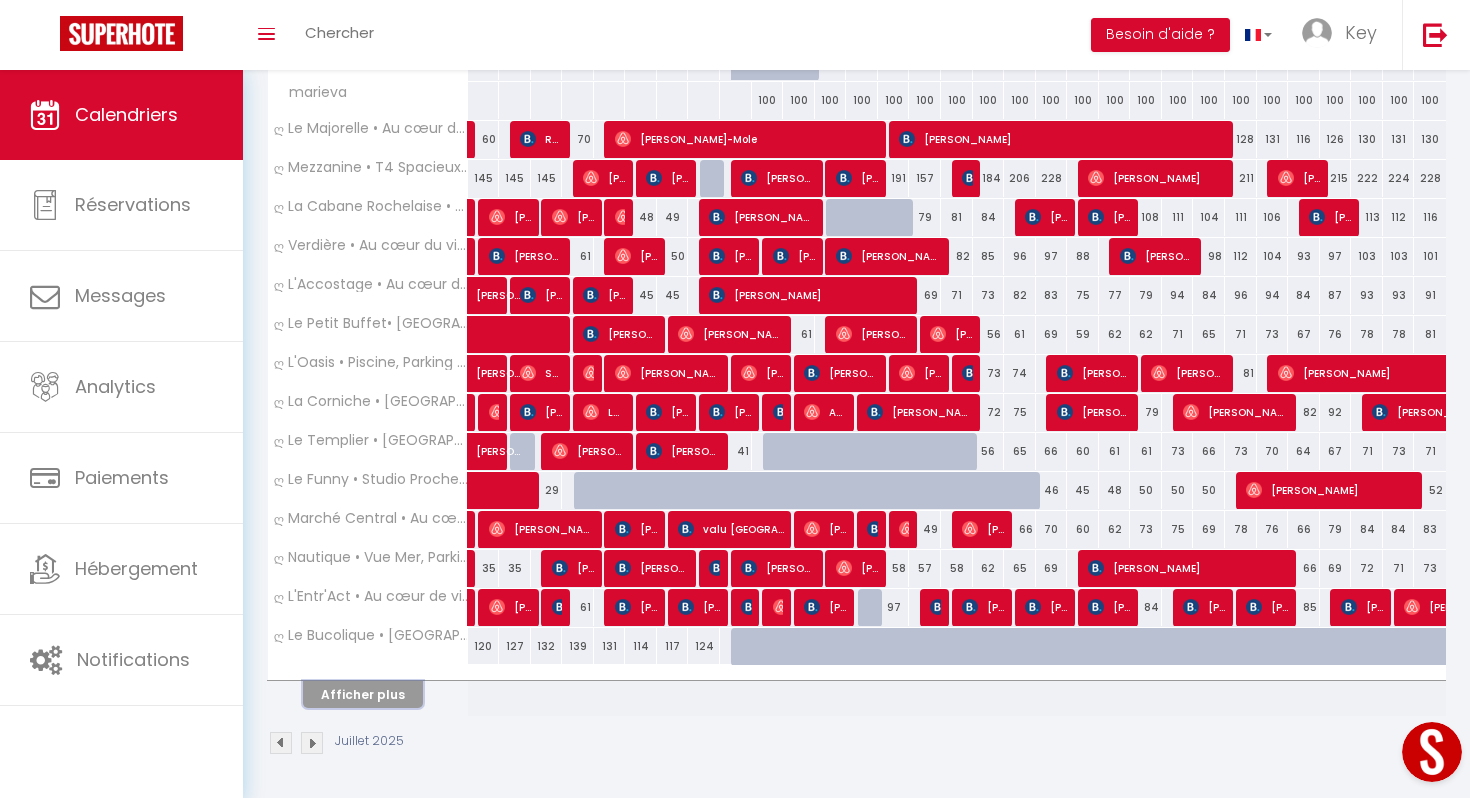 click on "Afficher plus" at bounding box center [363, 694] 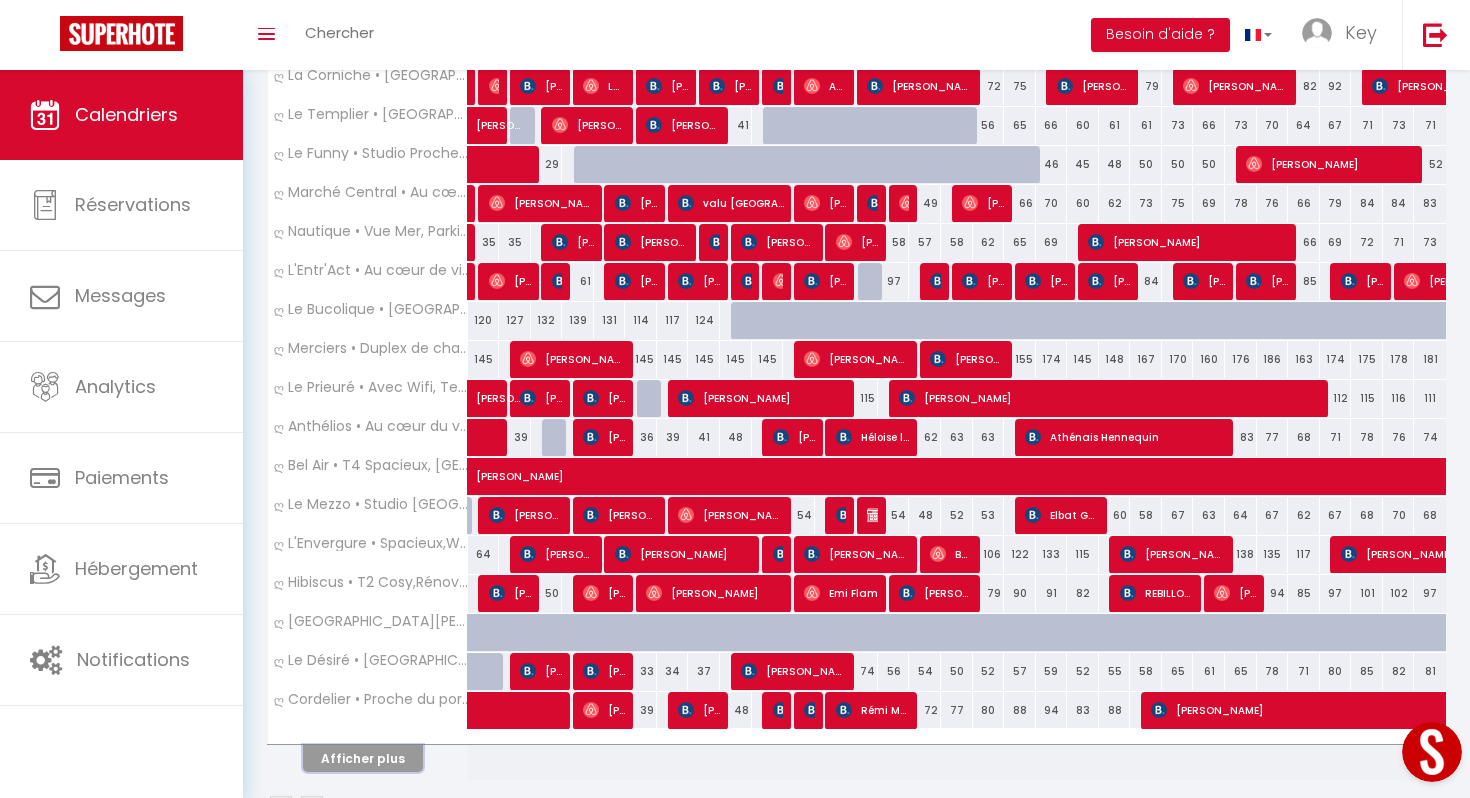 scroll, scrollTop: 920, scrollLeft: 0, axis: vertical 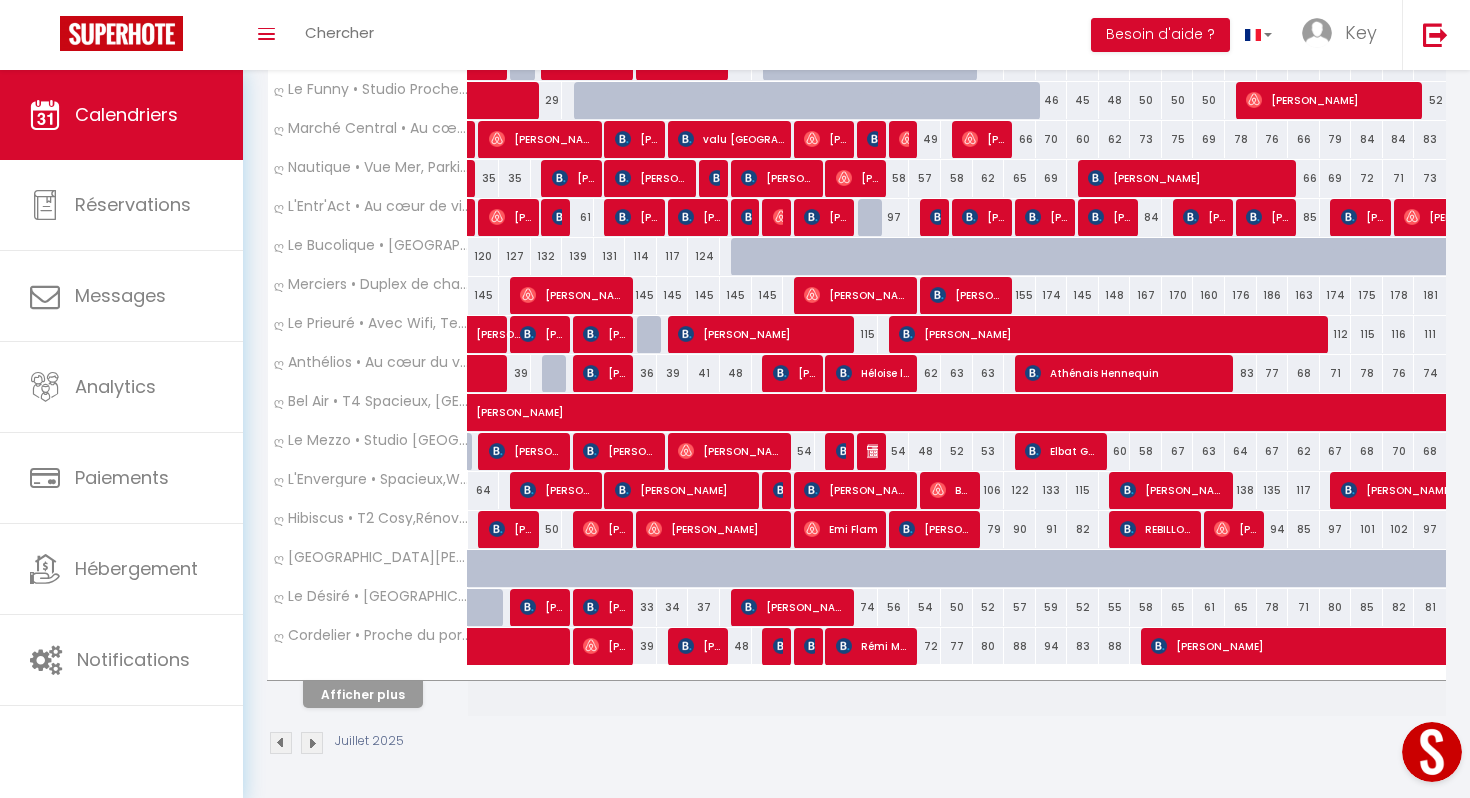 click at bounding box center [368, 673] 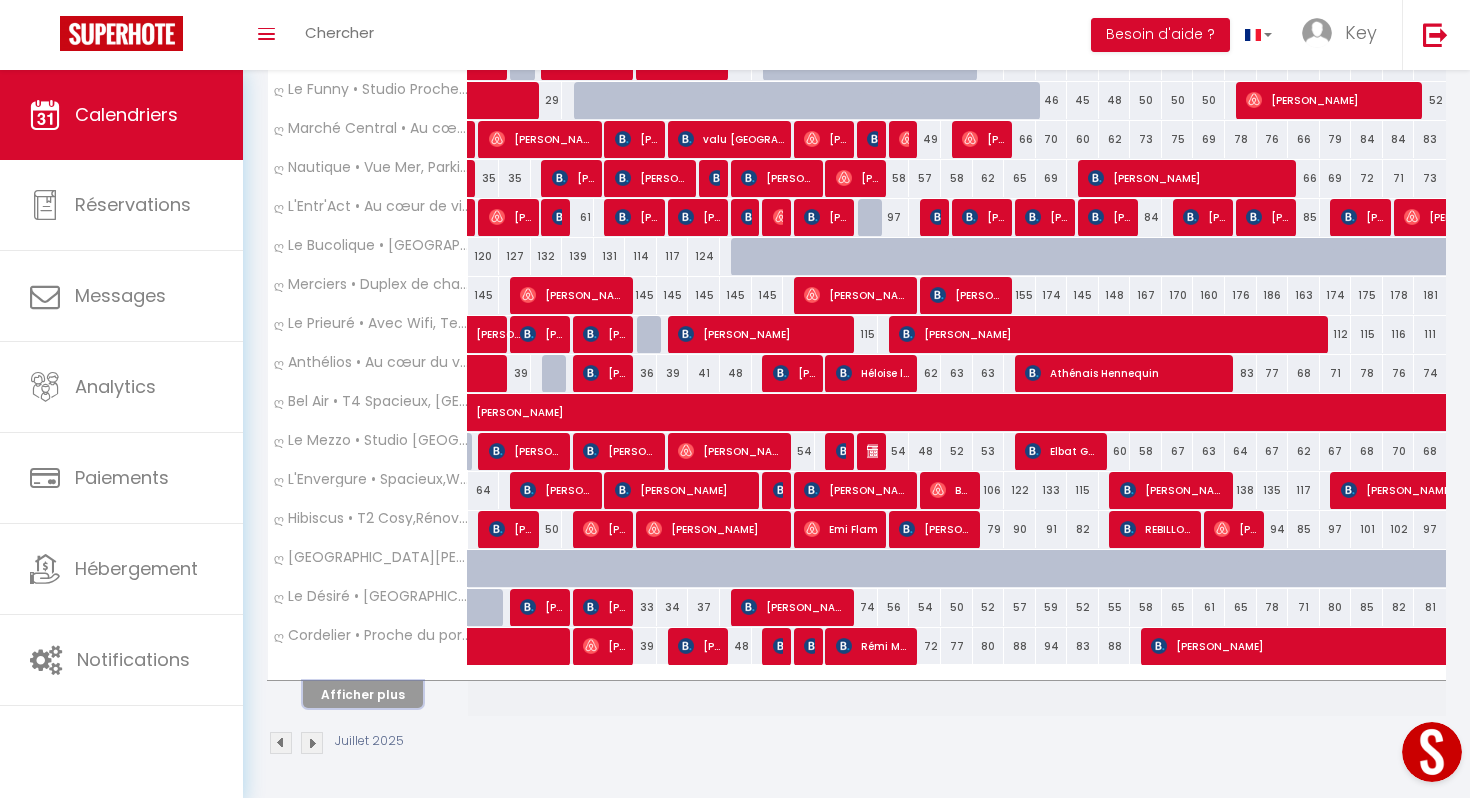 click on "Afficher plus" at bounding box center (363, 694) 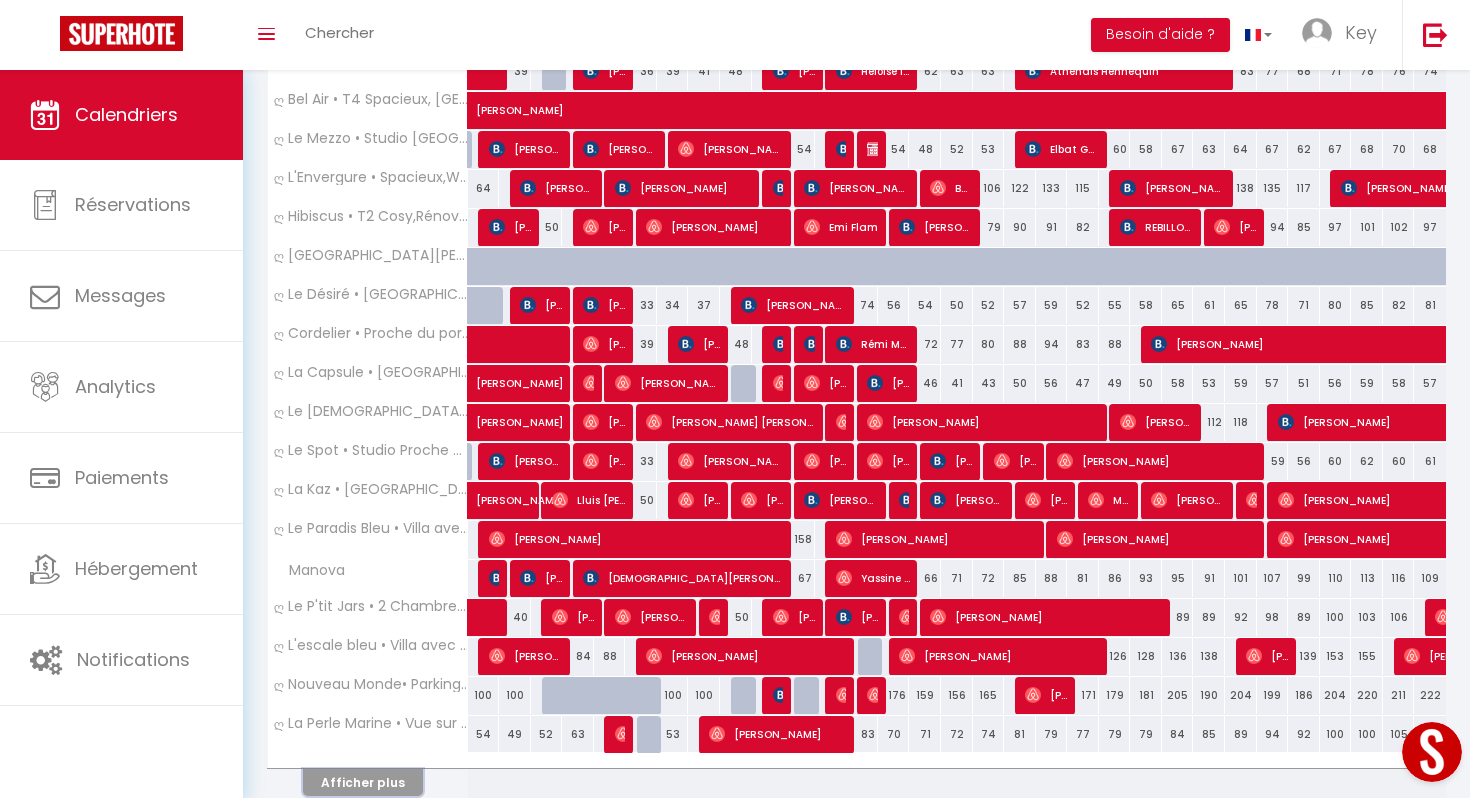 scroll, scrollTop: 1310, scrollLeft: 0, axis: vertical 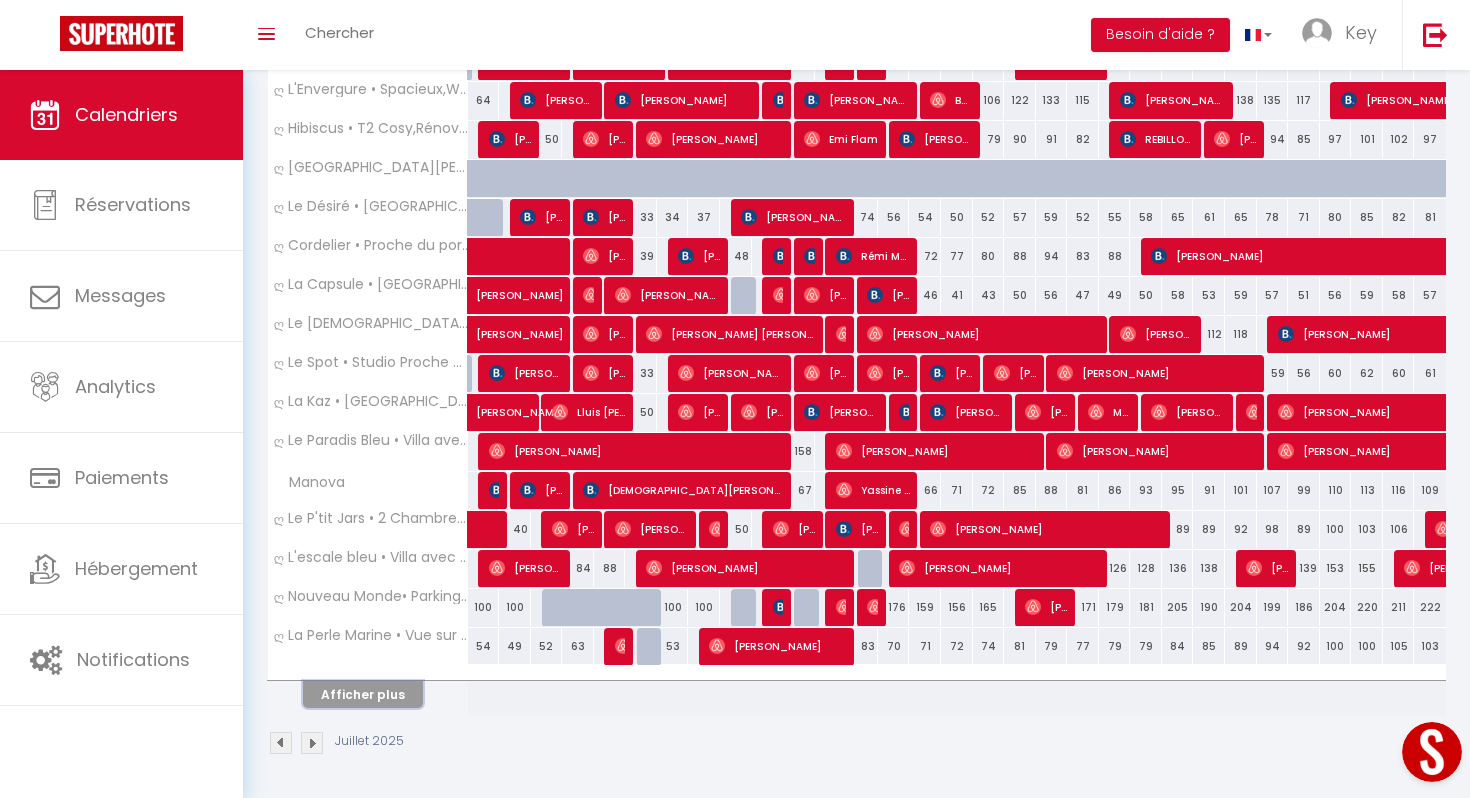 click on "Afficher plus" at bounding box center (363, 694) 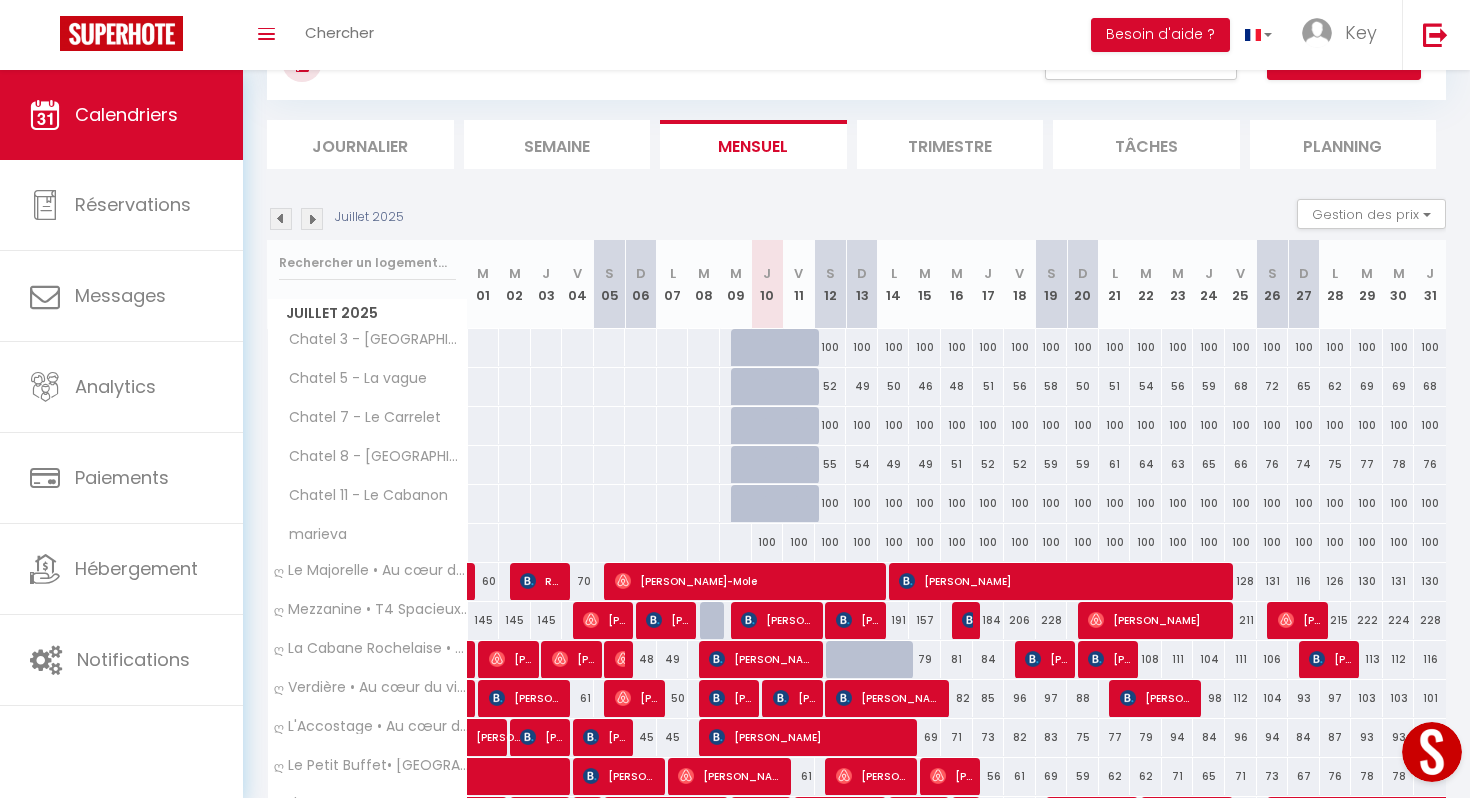 scroll, scrollTop: 0, scrollLeft: 0, axis: both 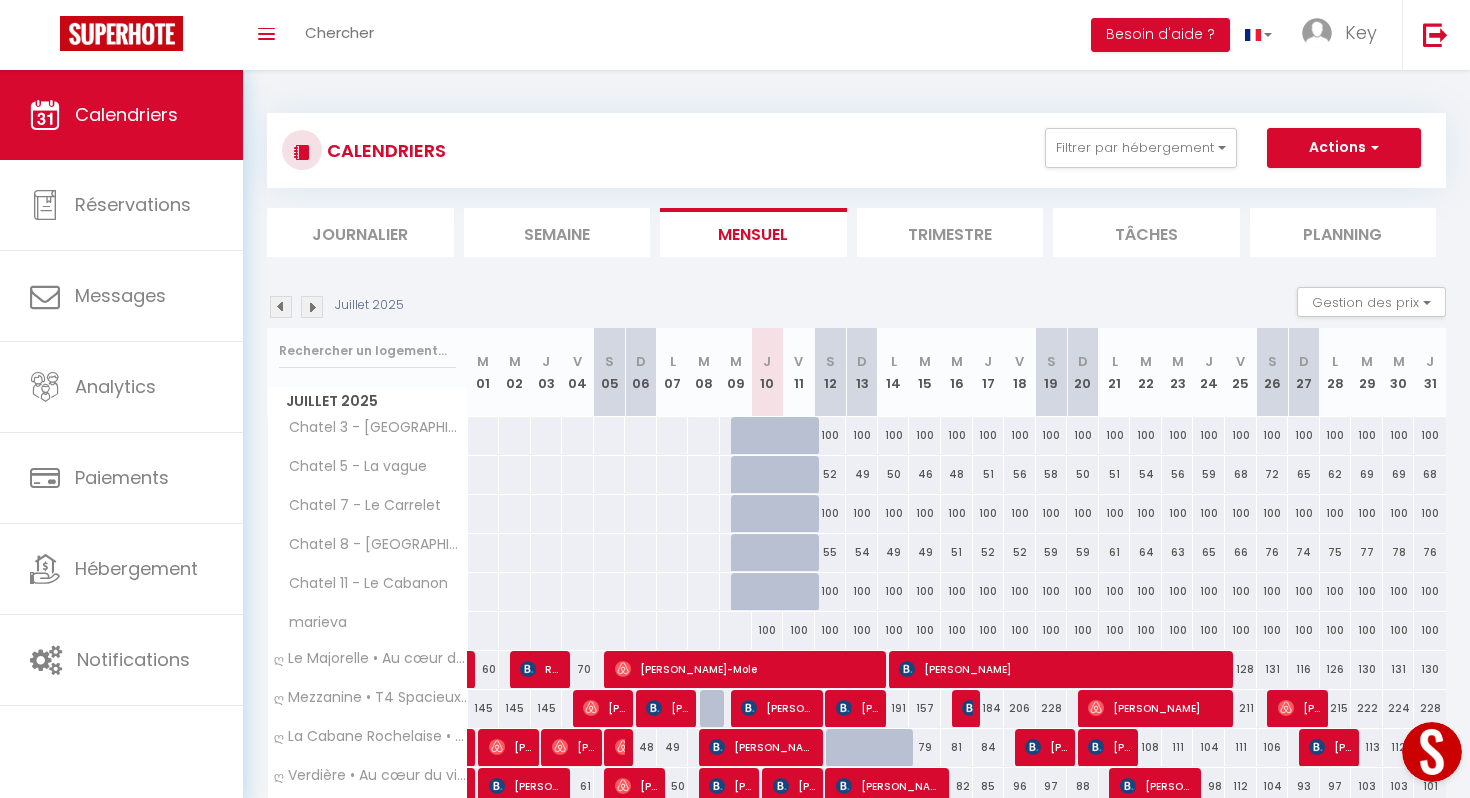 click on "Juillet 2025
Gestion des prix
Nb Nuits minimum   Règles   Disponibilité" at bounding box center [856, 307] 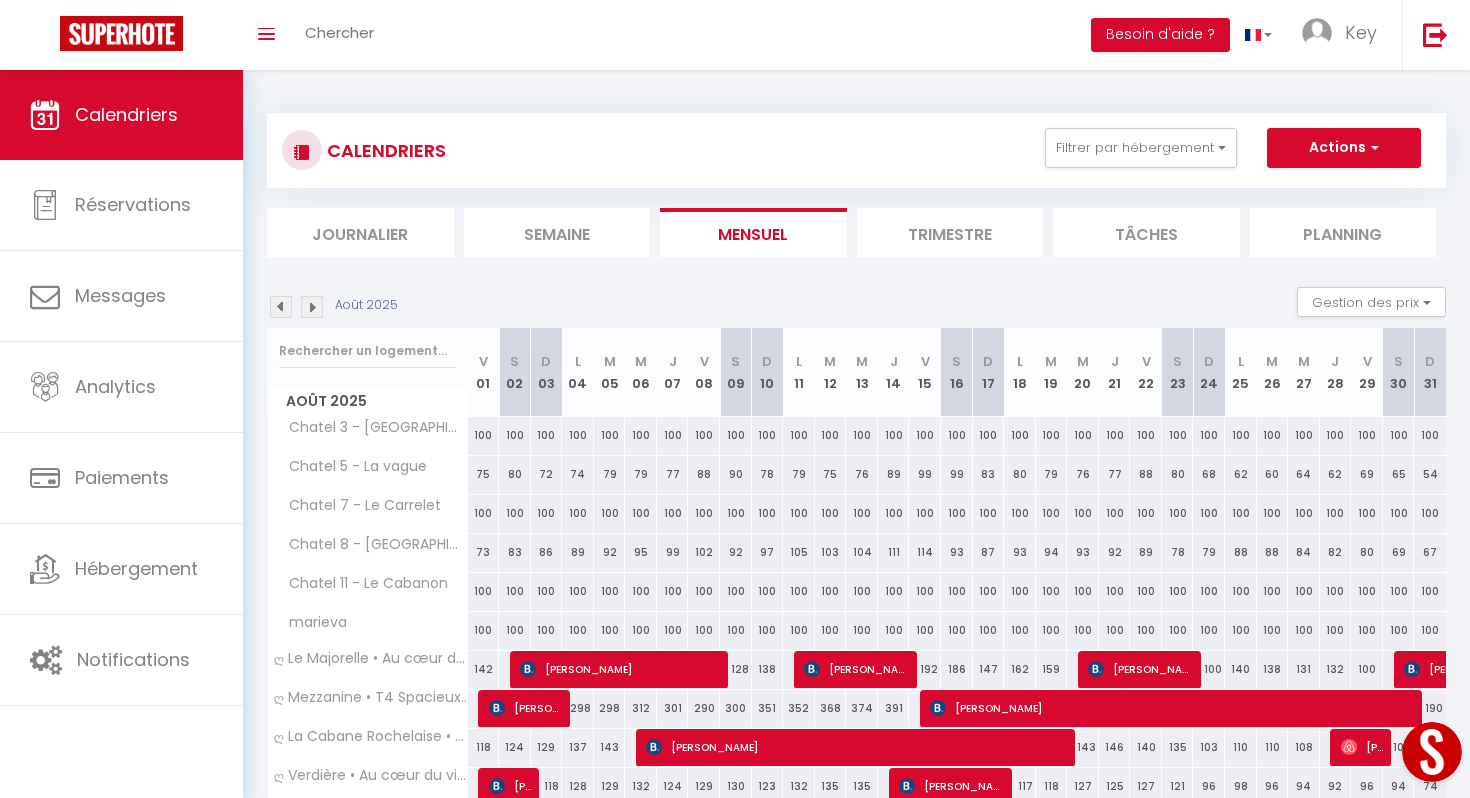 scroll, scrollTop: 140, scrollLeft: 0, axis: vertical 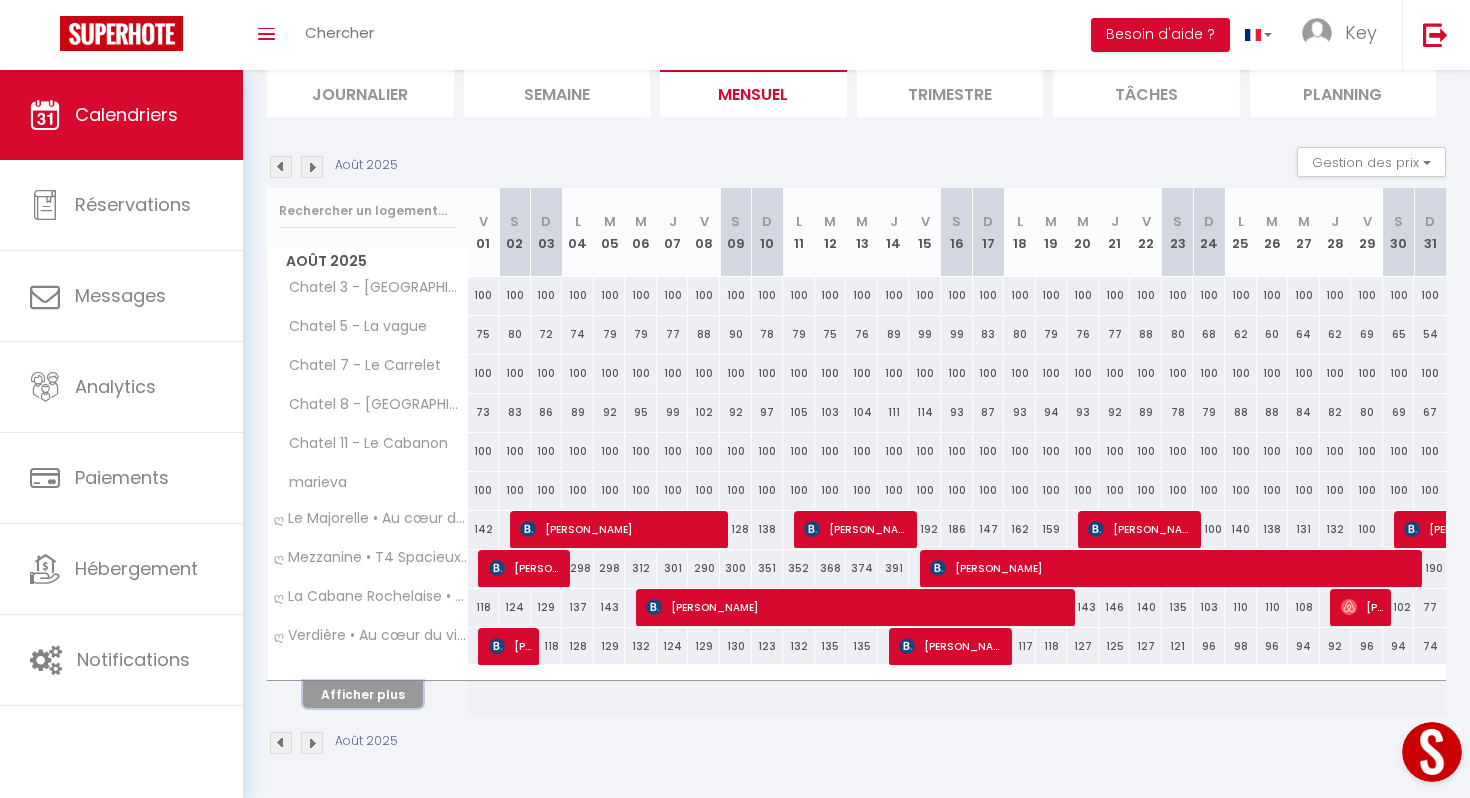 click on "Afficher plus" at bounding box center [363, 694] 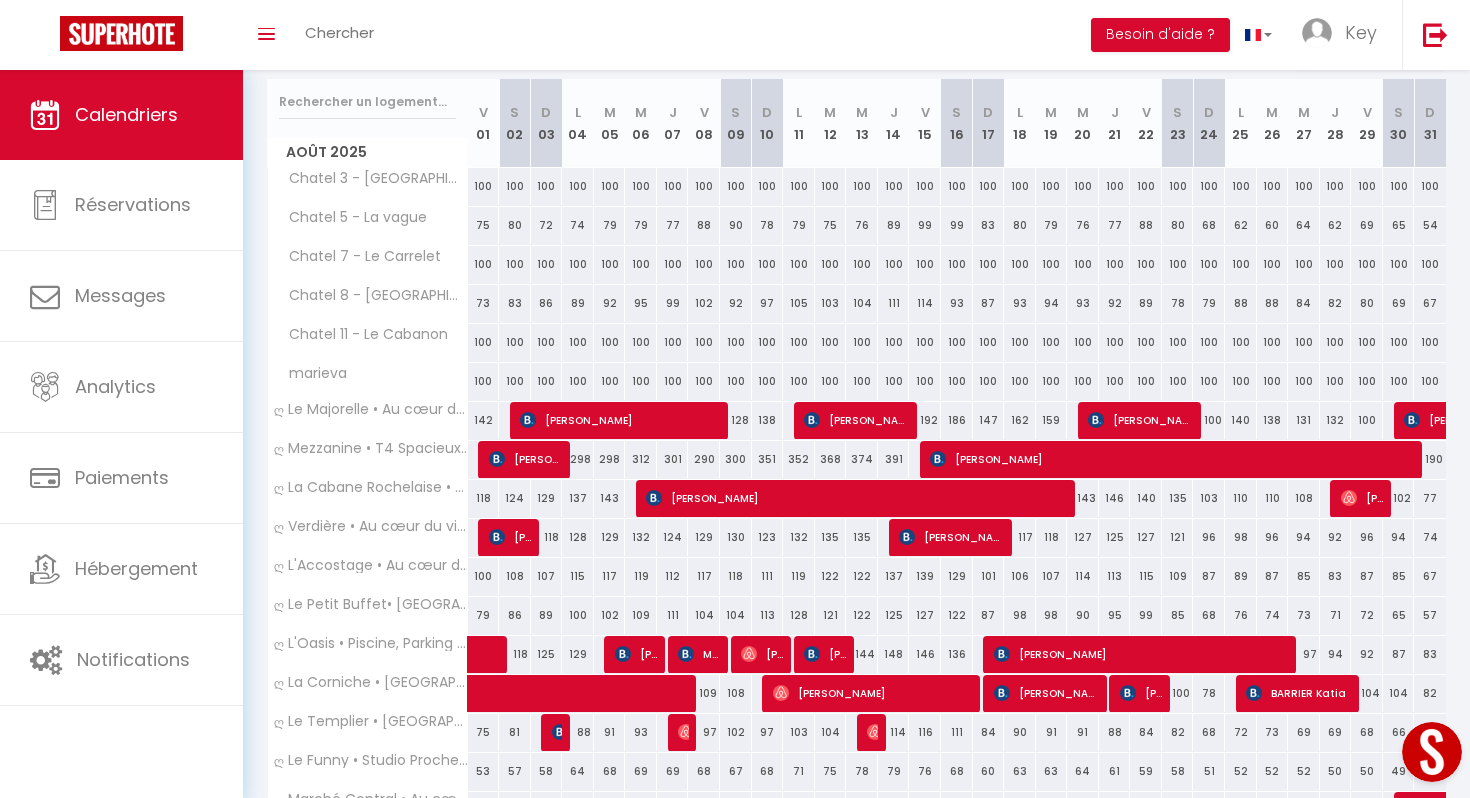 scroll, scrollTop: 530, scrollLeft: 0, axis: vertical 